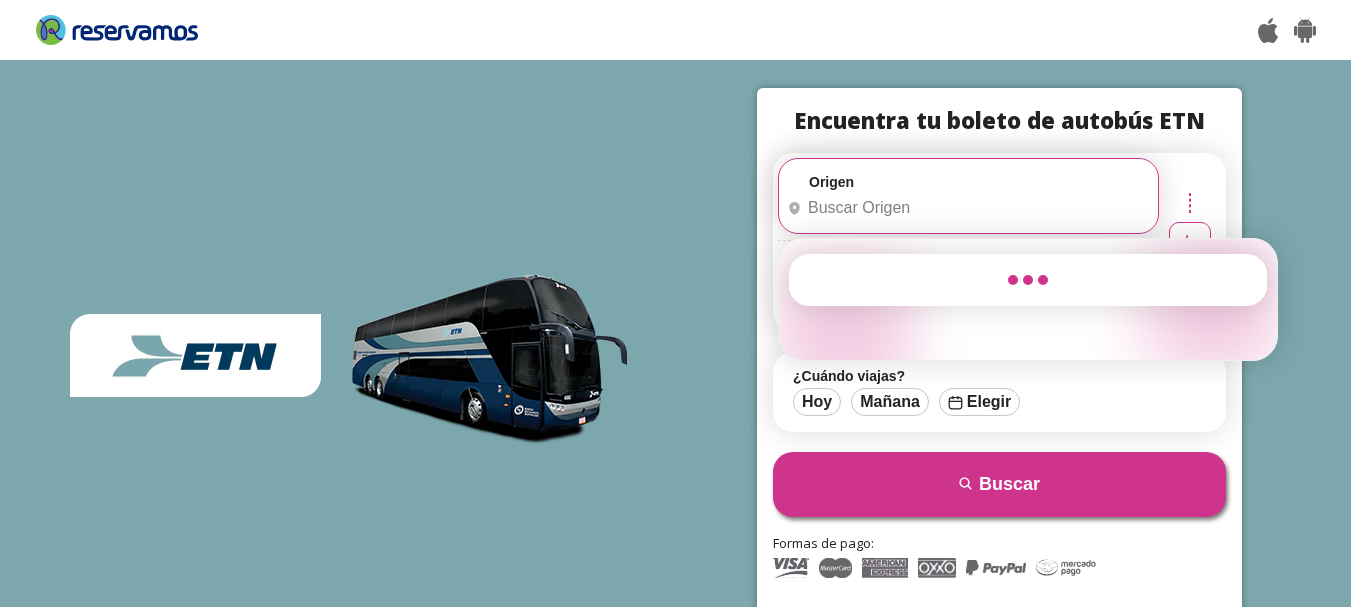 scroll, scrollTop: 0, scrollLeft: 0, axis: both 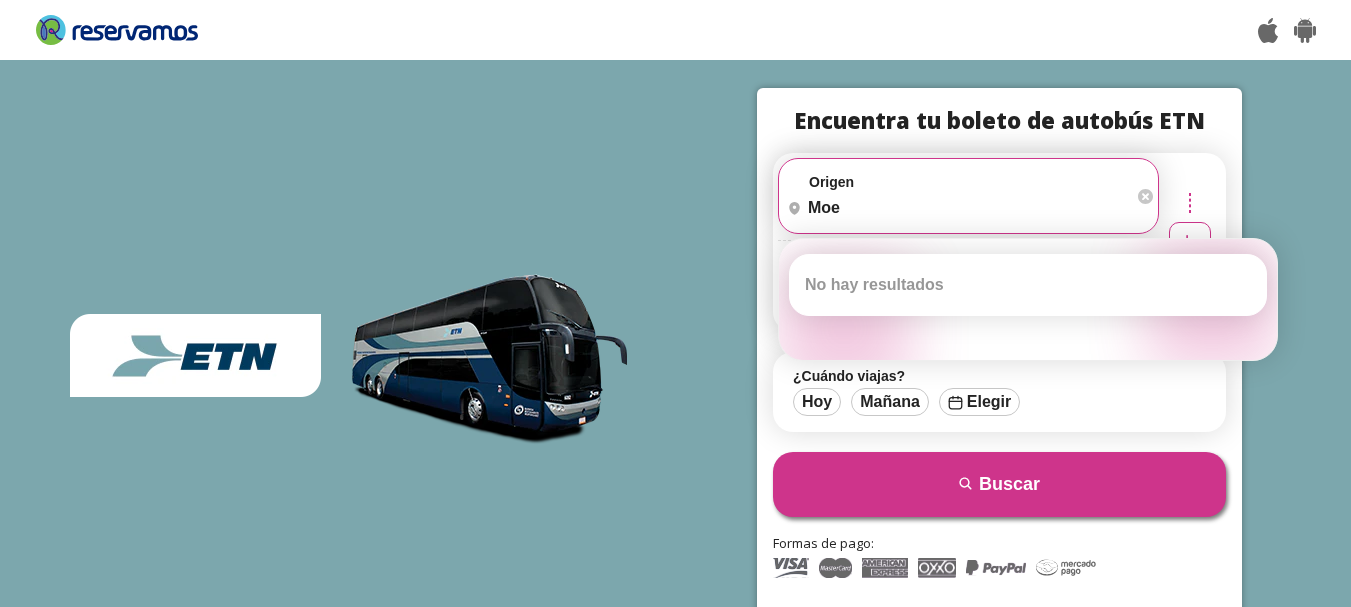 click on "moe" at bounding box center [956, 208] 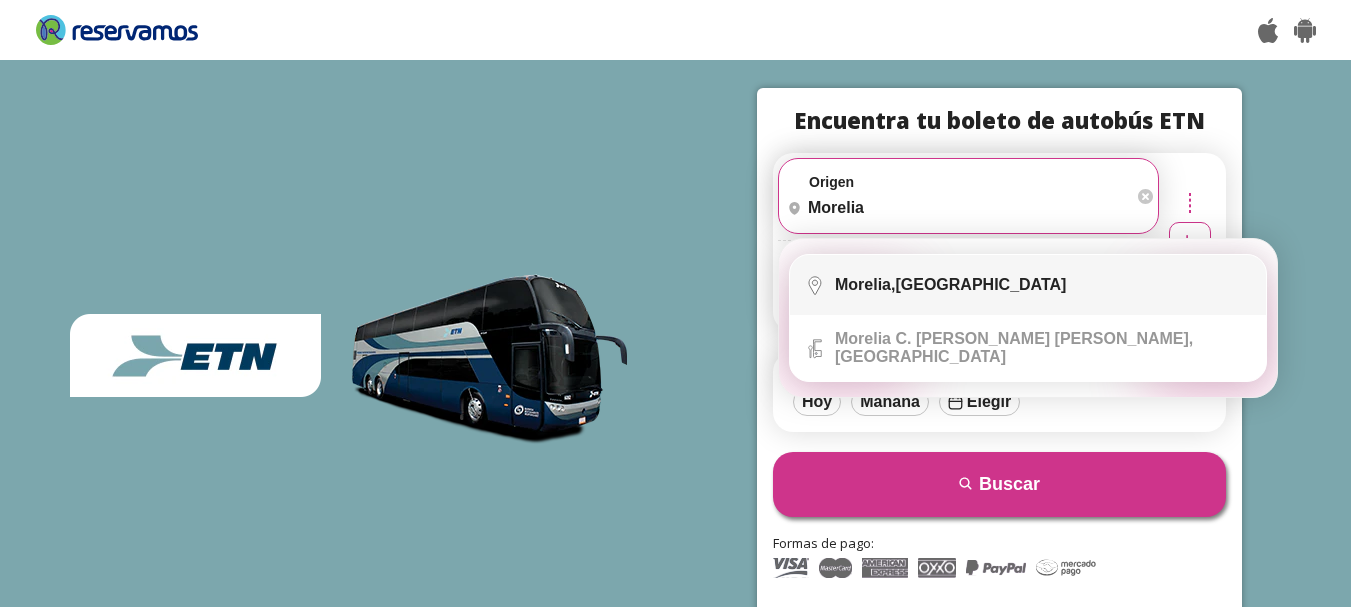 click on "Morelia," at bounding box center [865, 284] 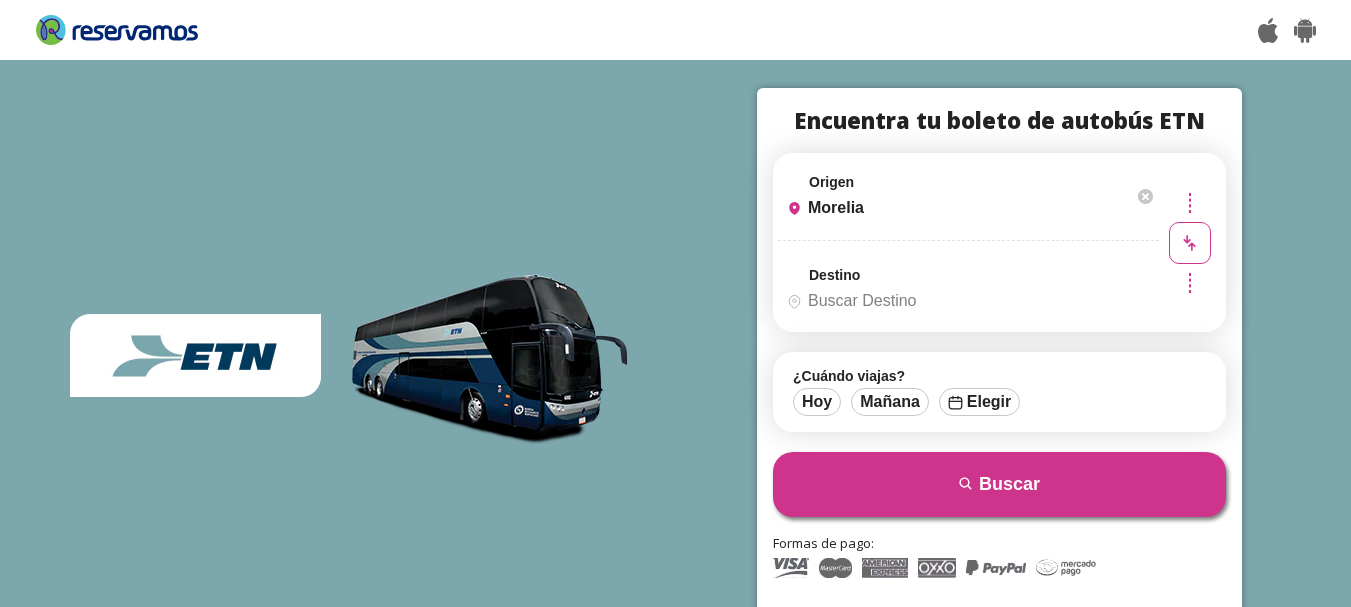 type on "[GEOGRAPHIC_DATA], [GEOGRAPHIC_DATA]" 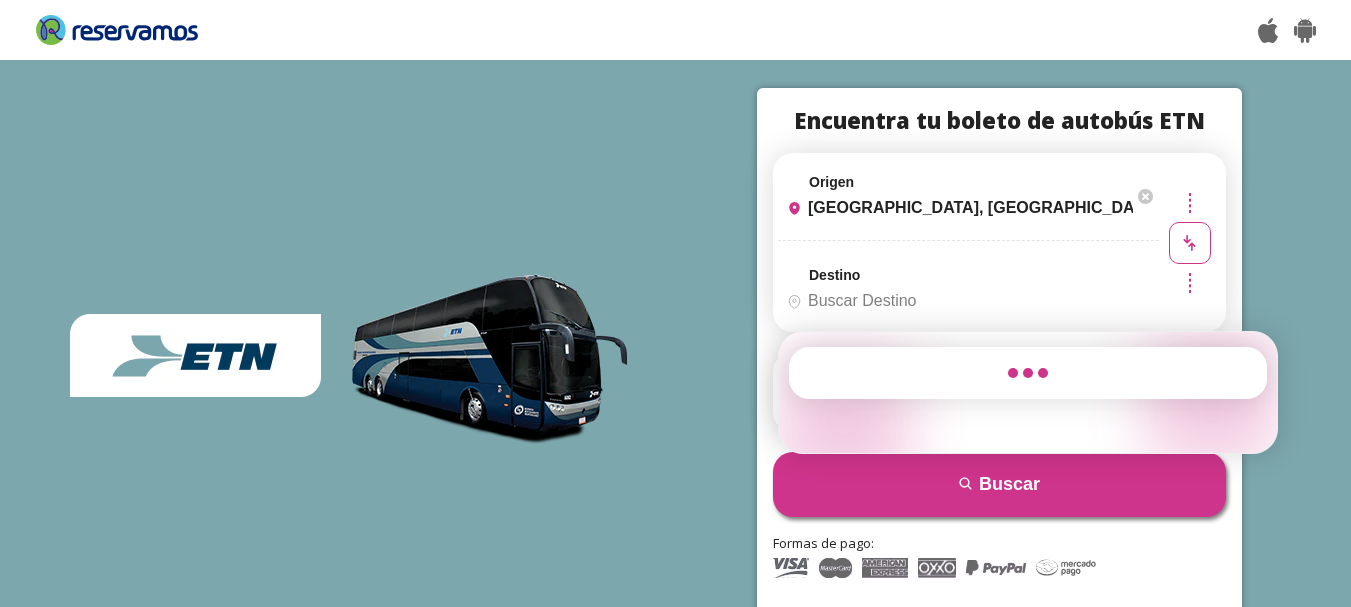click on "Destino" at bounding box center [966, 301] 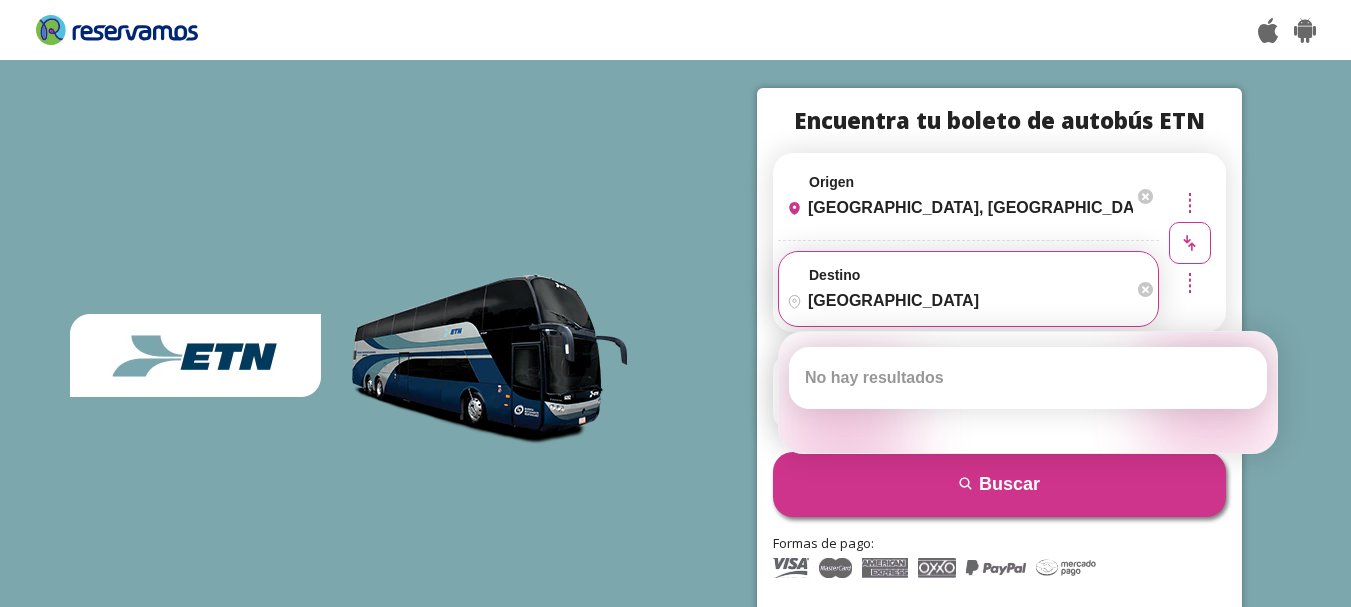 type on "mexico central norte" 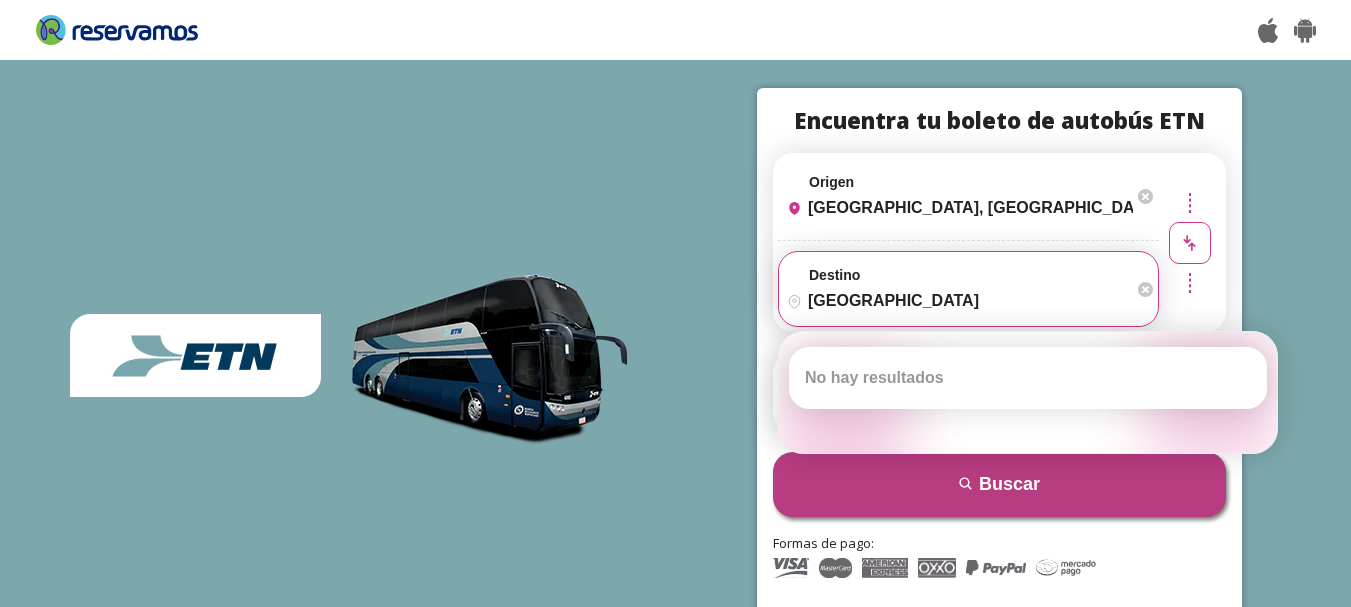 click on "search
[GEOGRAPHIC_DATA]" at bounding box center (999, 484) 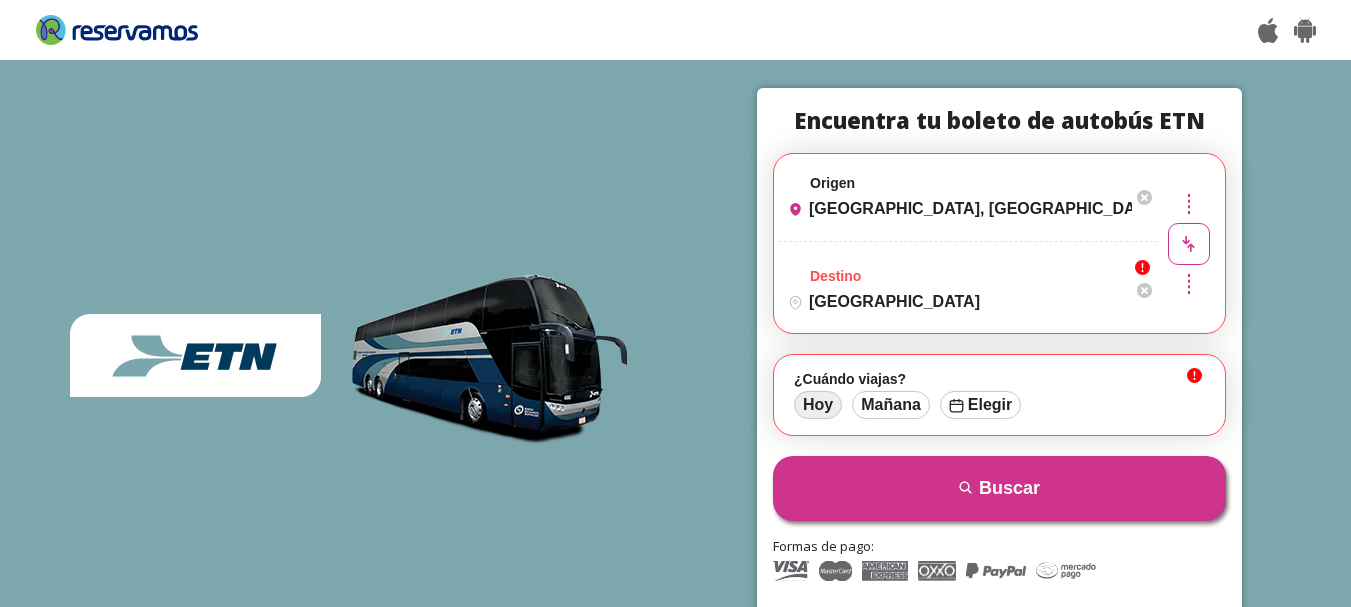 click on "Hoy" at bounding box center [818, 405] 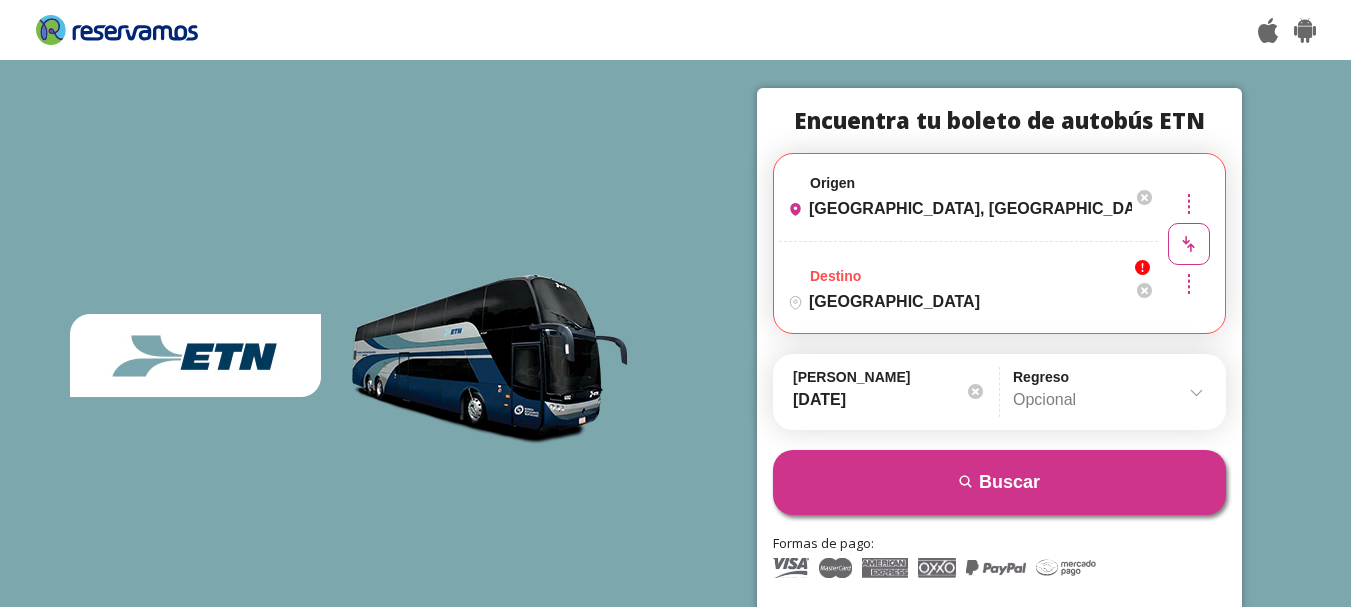 click 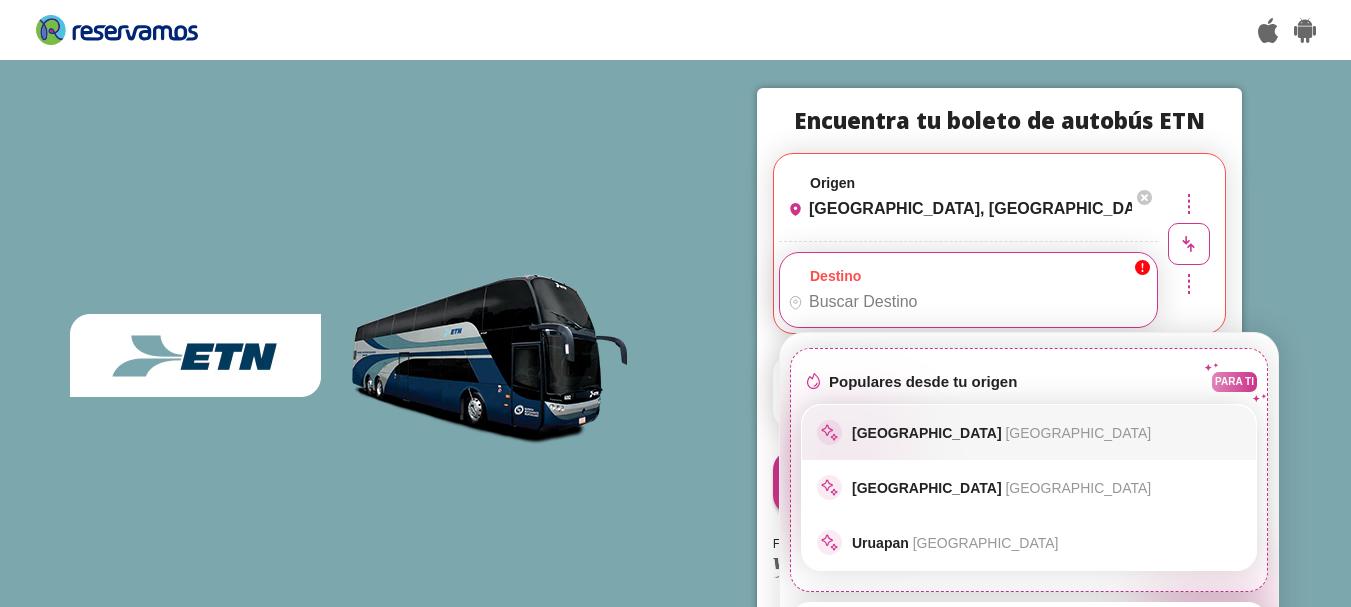 click on "Ciudad de México   Distrito Federal" at bounding box center [1001, 433] 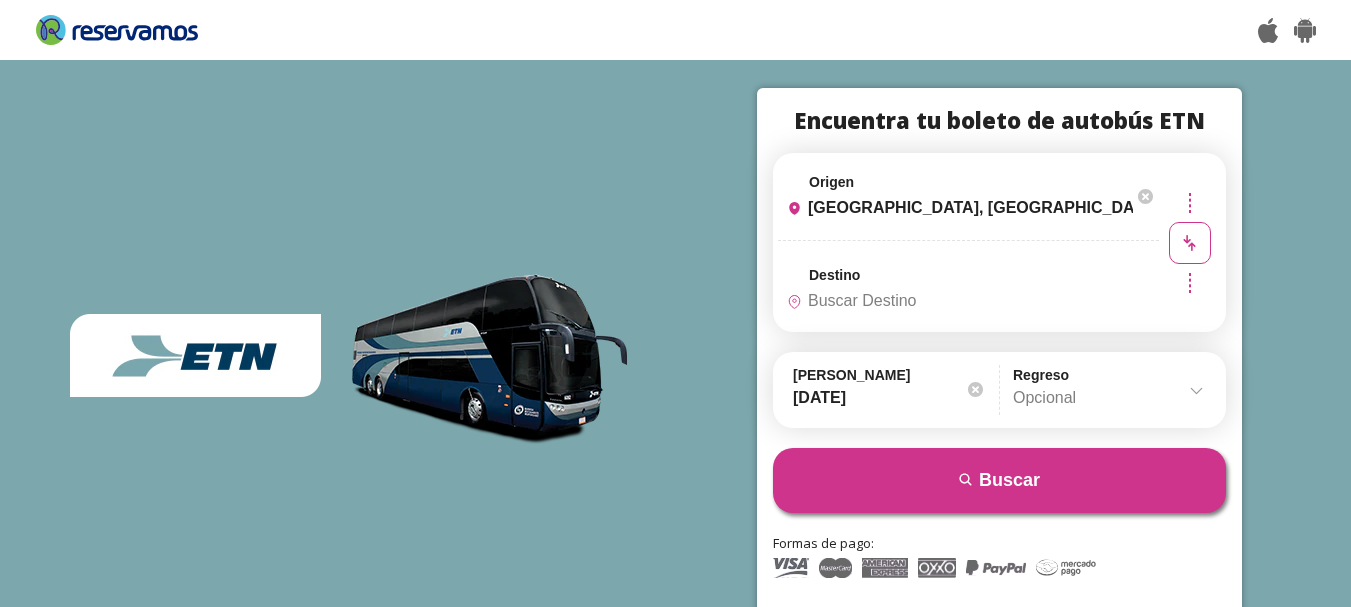 type on "[GEOGRAPHIC_DATA], [GEOGRAPHIC_DATA]" 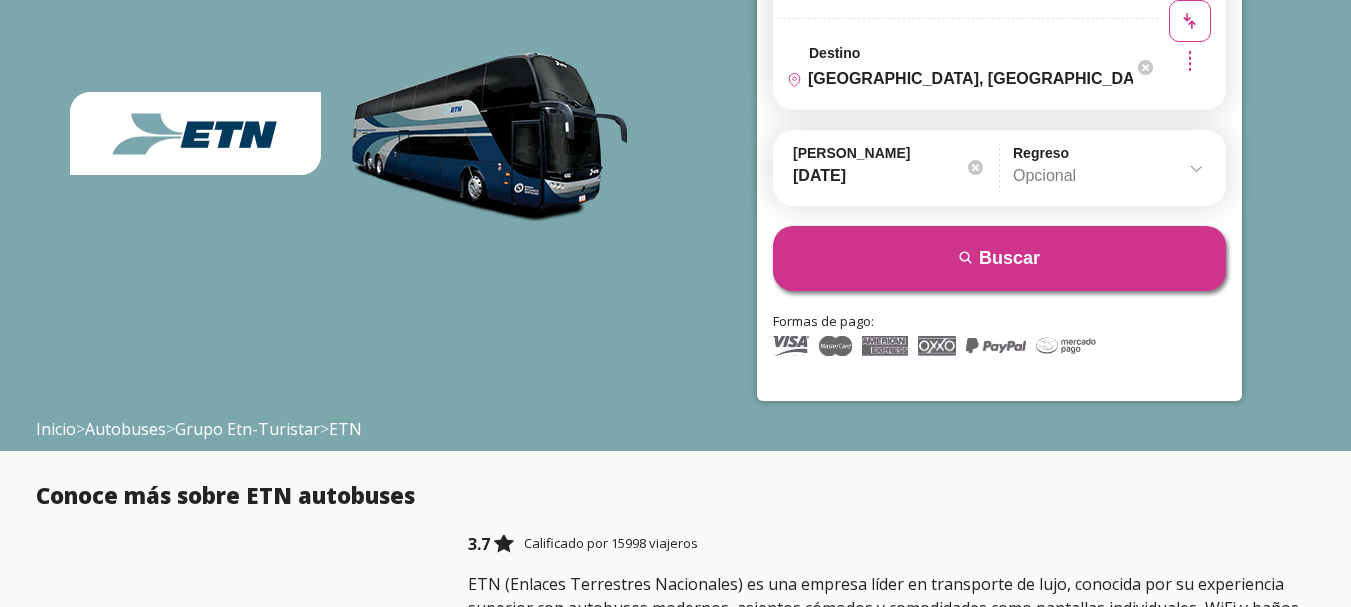 scroll, scrollTop: 0, scrollLeft: 0, axis: both 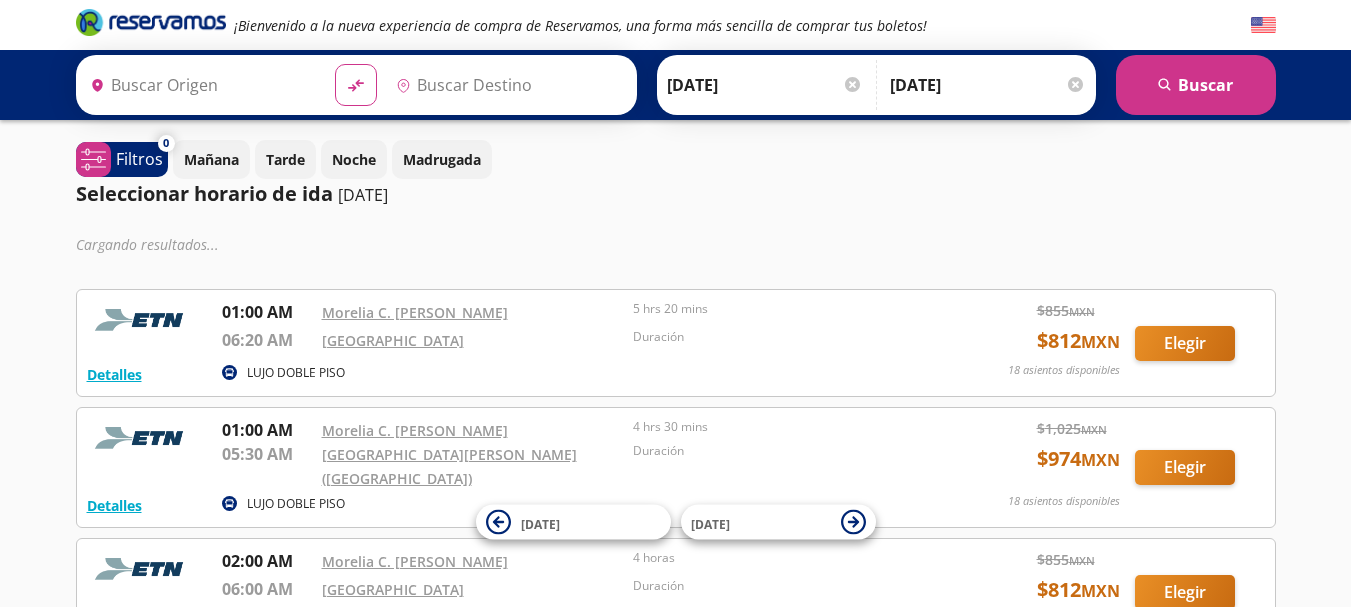 type on "[GEOGRAPHIC_DATA], [GEOGRAPHIC_DATA]" 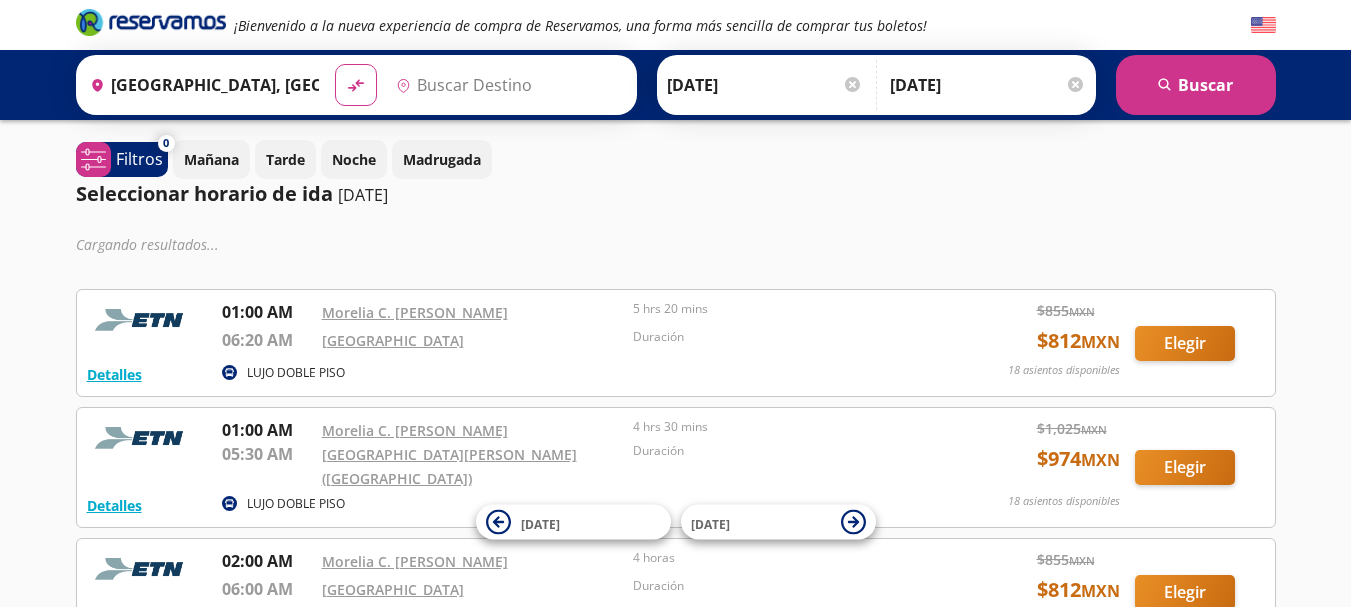 type on "[GEOGRAPHIC_DATA], [GEOGRAPHIC_DATA]" 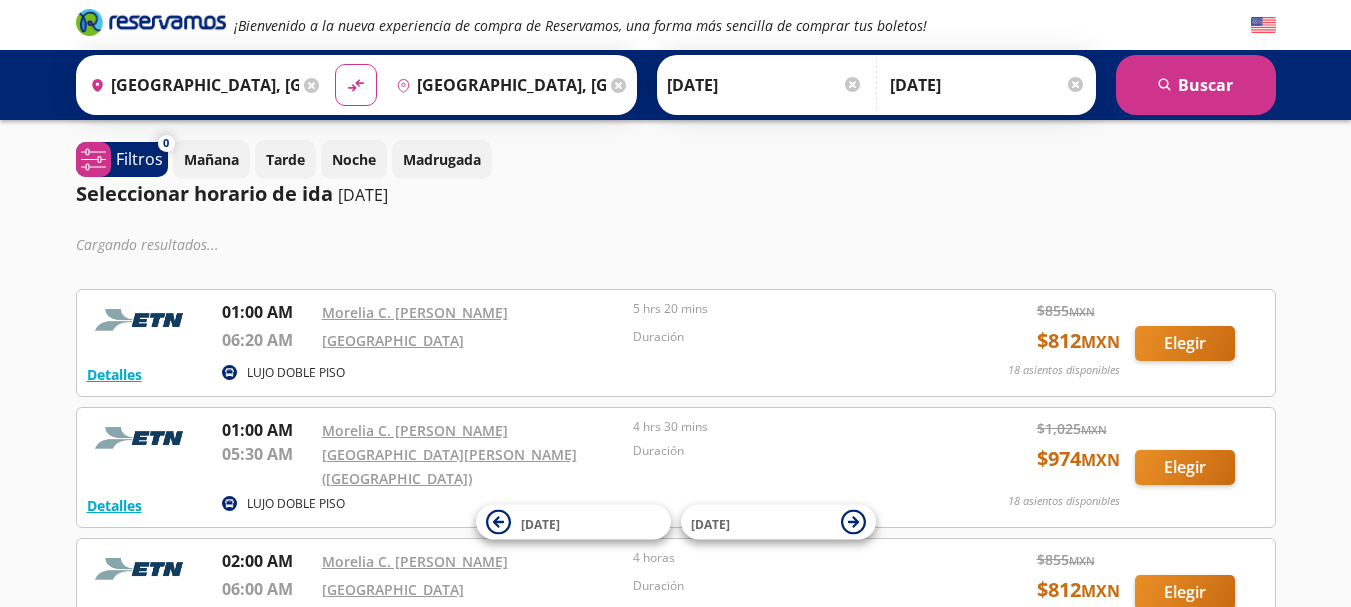 scroll, scrollTop: 0, scrollLeft: 0, axis: both 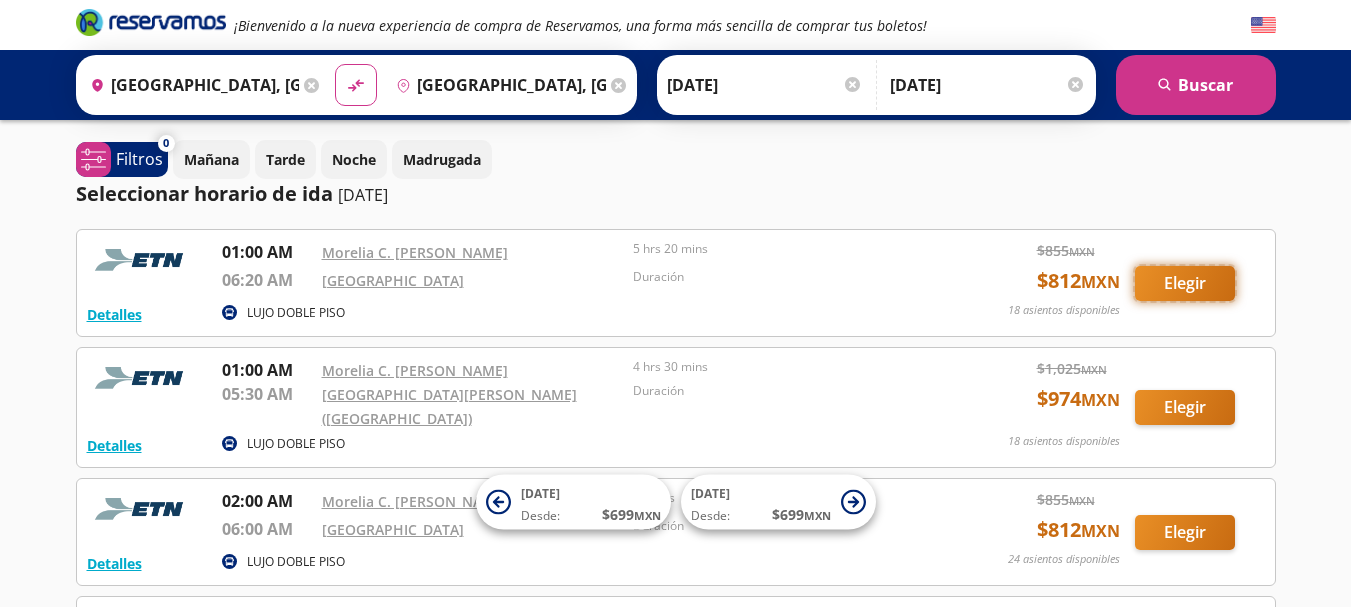 click on "Elegir" at bounding box center [1185, 283] 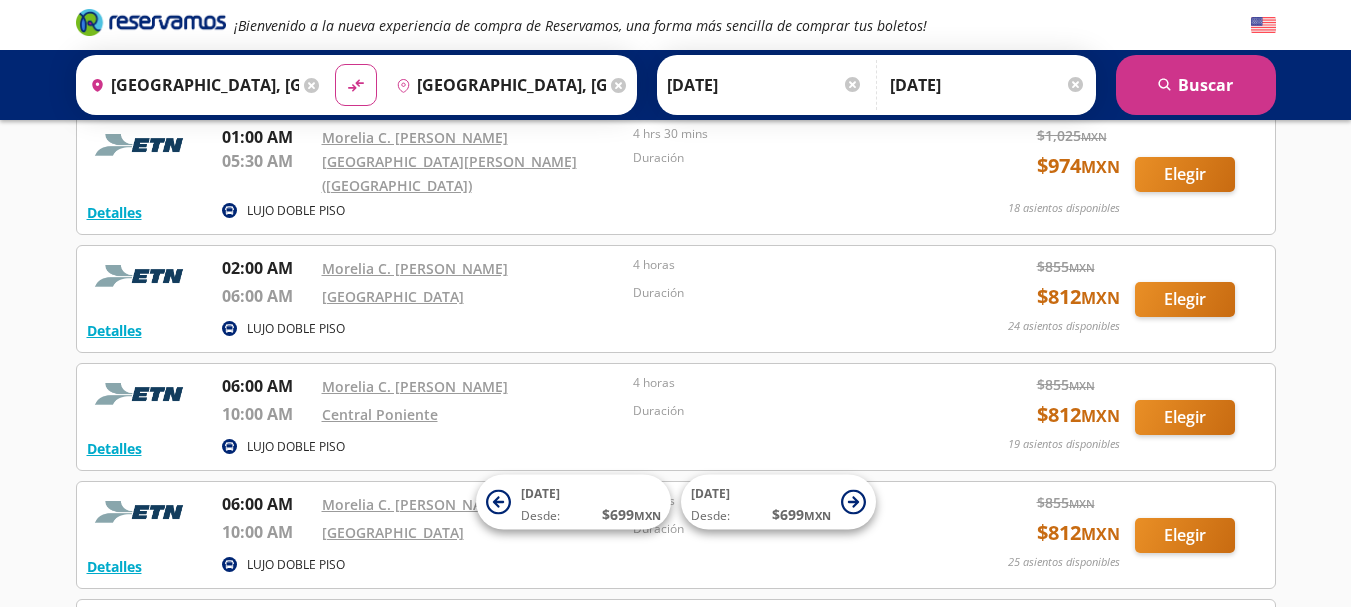 scroll, scrollTop: 0, scrollLeft: 0, axis: both 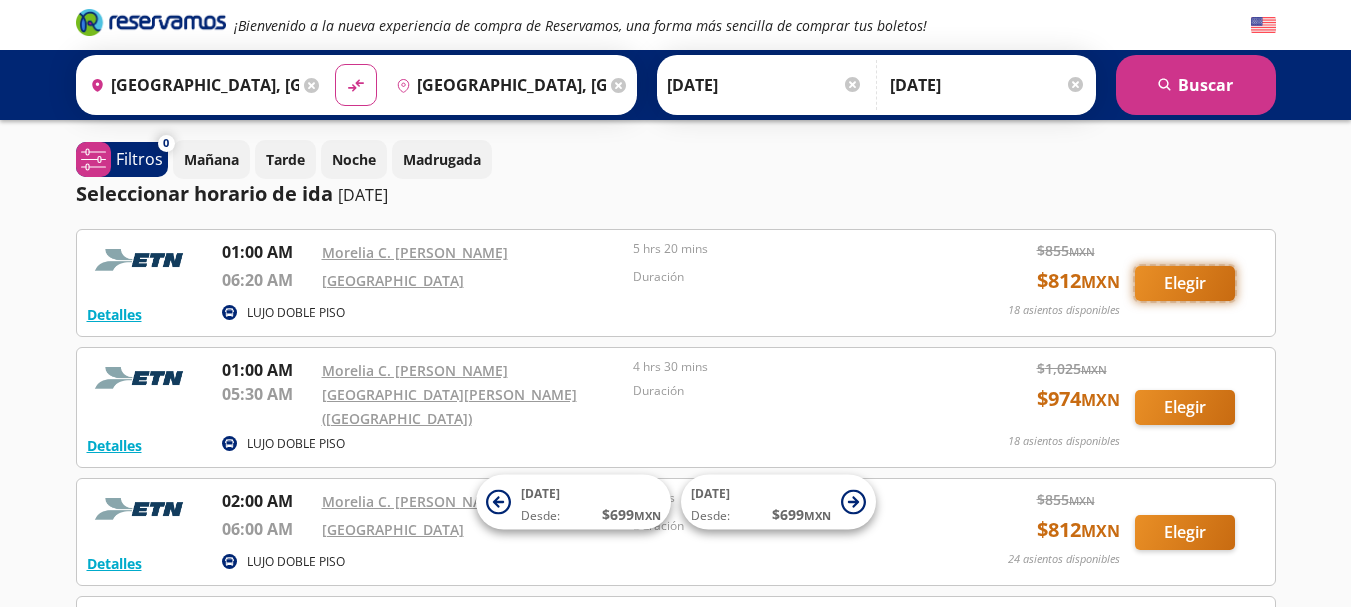 click on "Elegir" at bounding box center (1185, 283) 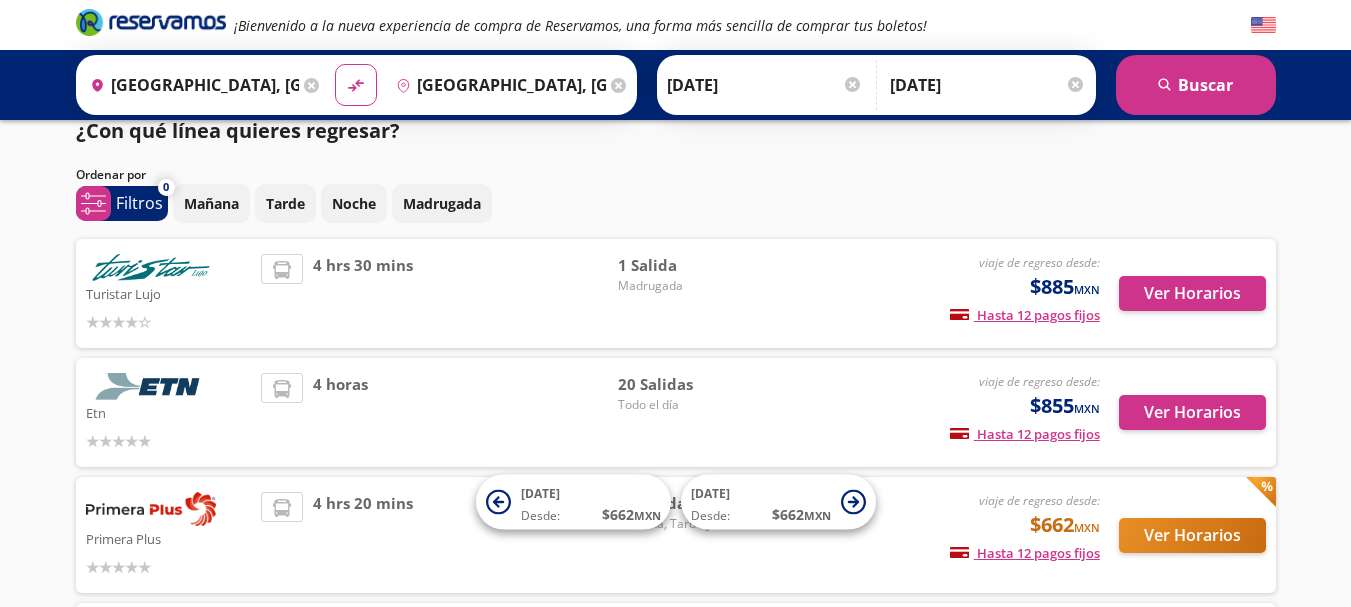 scroll, scrollTop: 22, scrollLeft: 0, axis: vertical 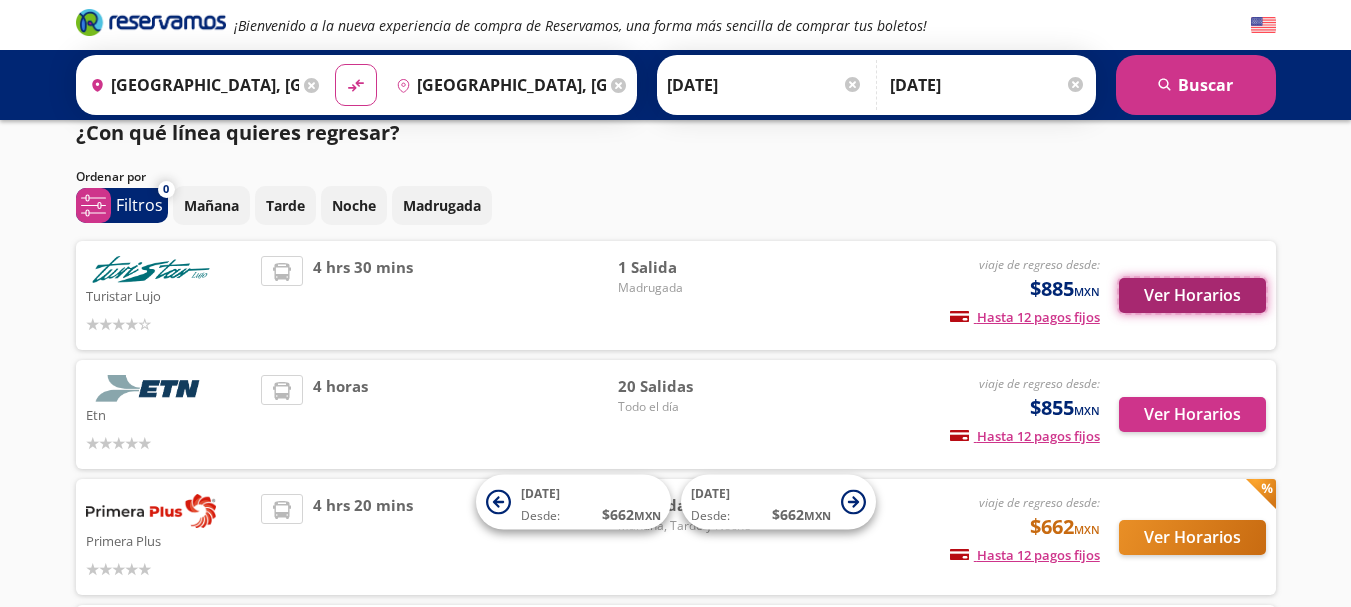 click on "Ver Horarios" at bounding box center [1192, 295] 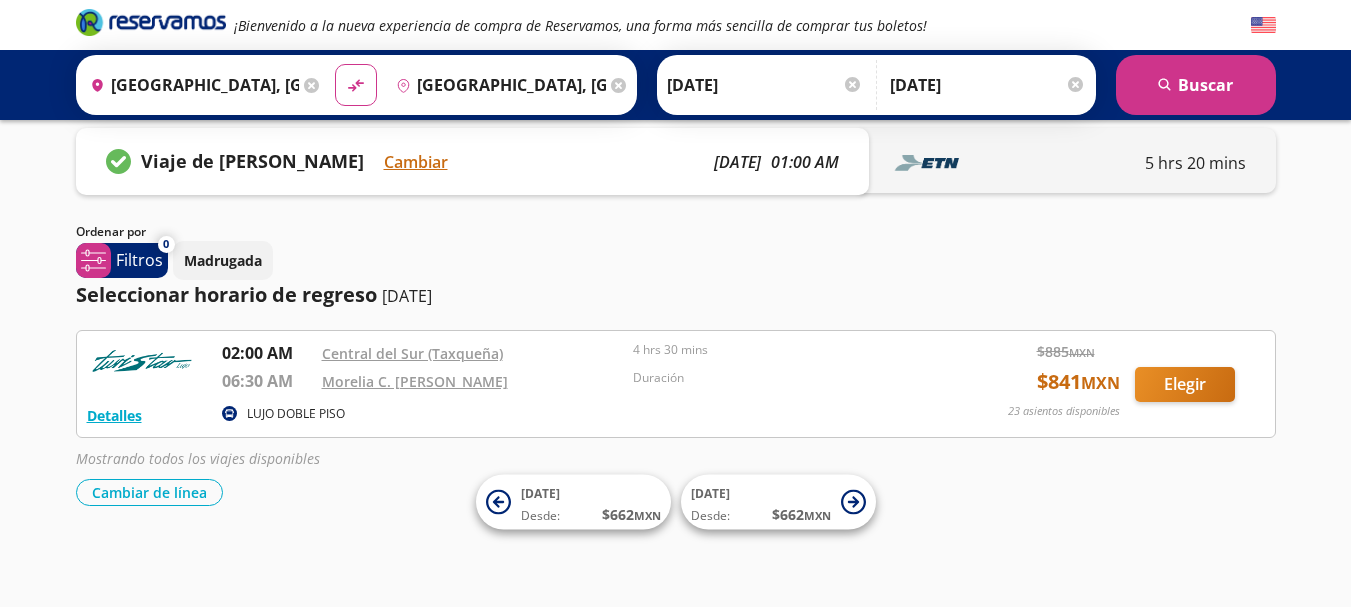 scroll, scrollTop: 0, scrollLeft: 0, axis: both 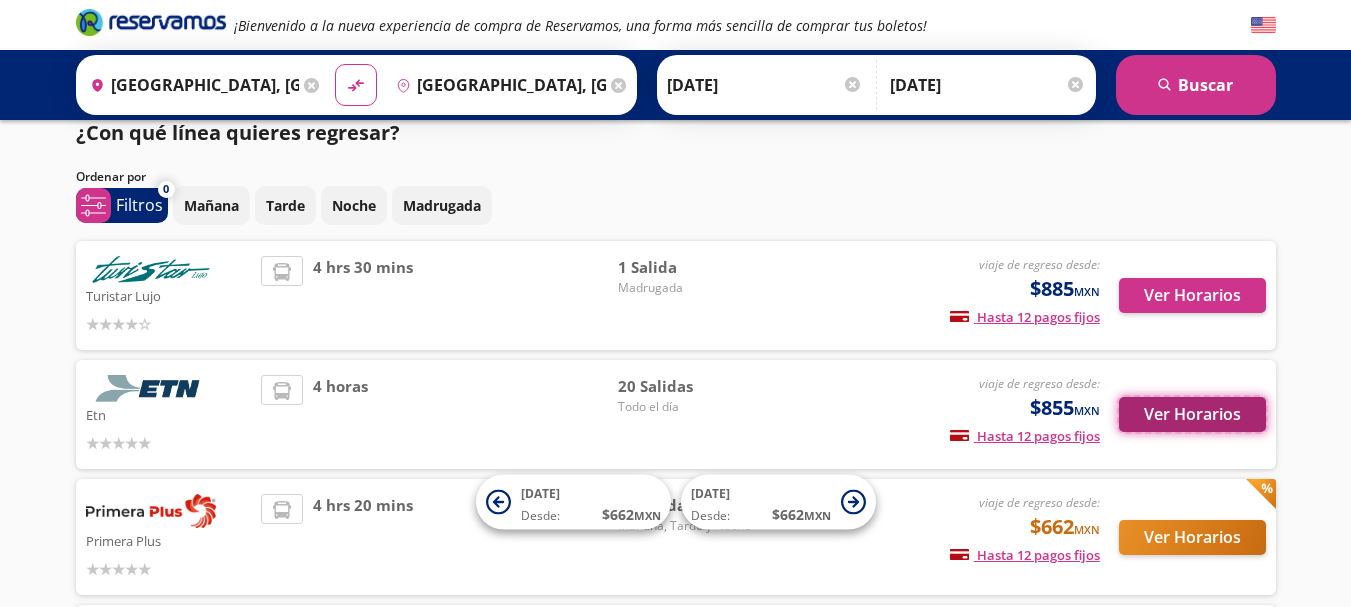 click on "Ver Horarios" at bounding box center (1192, 414) 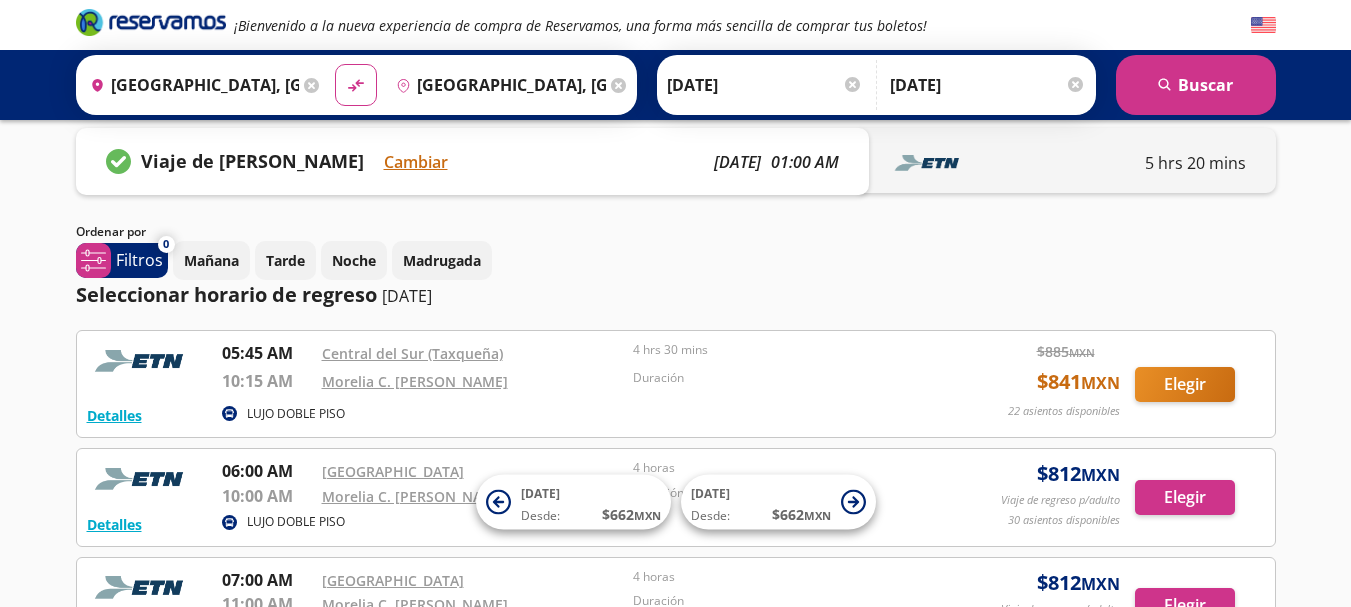 scroll, scrollTop: 0, scrollLeft: 0, axis: both 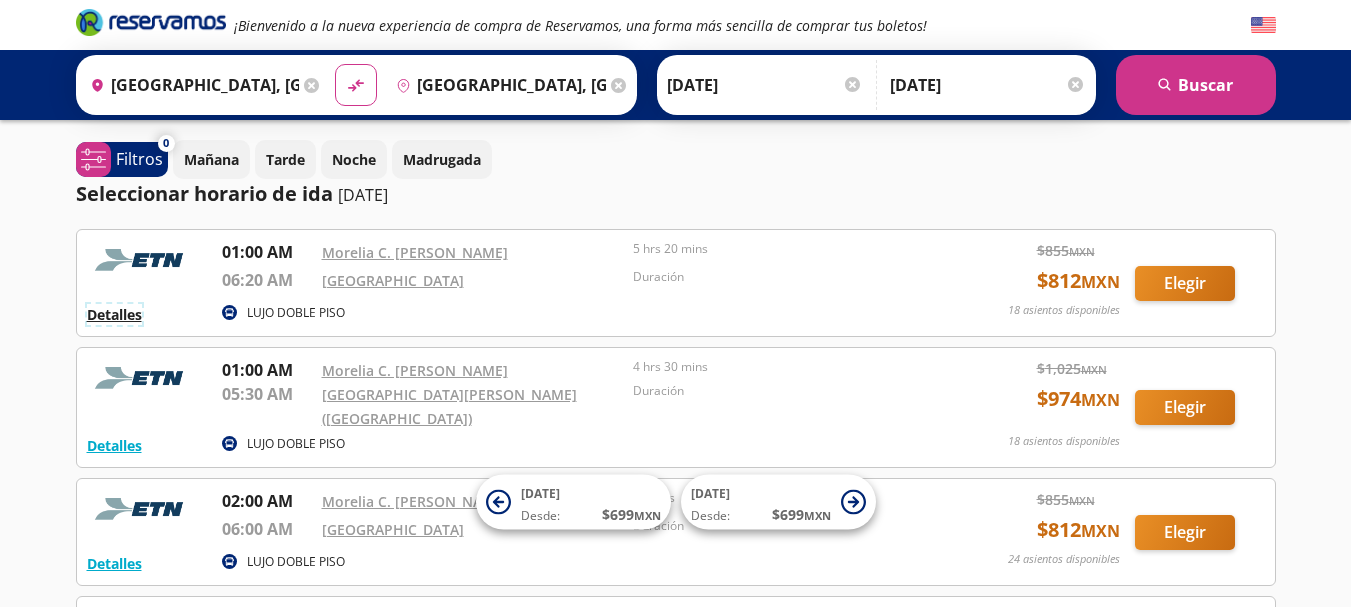 click on "Detalles" at bounding box center [114, 314] 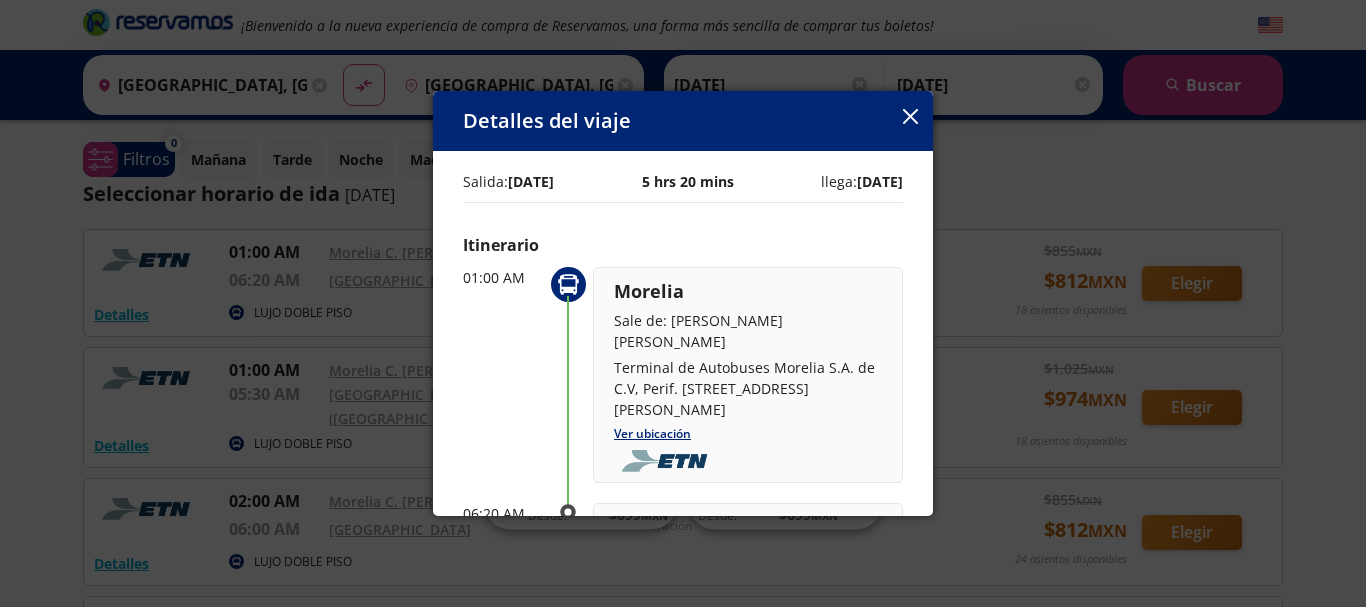click 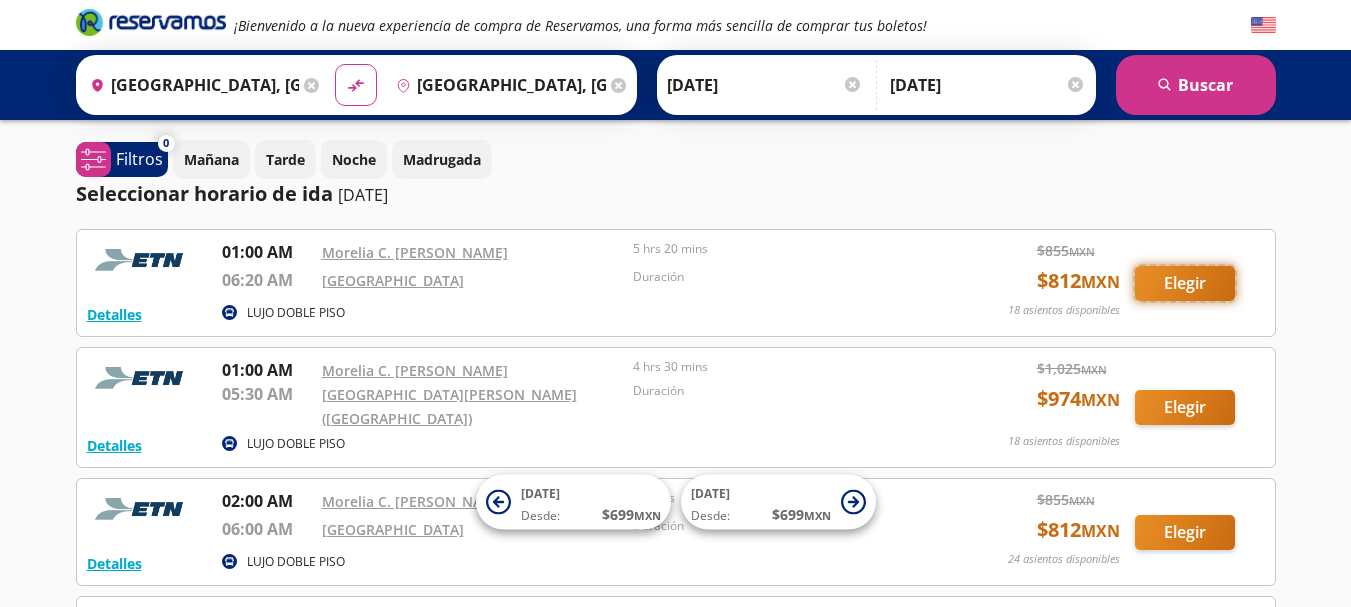 click on "Elegir" at bounding box center (1185, 283) 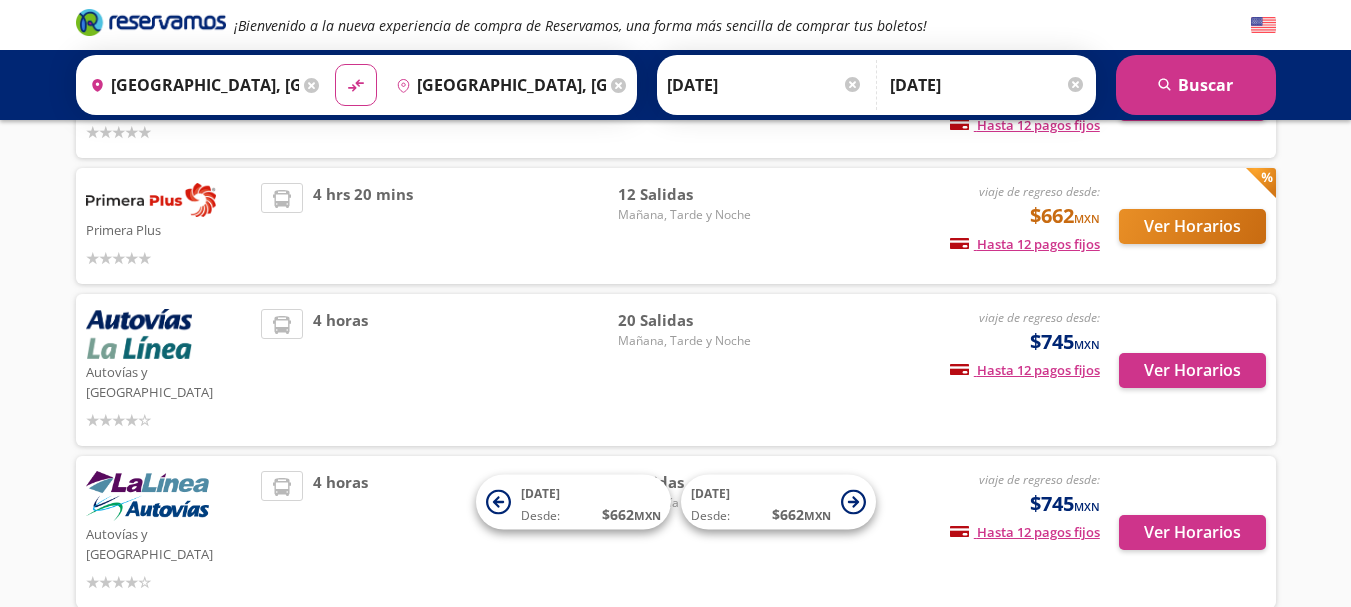 scroll, scrollTop: 335, scrollLeft: 0, axis: vertical 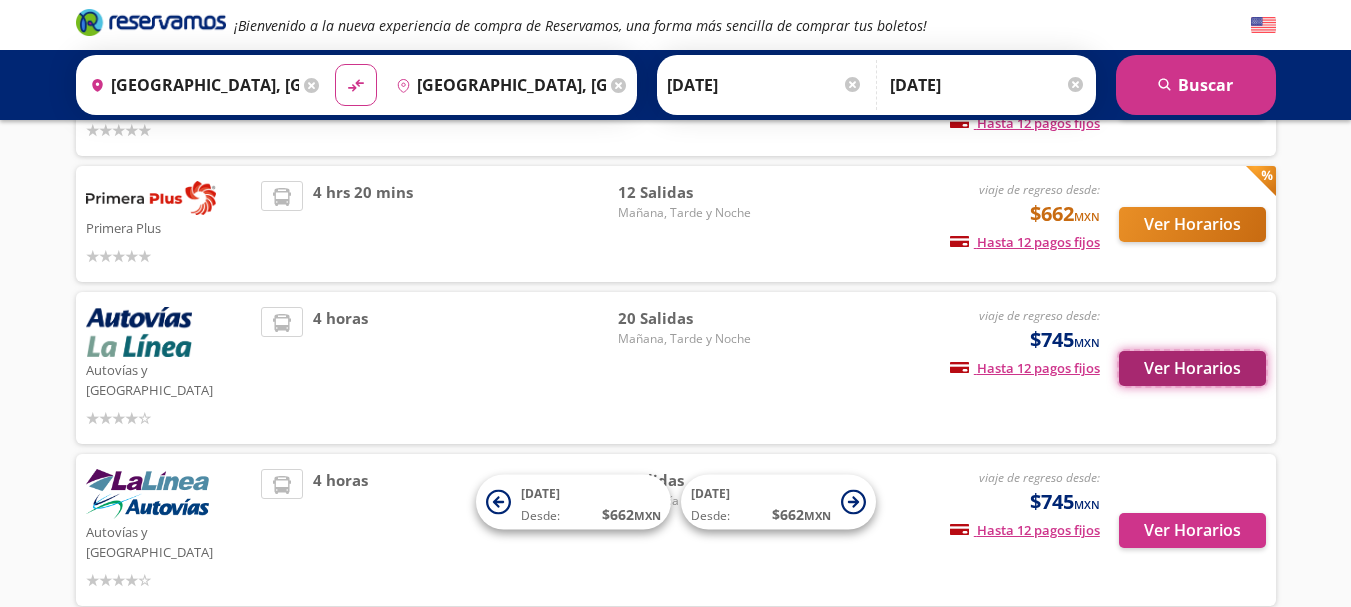 click on "Ver Horarios" at bounding box center (1192, 368) 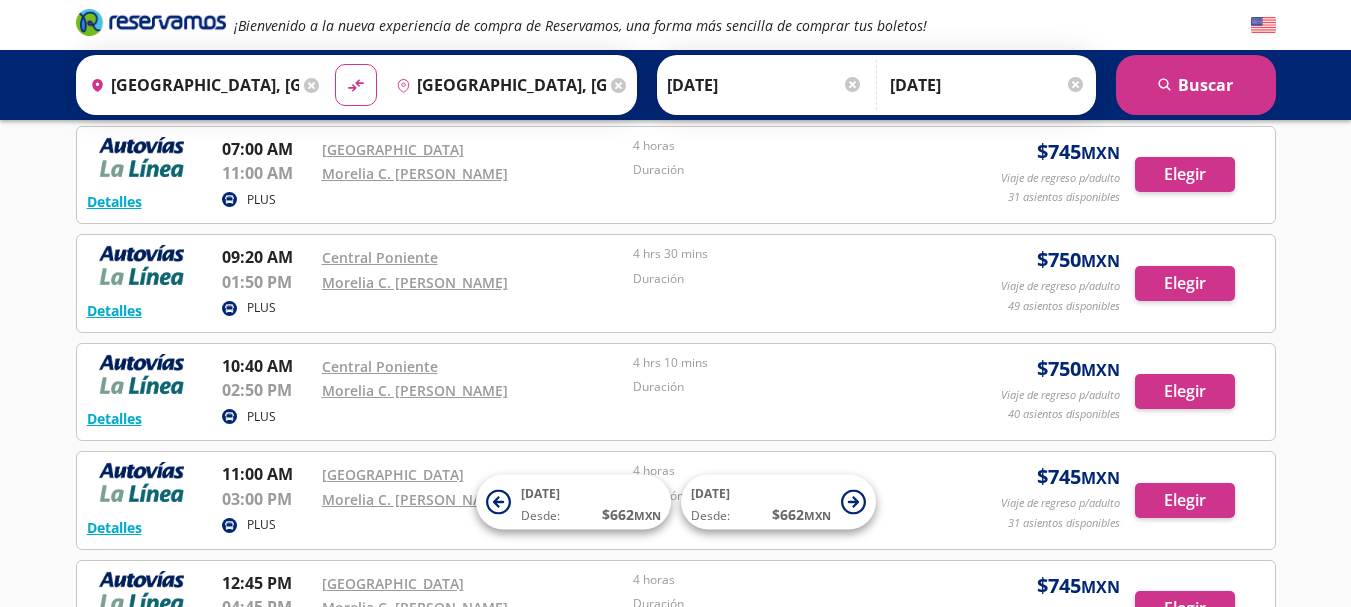 scroll, scrollTop: 0, scrollLeft: 0, axis: both 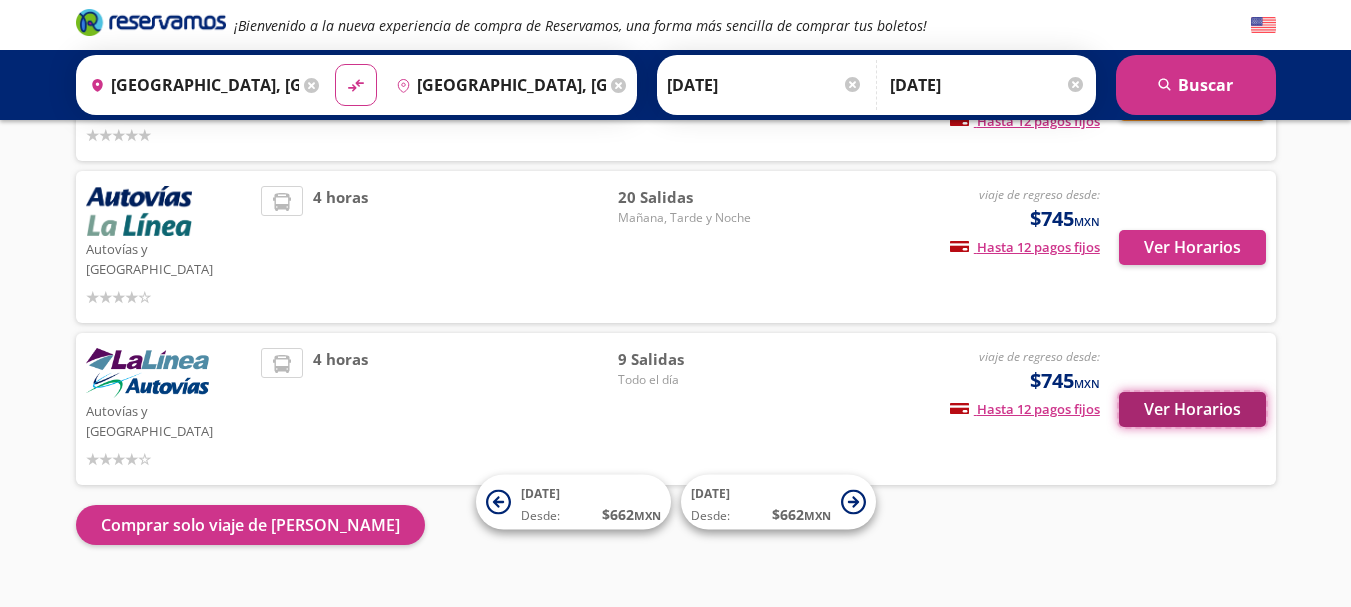 click on "Ver Horarios" at bounding box center (1192, 409) 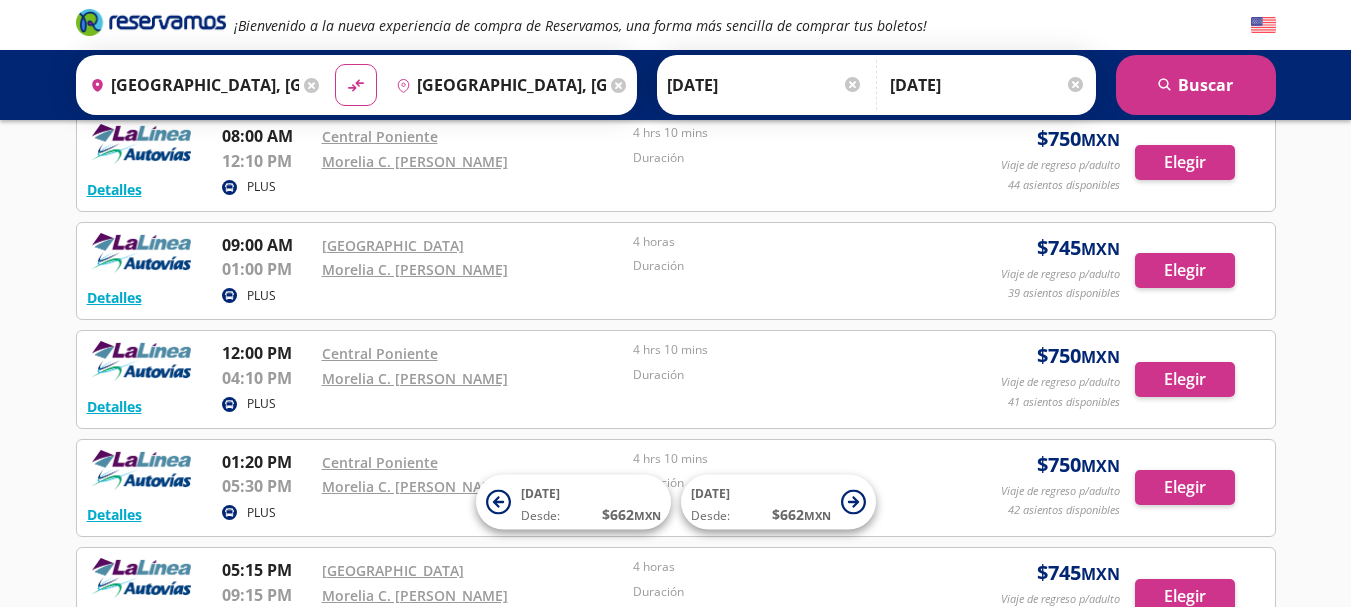 scroll, scrollTop: 0, scrollLeft: 0, axis: both 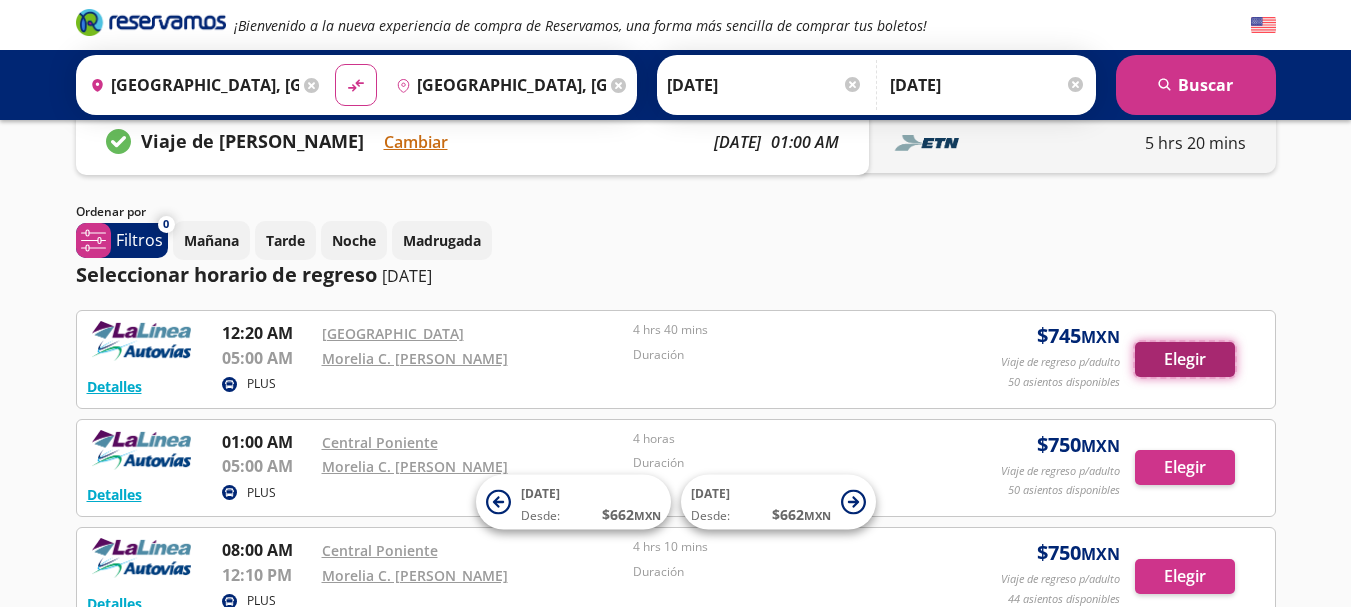 click on "Elegir" at bounding box center (1185, 359) 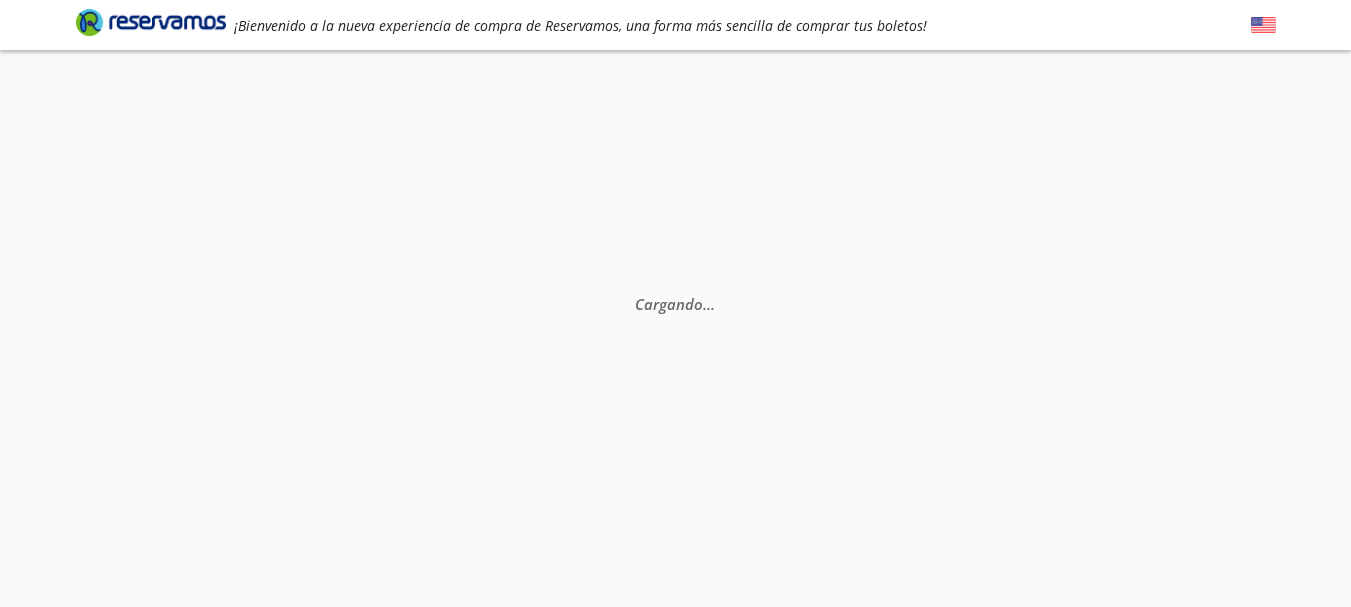 scroll, scrollTop: 0, scrollLeft: 0, axis: both 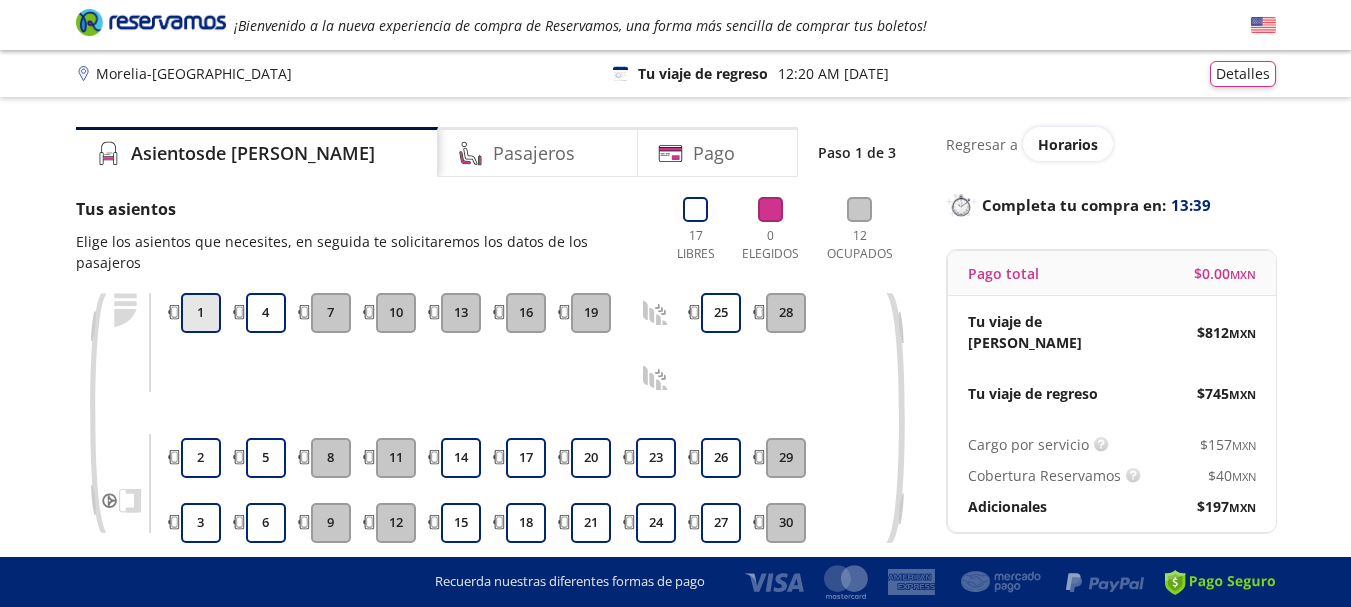 click on "1" at bounding box center (201, 313) 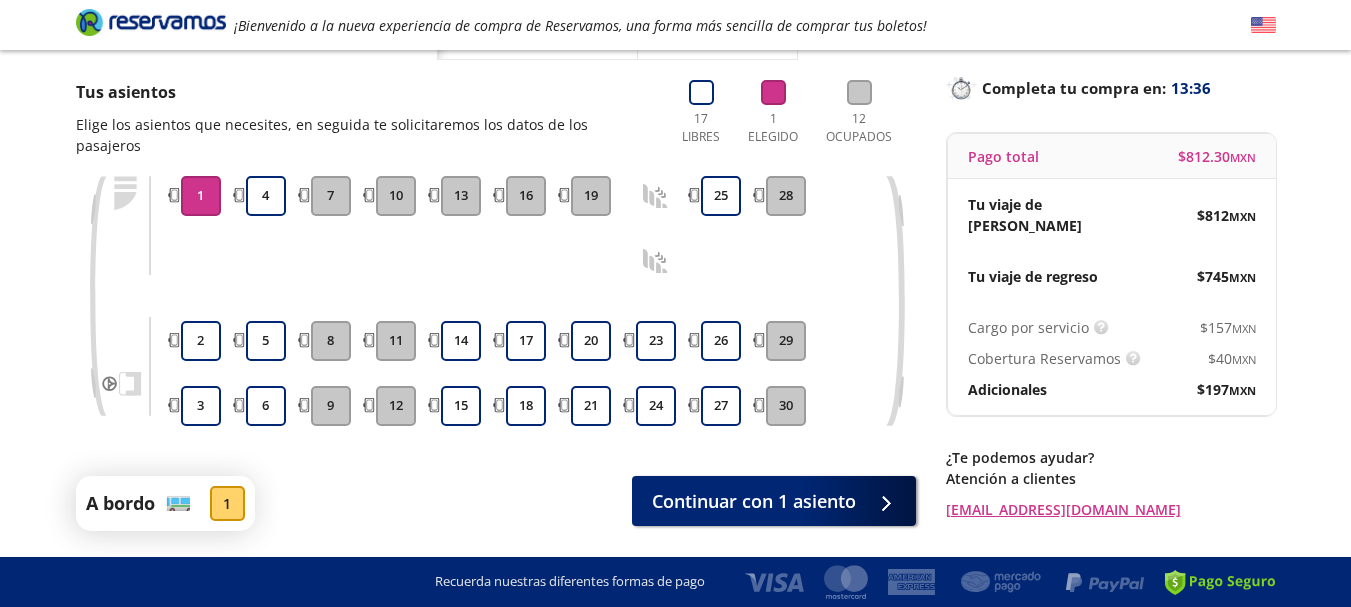 scroll, scrollTop: 161, scrollLeft: 0, axis: vertical 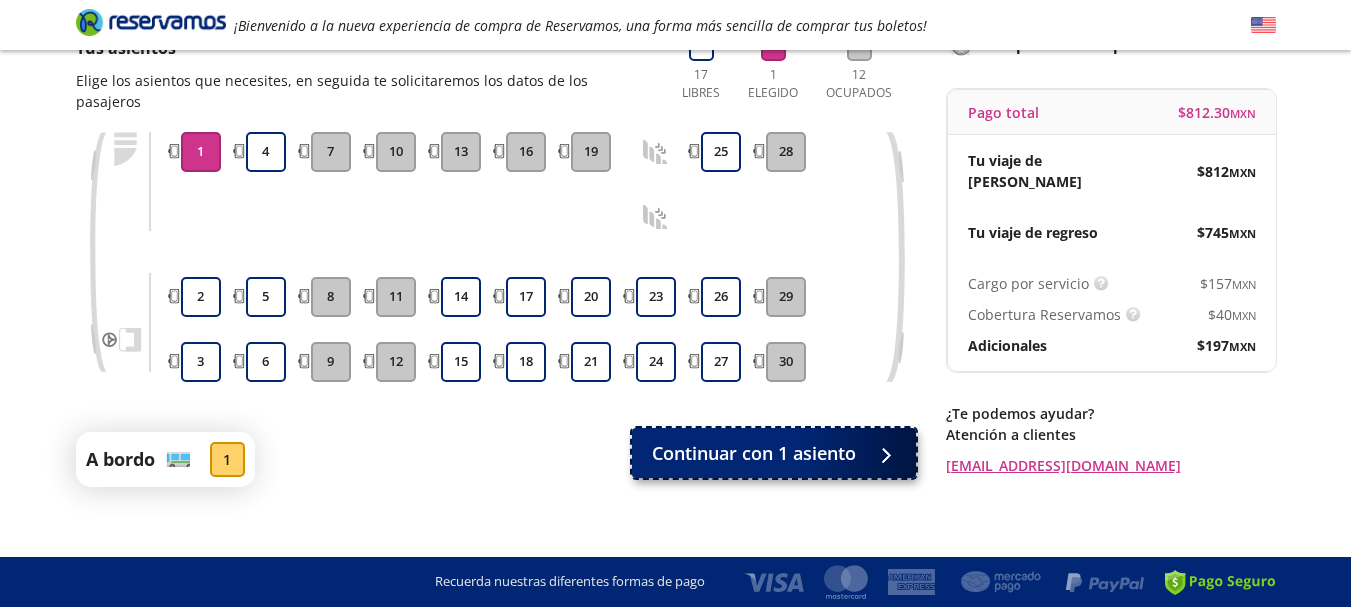 click on "Continuar con 1 asiento" at bounding box center [754, 453] 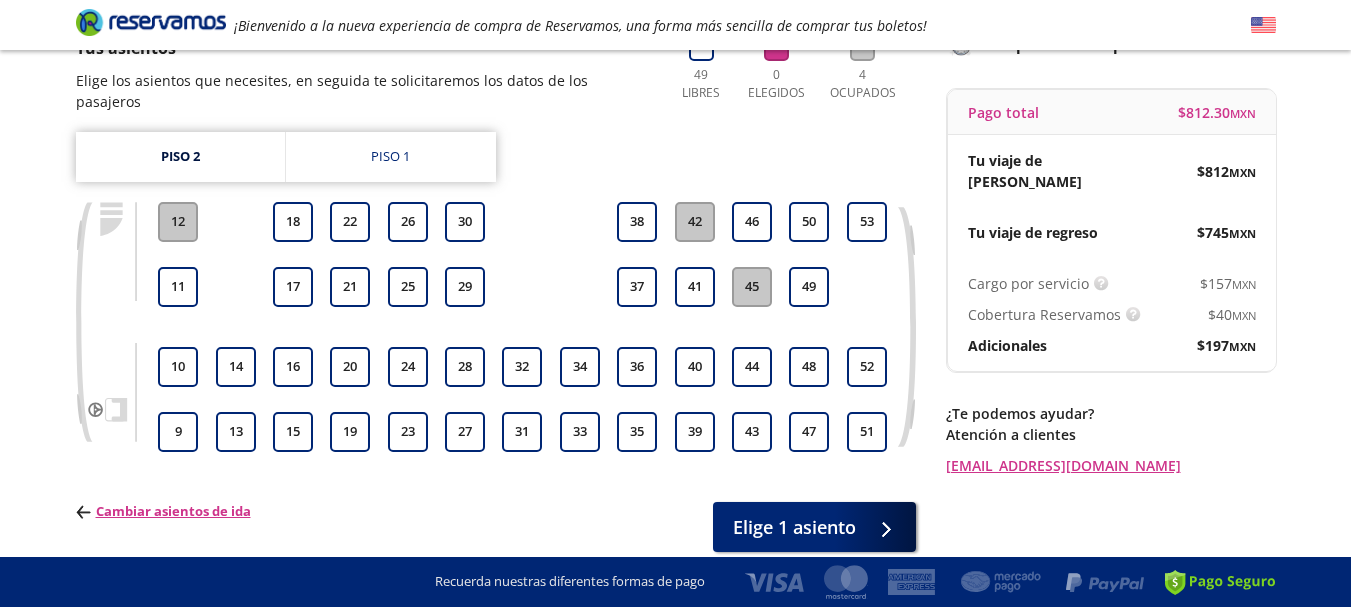 scroll, scrollTop: 0, scrollLeft: 0, axis: both 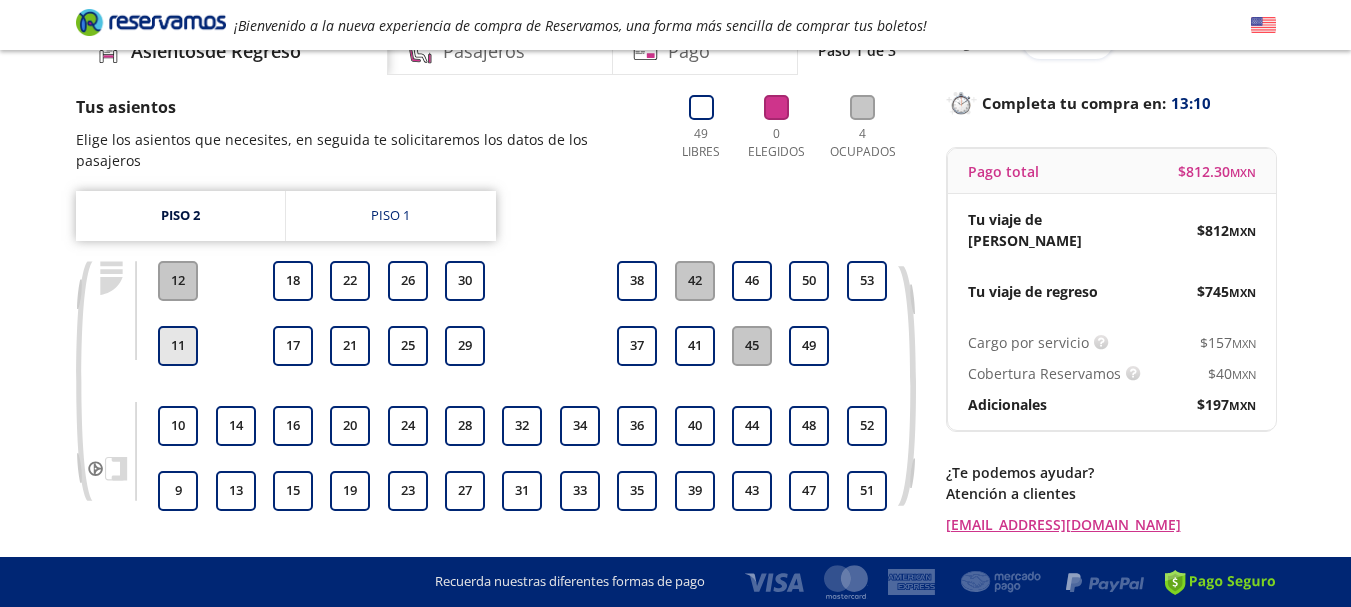 click on "11" at bounding box center (178, 346) 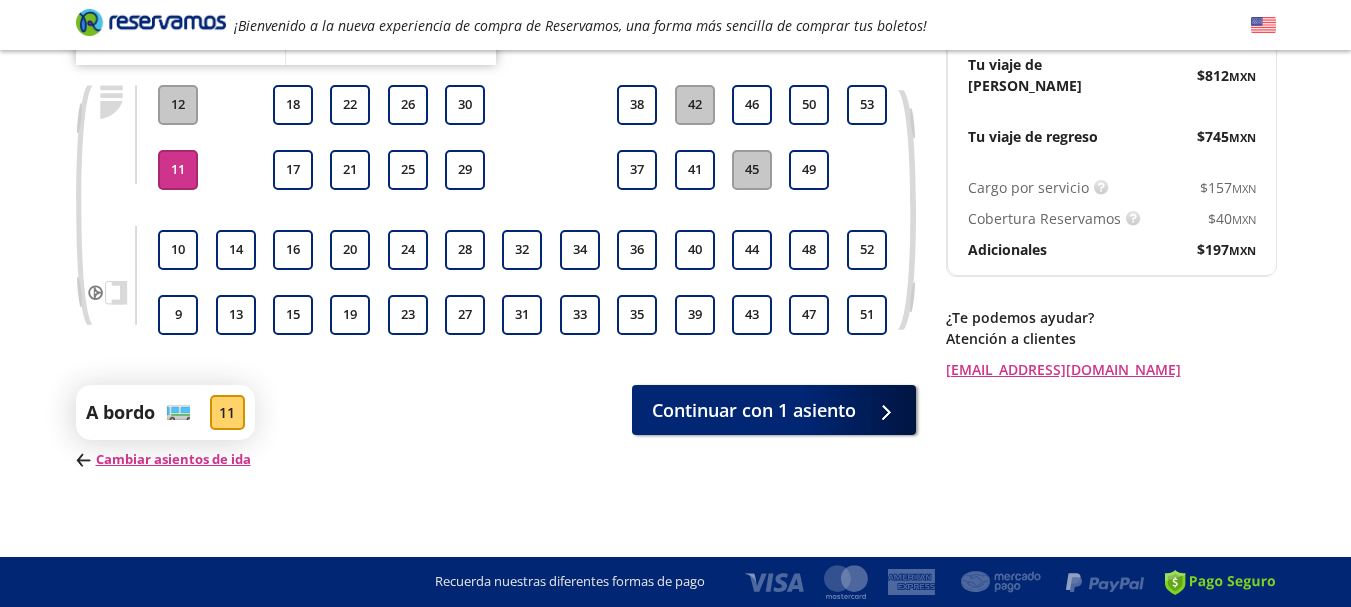scroll, scrollTop: 261, scrollLeft: 0, axis: vertical 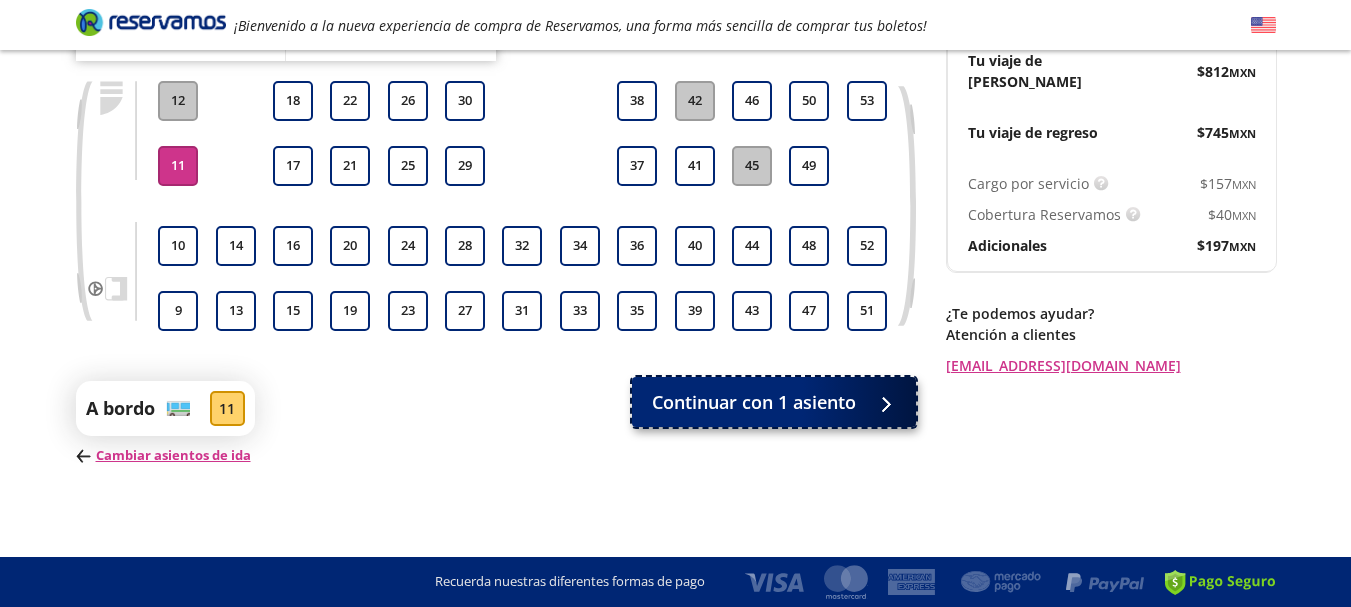 click on "Continuar con 1 asiento" at bounding box center (754, 402) 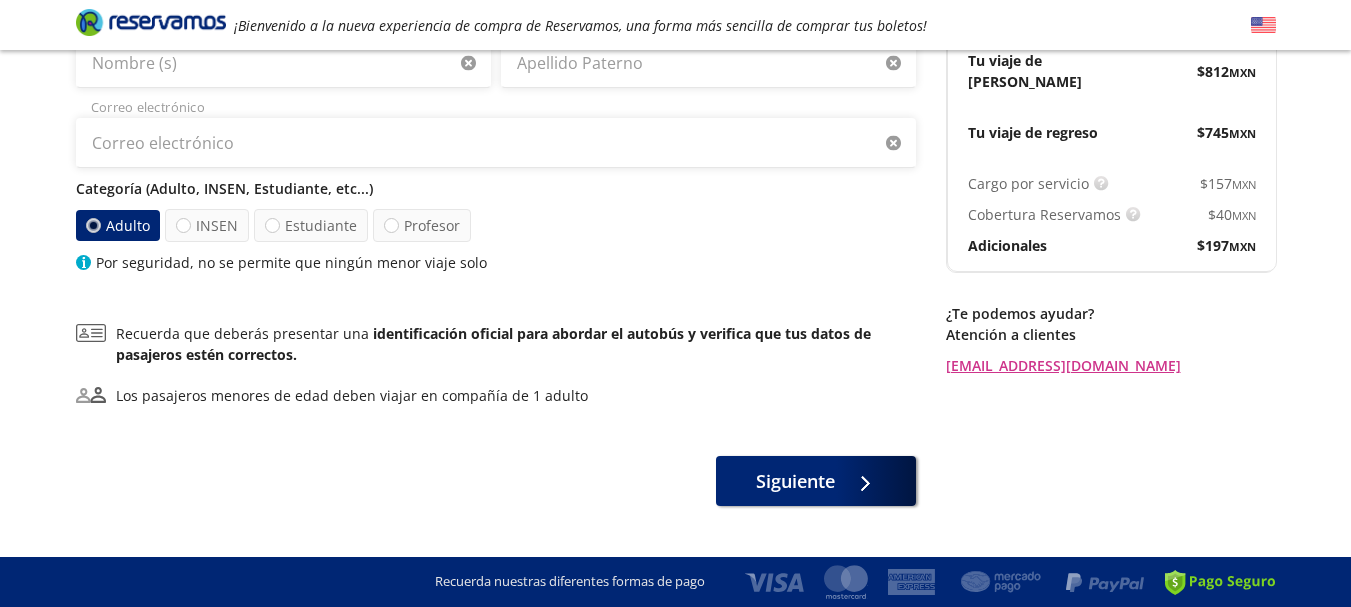 scroll, scrollTop: 0, scrollLeft: 0, axis: both 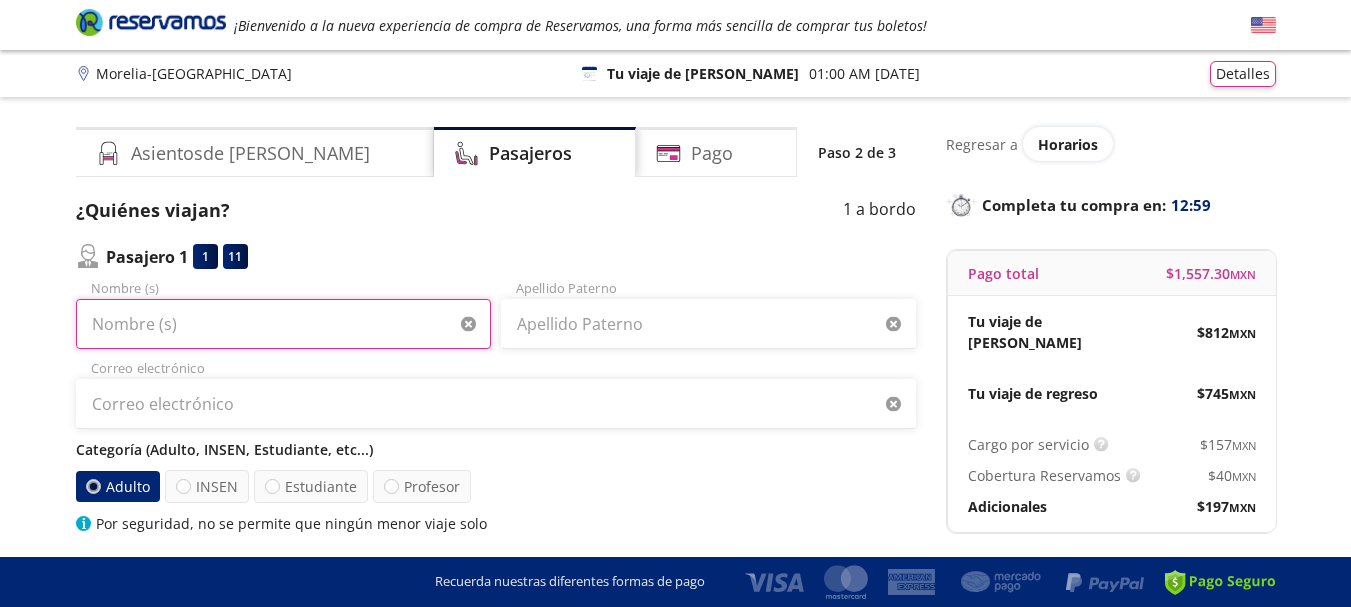 click on "Nombre (s)" at bounding box center [283, 324] 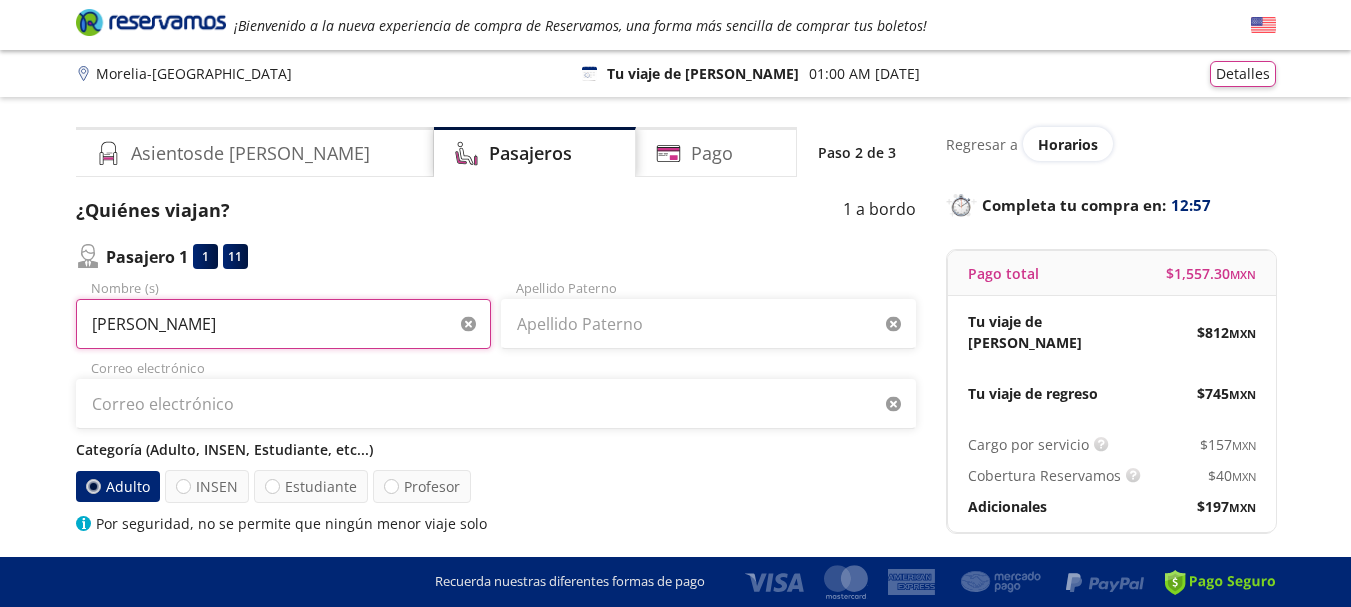 type on "[PERSON_NAME]" 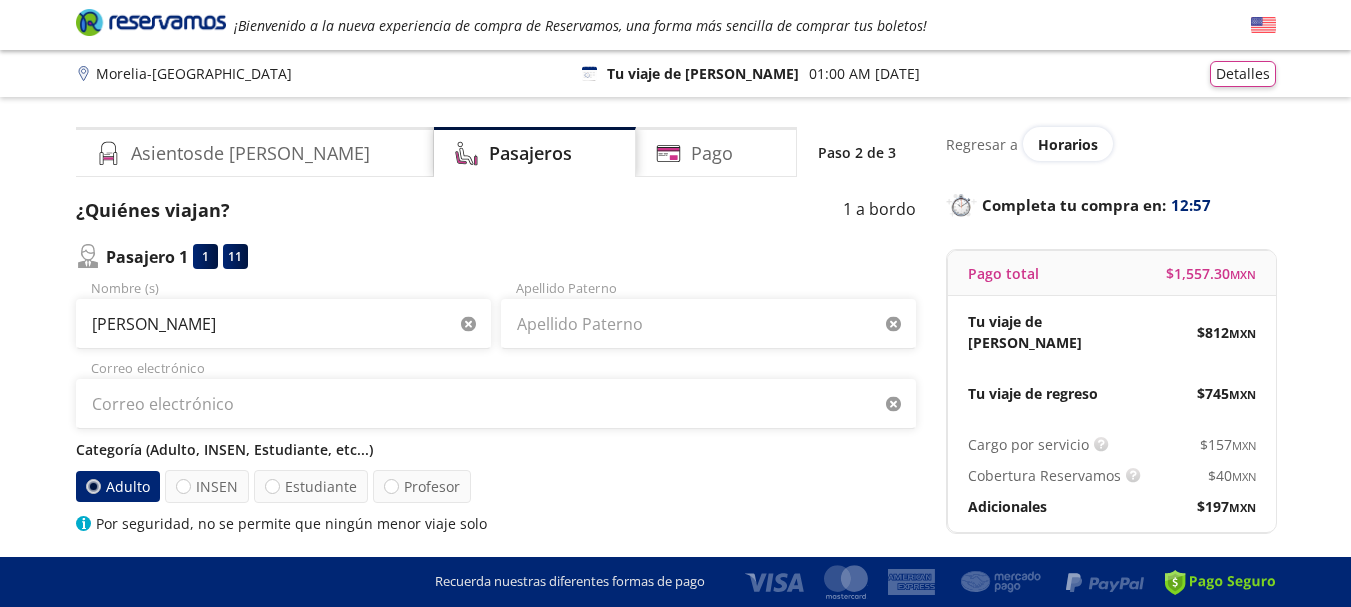 type 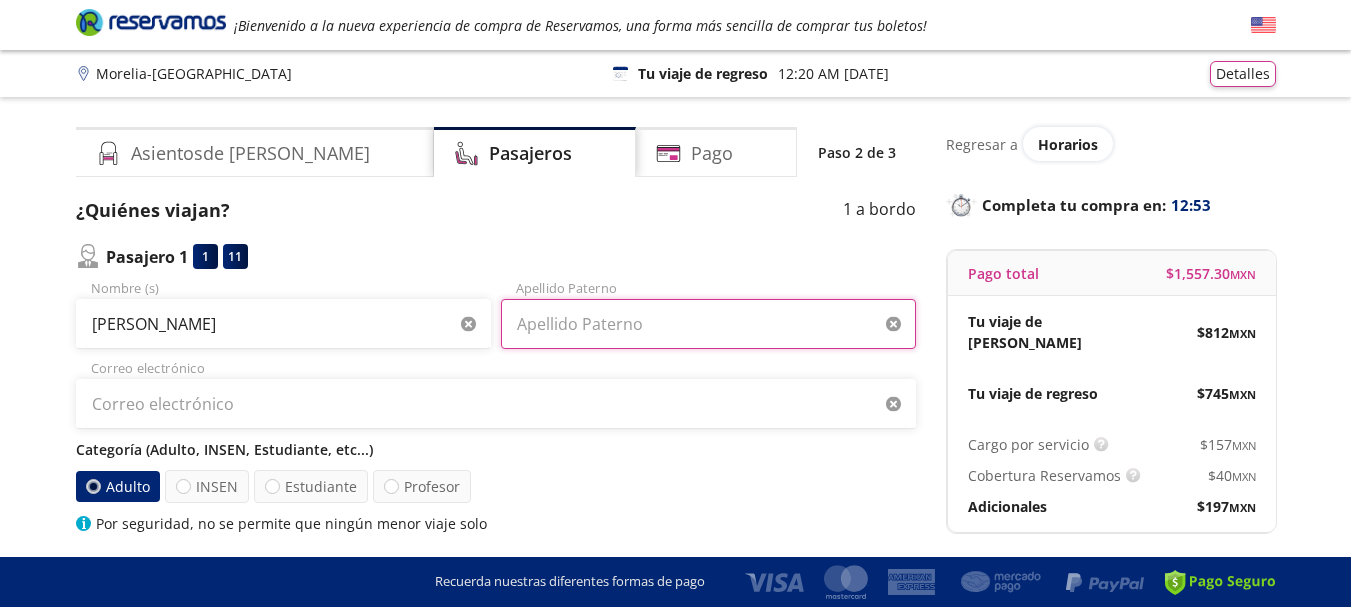 click on "Apellido Paterno" at bounding box center [708, 324] 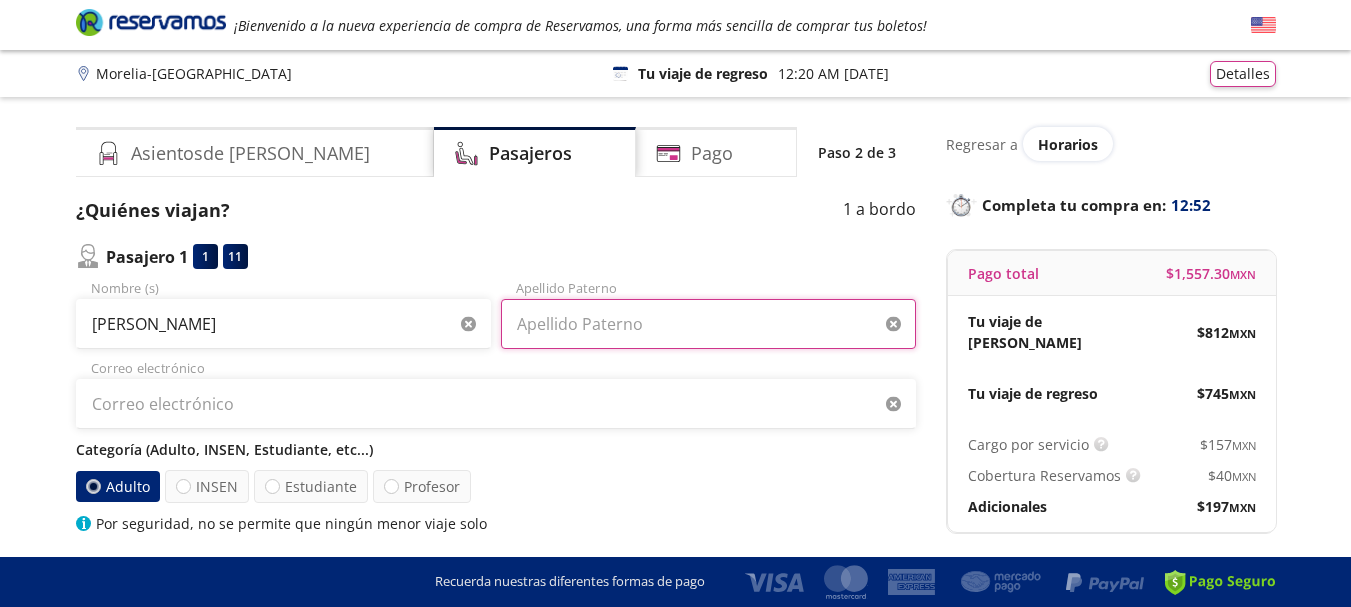 type on "a" 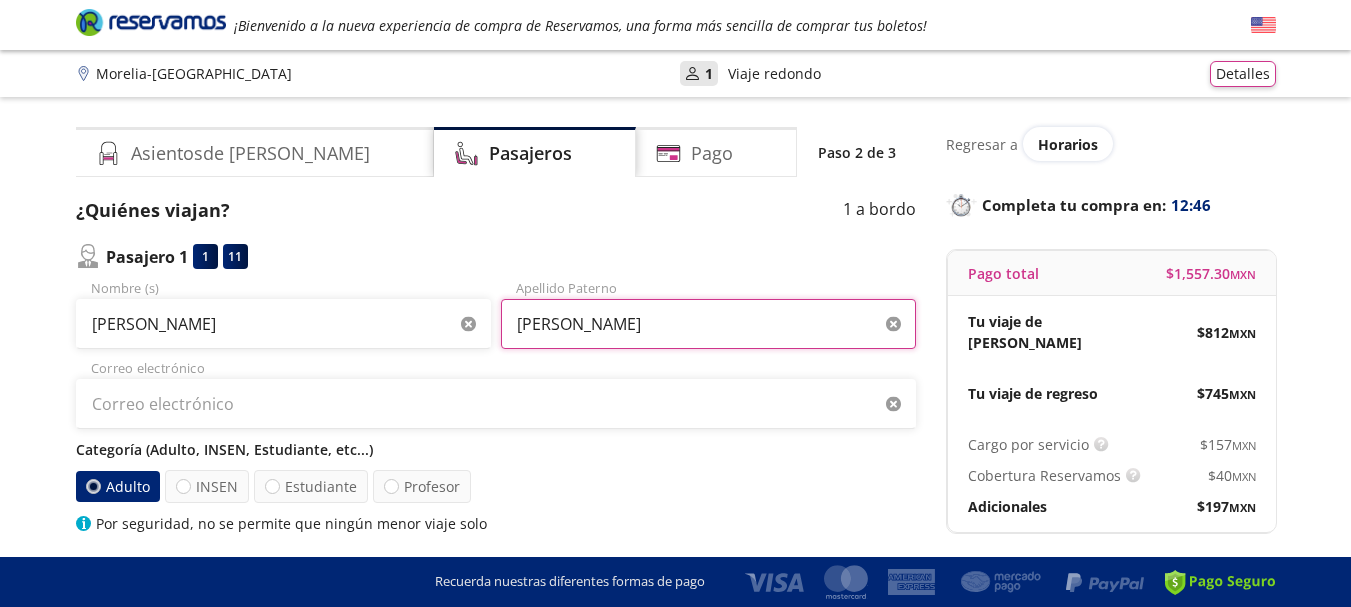 type on "[PERSON_NAME]" 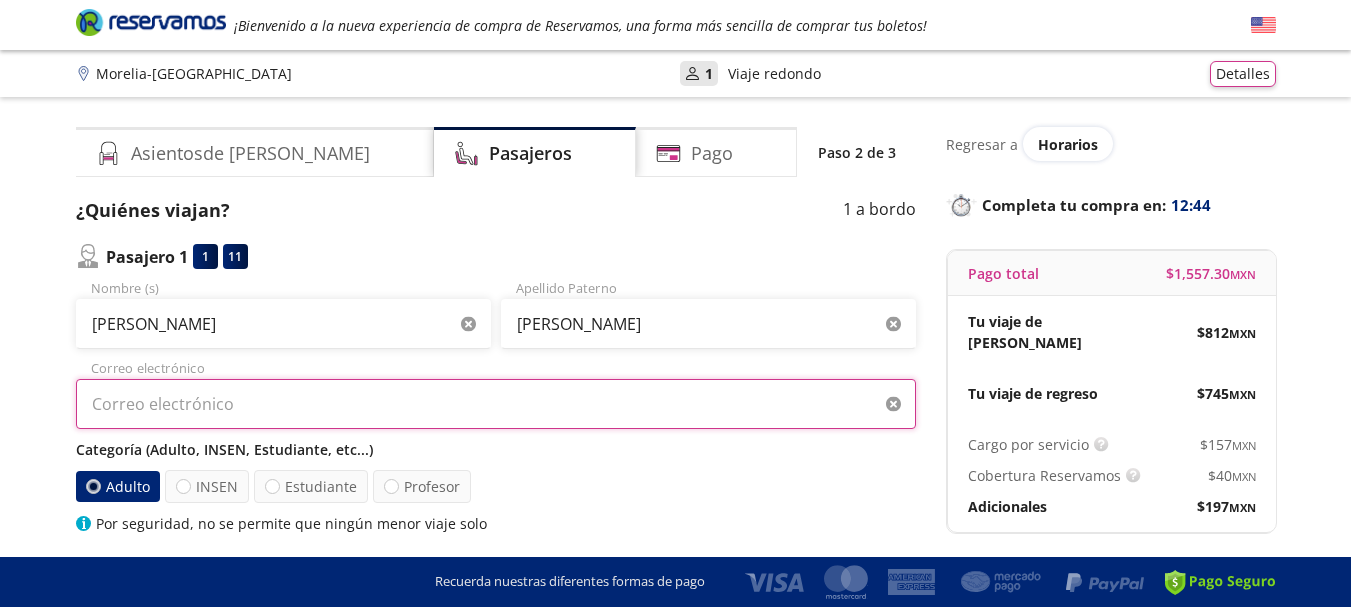 type on "[EMAIL_ADDRESS][DOMAIN_NAME]" 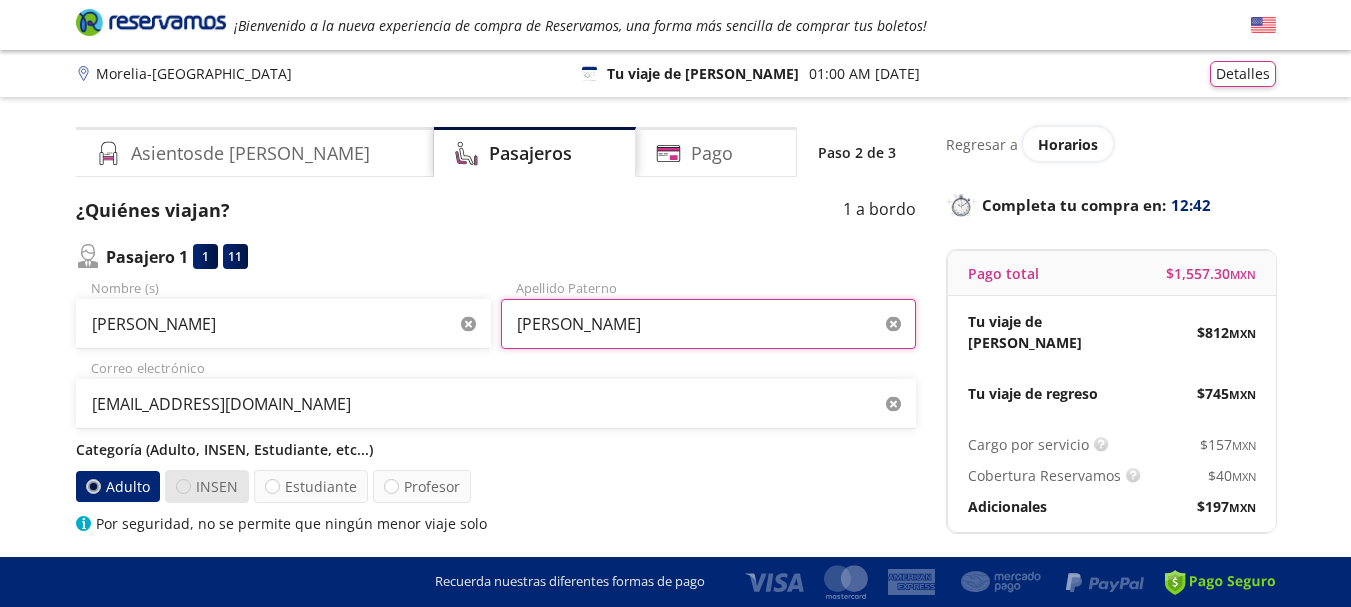 type on "[PERSON_NAME]" 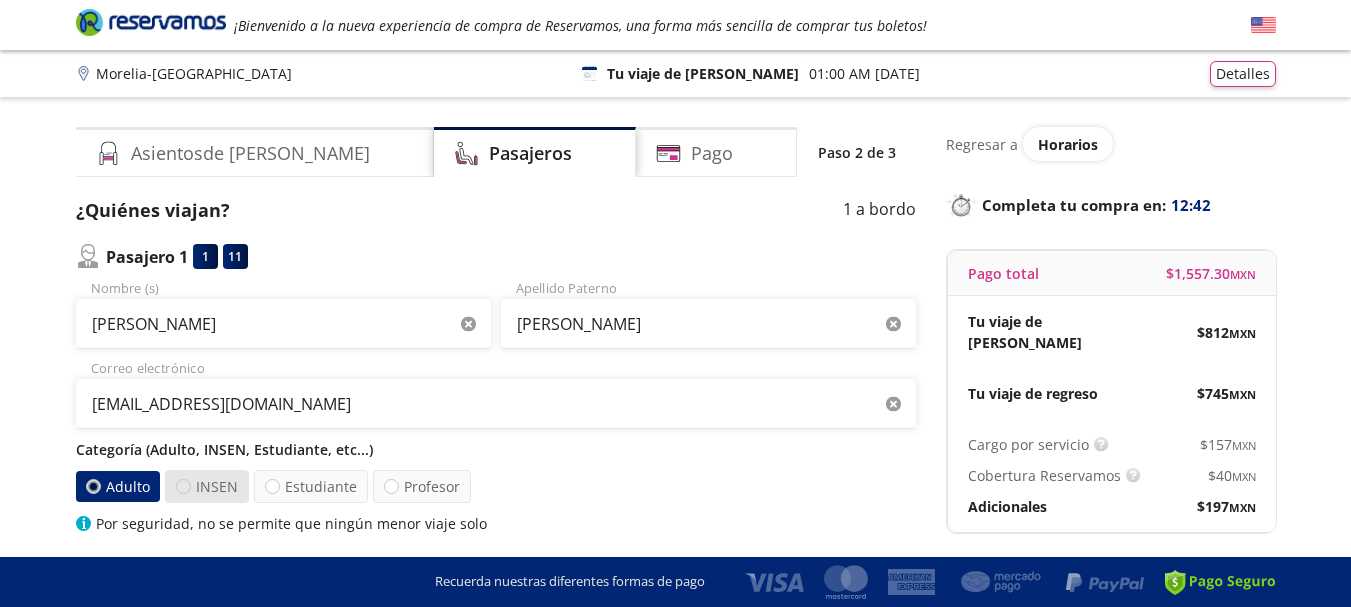 click at bounding box center [183, 486] 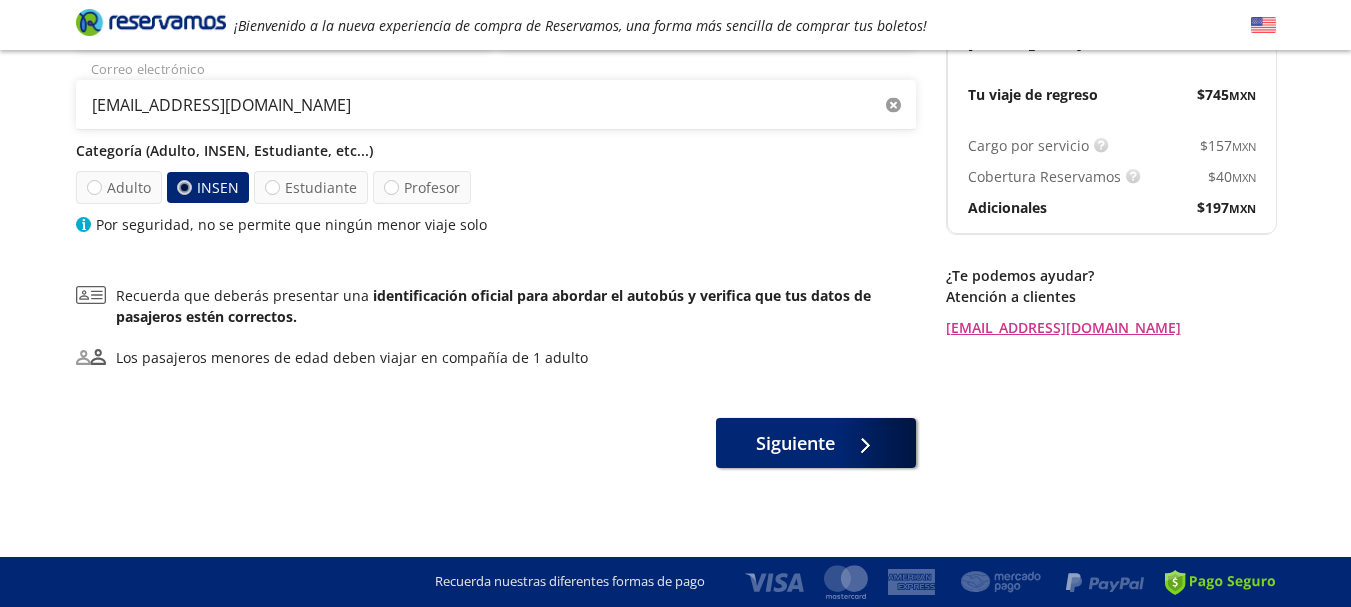 scroll, scrollTop: 301, scrollLeft: 0, axis: vertical 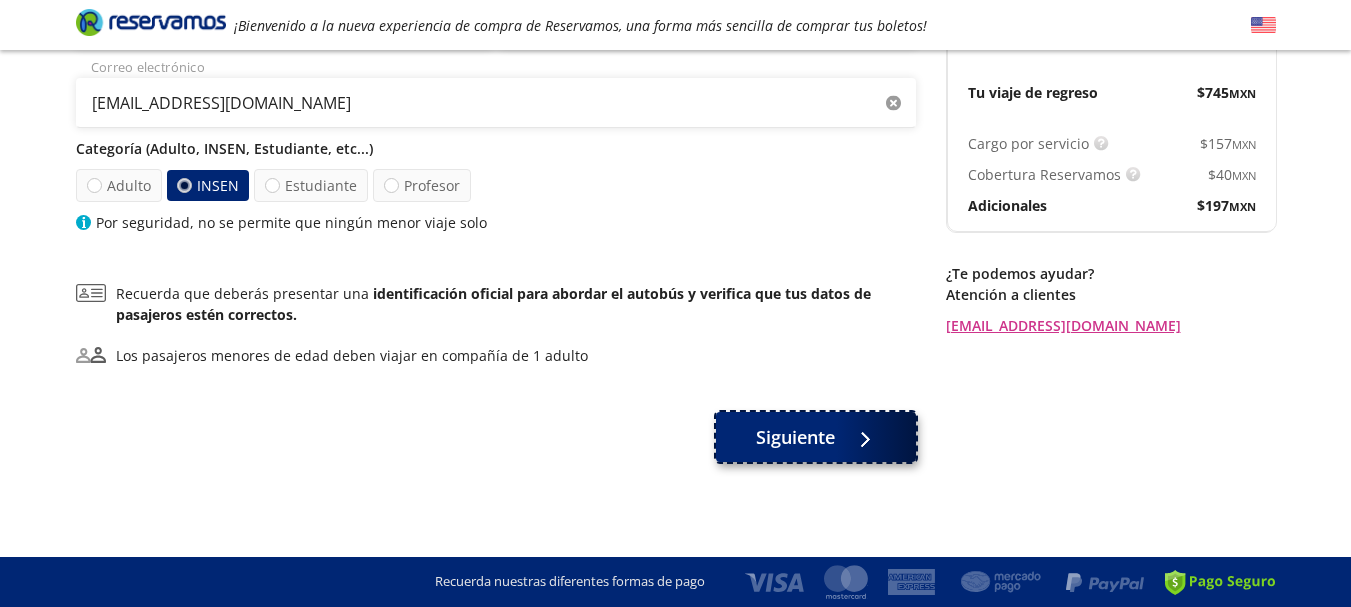 click on "Siguiente" at bounding box center (816, 437) 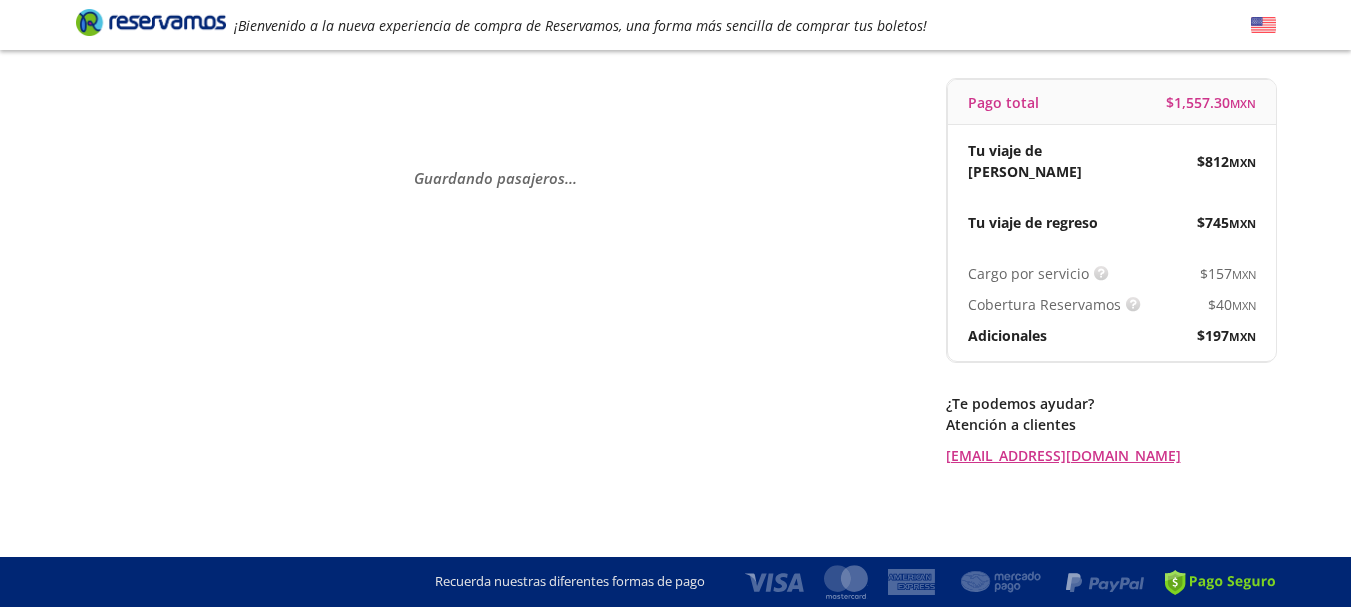 scroll, scrollTop: 0, scrollLeft: 0, axis: both 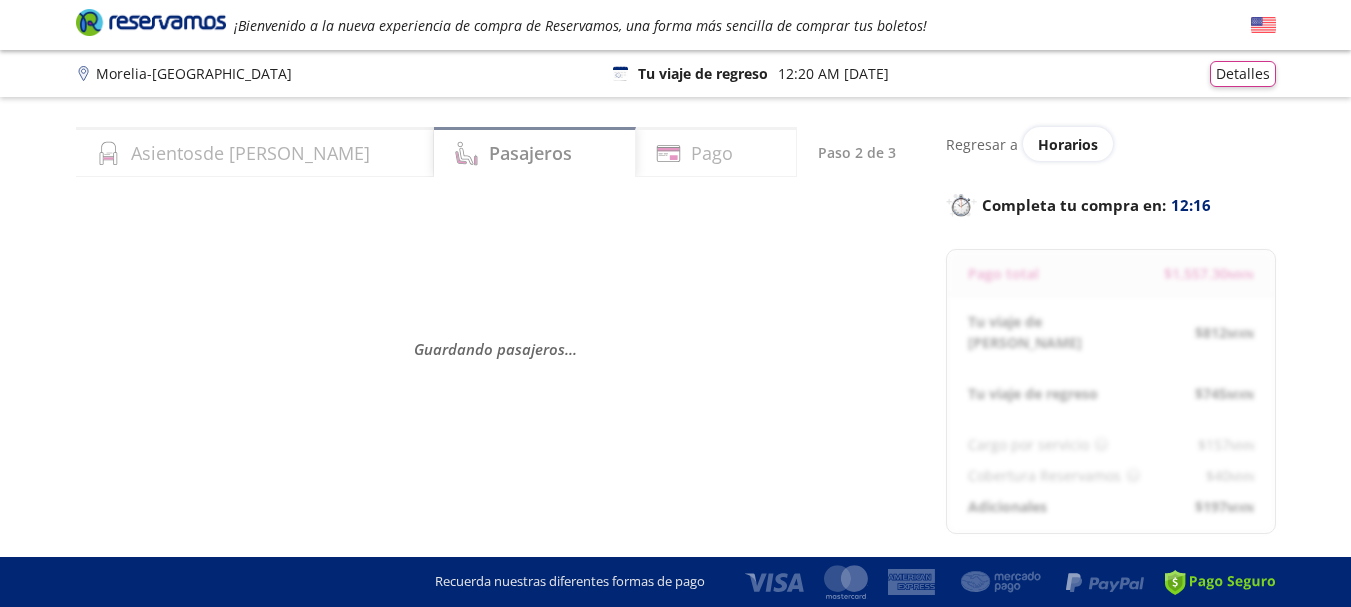 select on "MX" 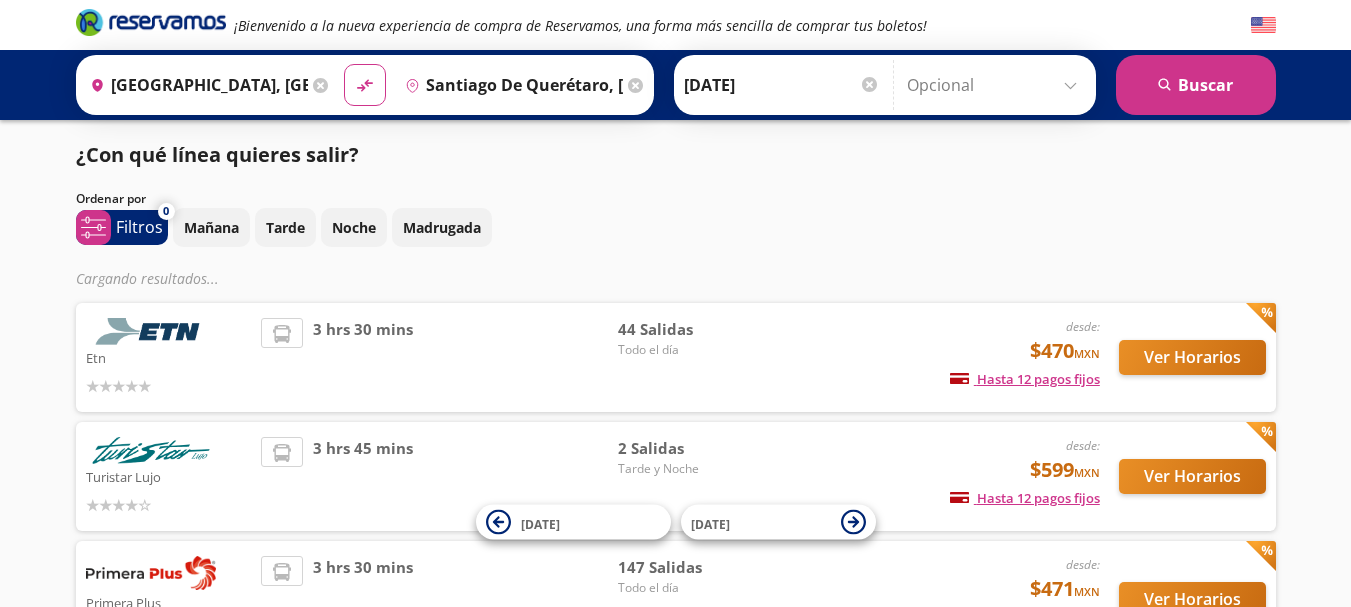scroll, scrollTop: 0, scrollLeft: 0, axis: both 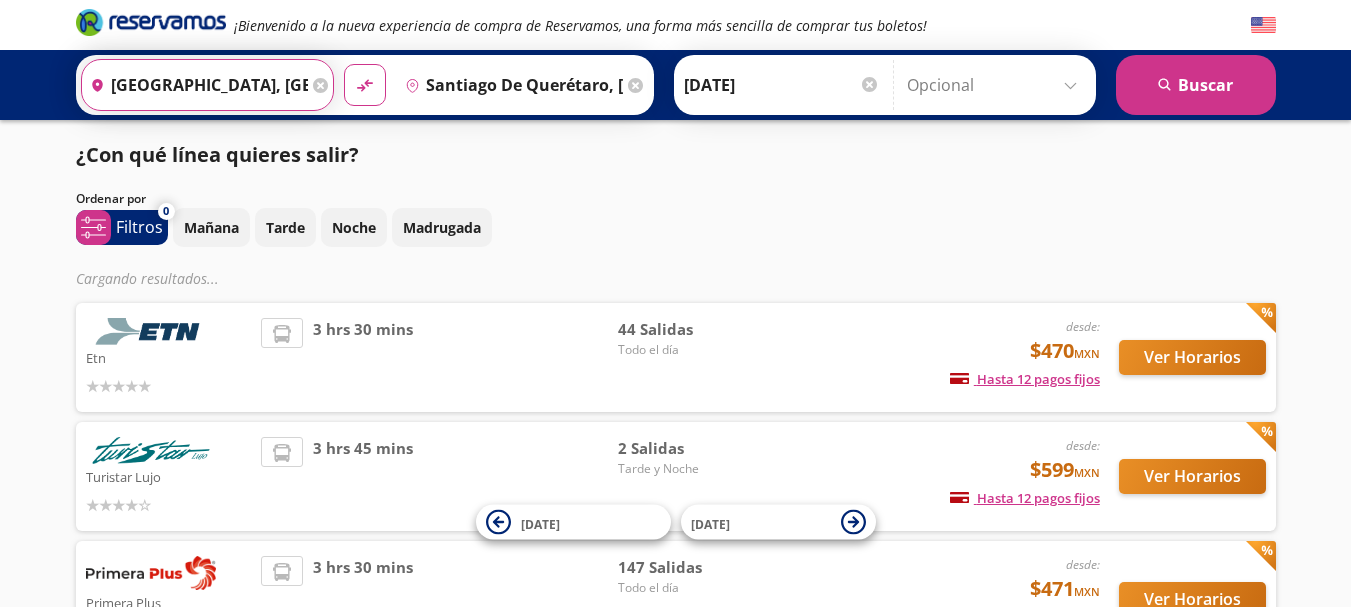 click on "[GEOGRAPHIC_DATA], [GEOGRAPHIC_DATA]" at bounding box center [195, 85] 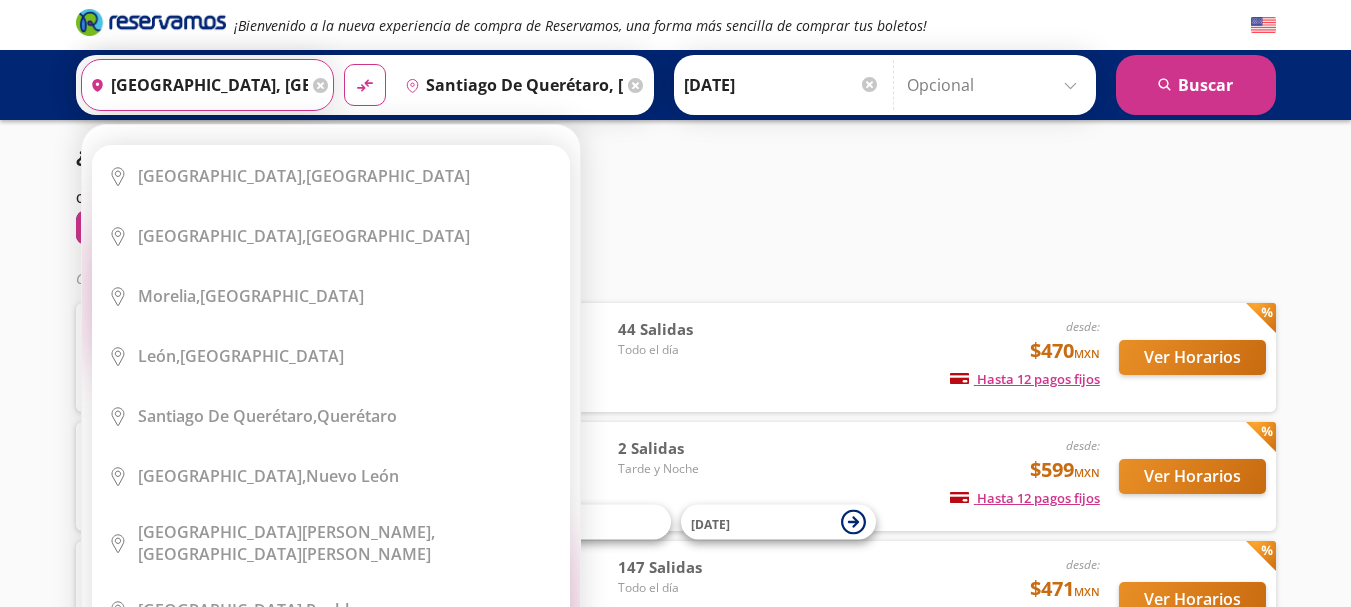 click 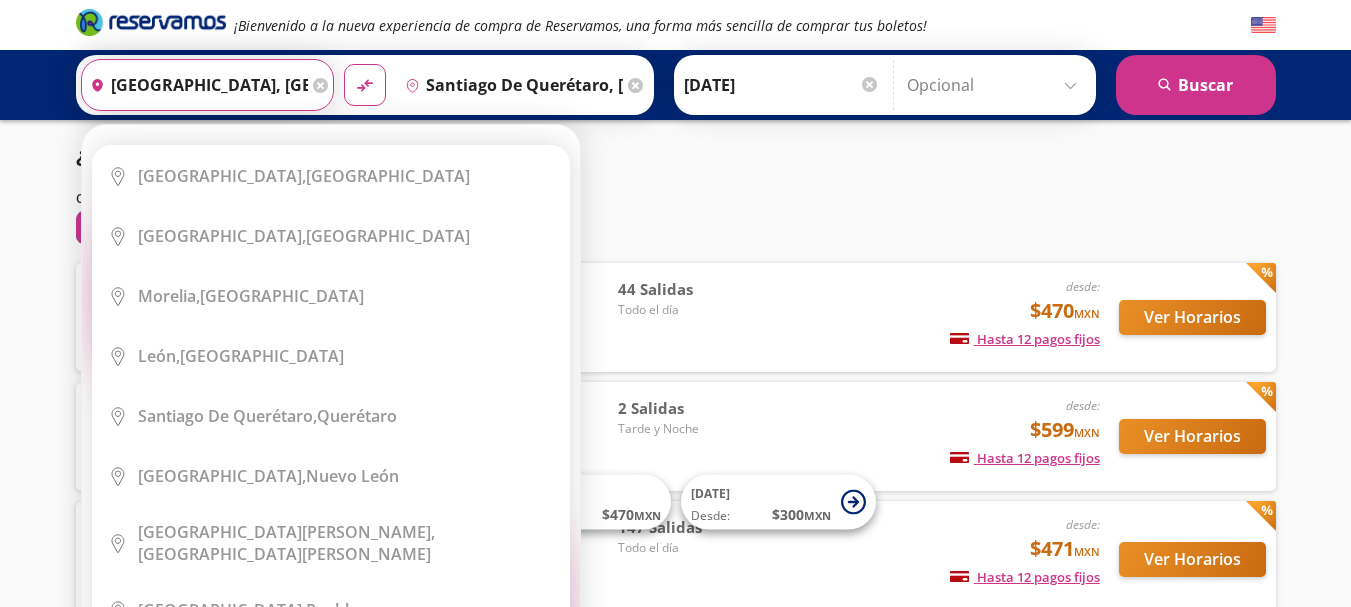 type 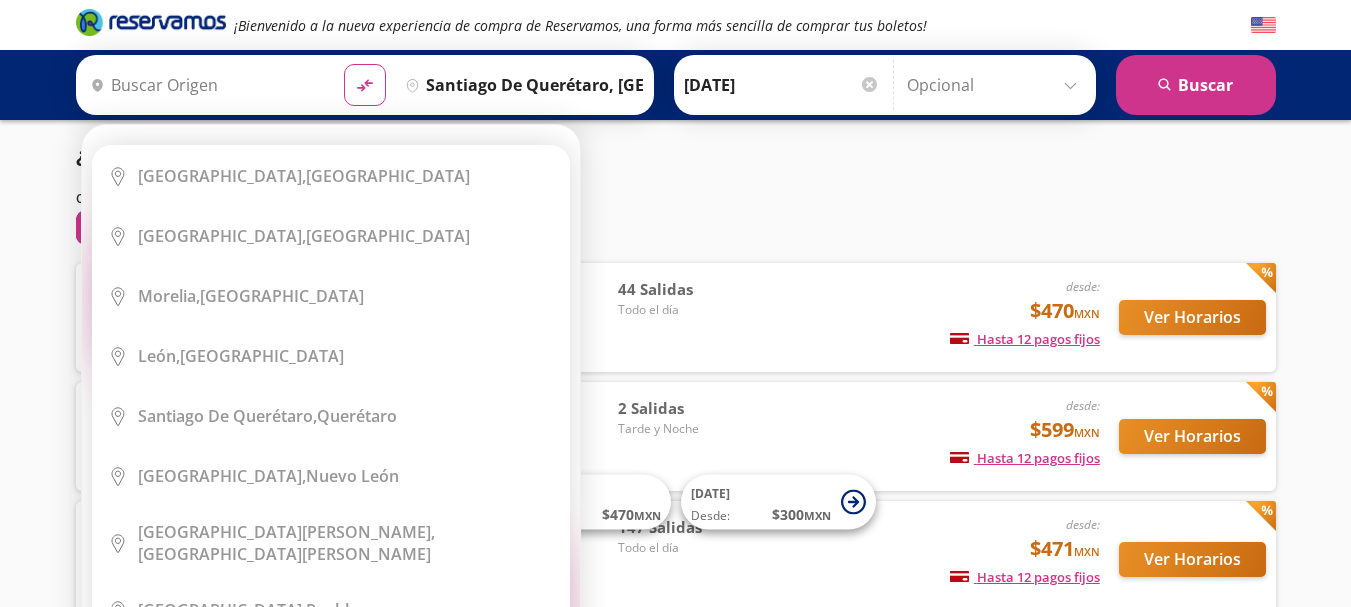 type 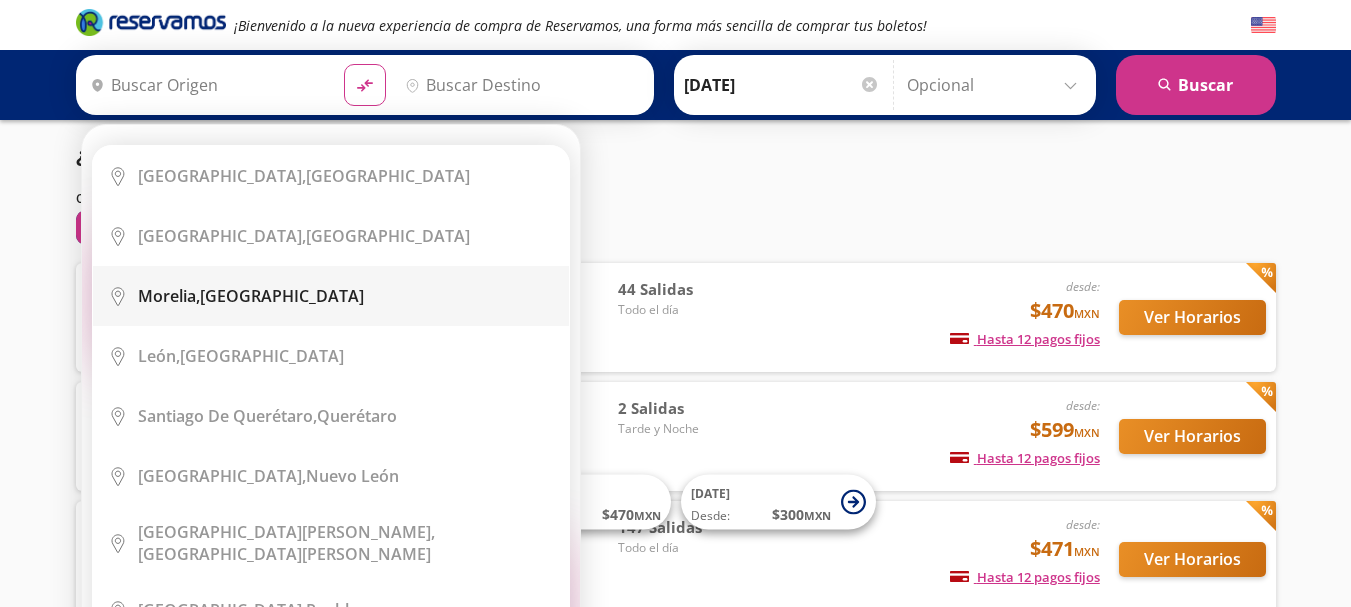 click on "[GEOGRAPHIC_DATA],  [GEOGRAPHIC_DATA]" at bounding box center (251, 296) 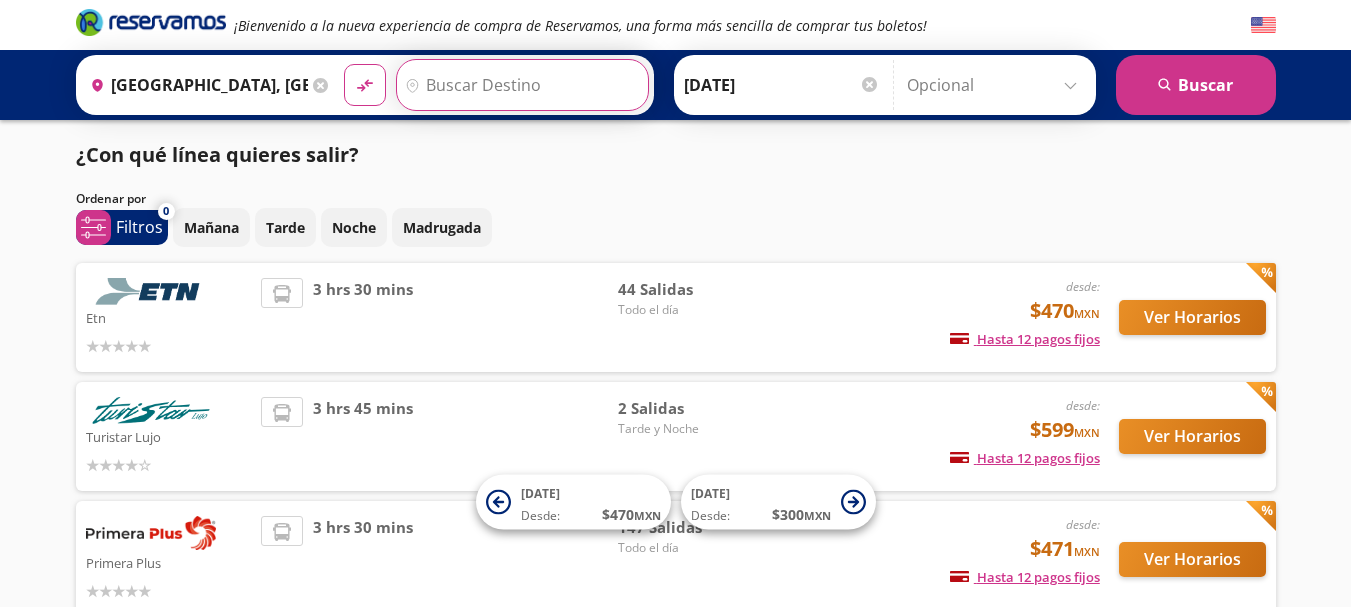 click on "Destino" at bounding box center (520, 85) 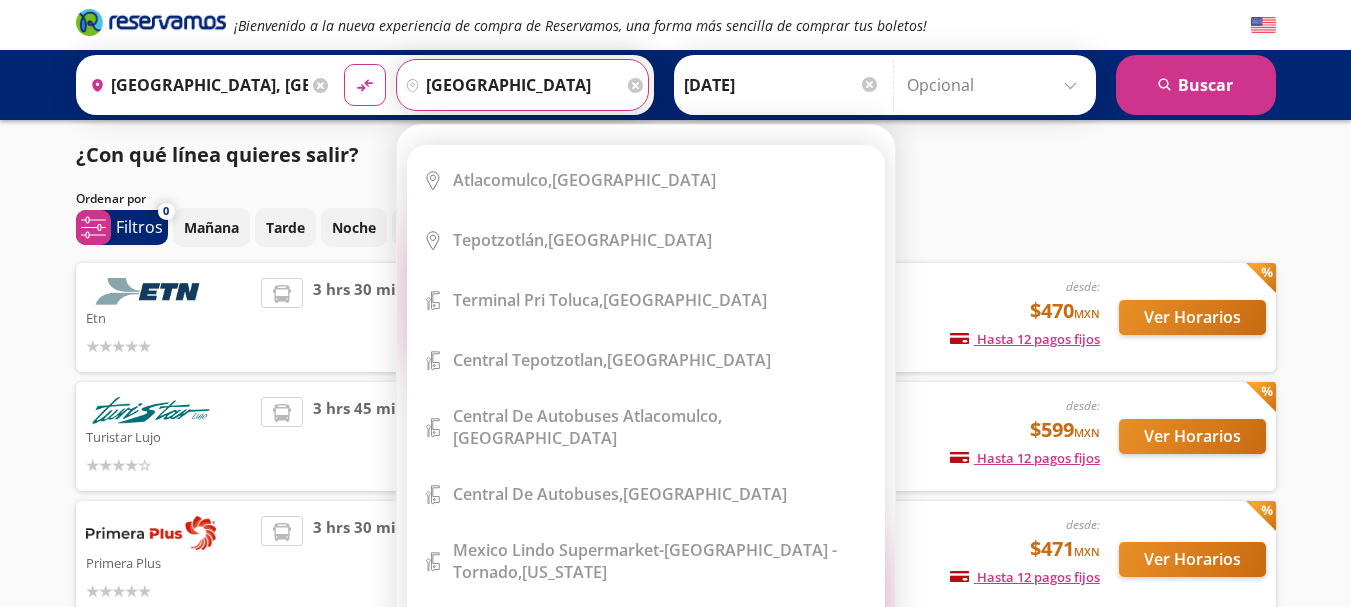 scroll, scrollTop: 0, scrollLeft: 0, axis: both 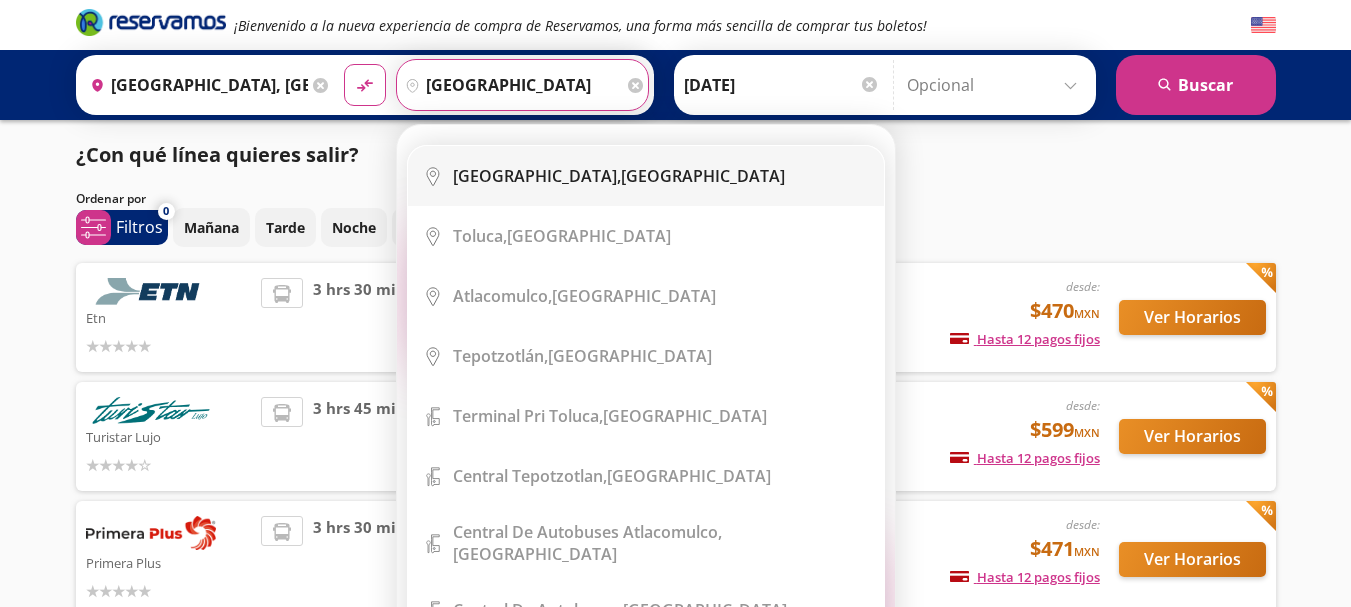 click on "City Icon
[GEOGRAPHIC_DATA],  [GEOGRAPHIC_DATA]" at bounding box center (646, 176) 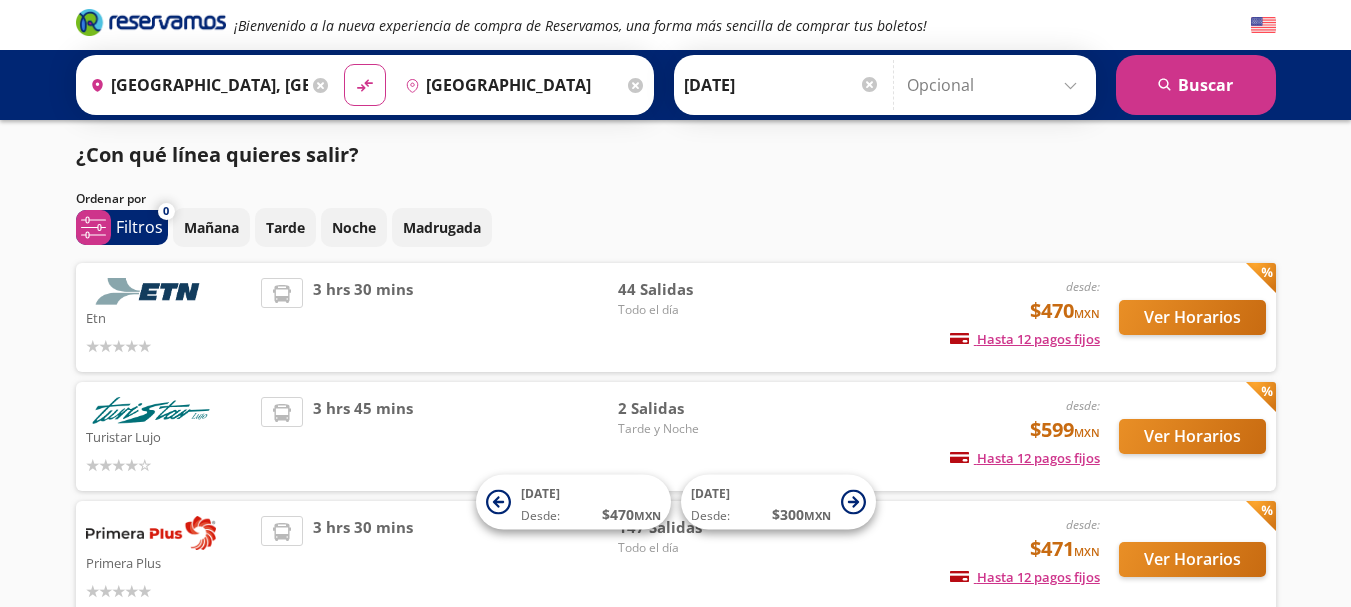 type on "[GEOGRAPHIC_DATA], [GEOGRAPHIC_DATA]" 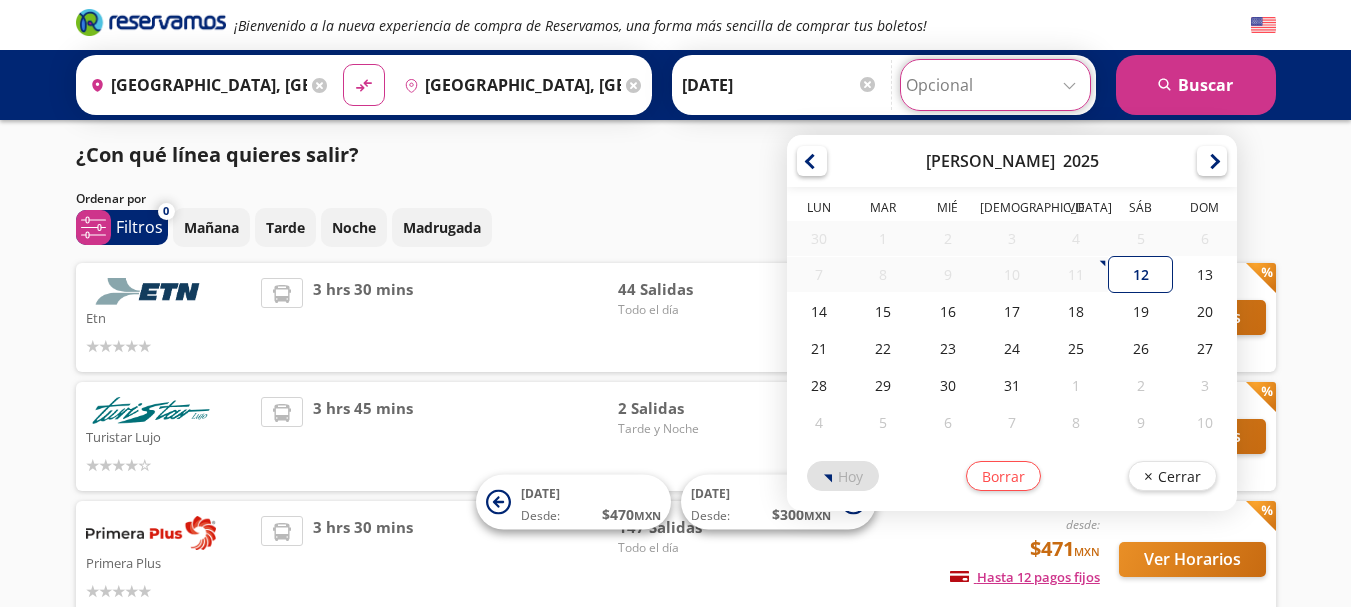 click at bounding box center [995, 85] 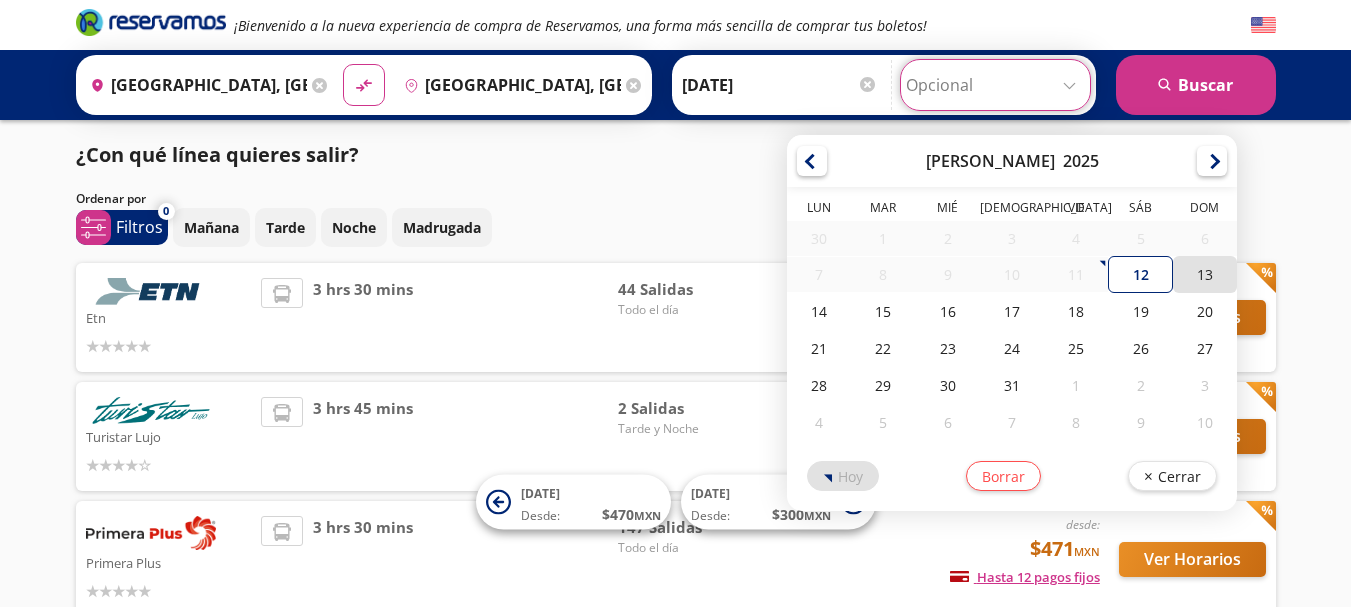 click on "13" at bounding box center [1205, 274] 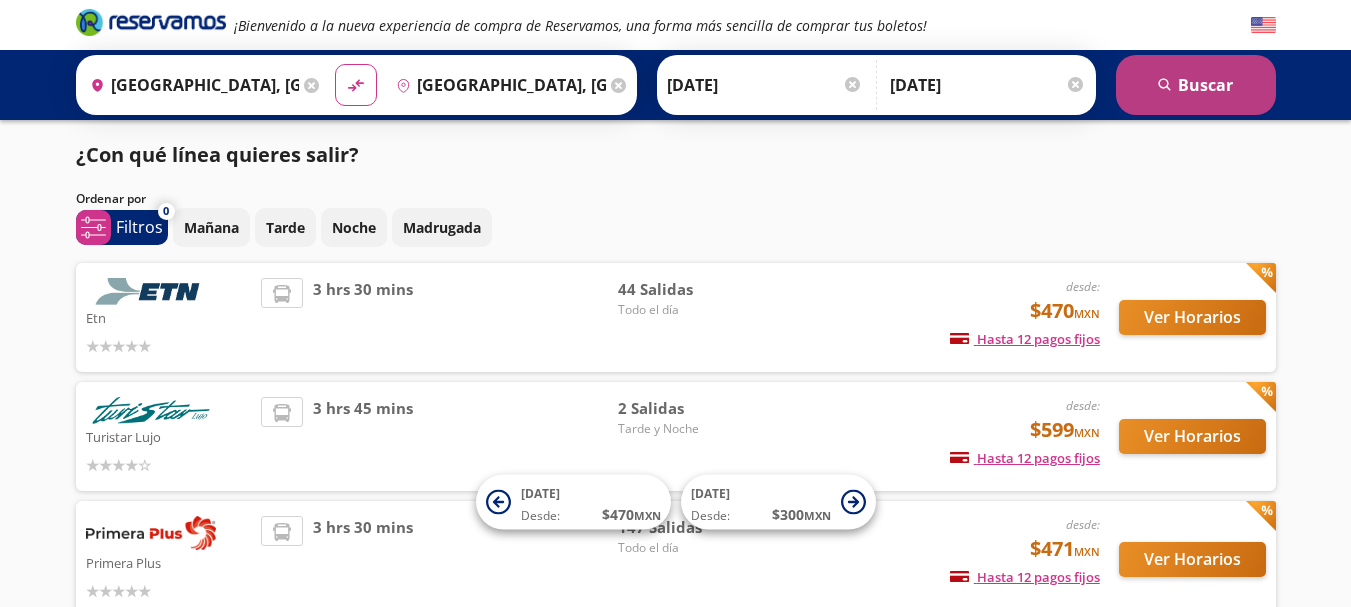 click on "search
[GEOGRAPHIC_DATA]" at bounding box center [1196, 85] 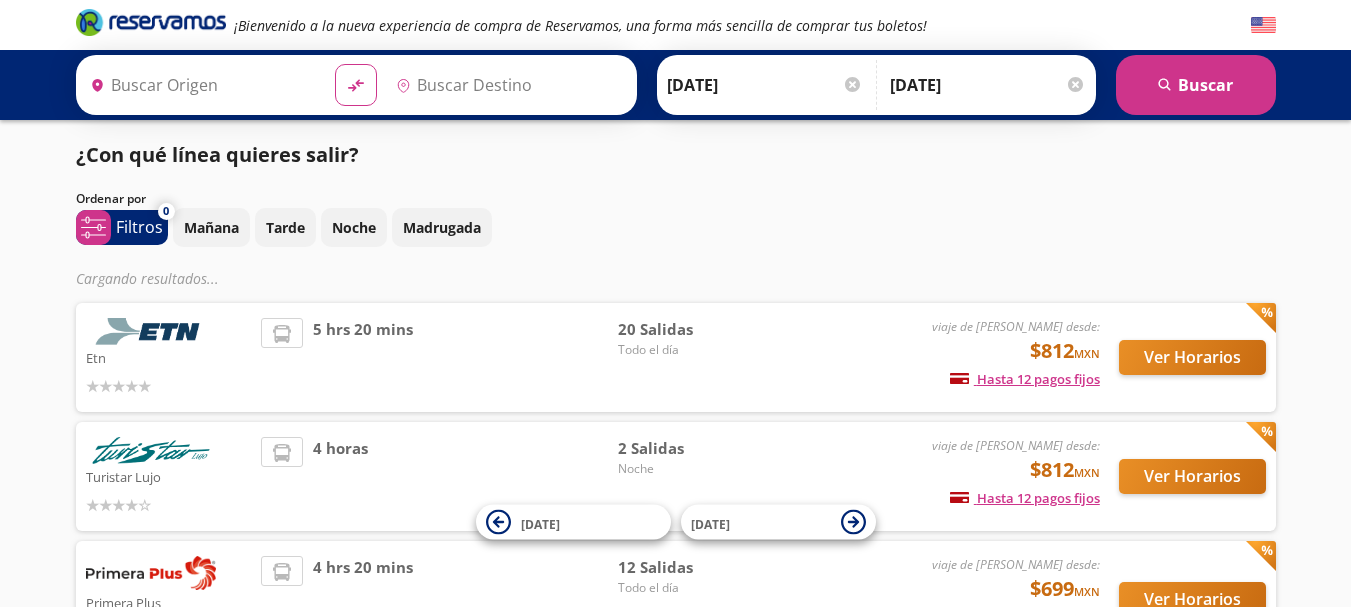 type on "[GEOGRAPHIC_DATA], [GEOGRAPHIC_DATA]" 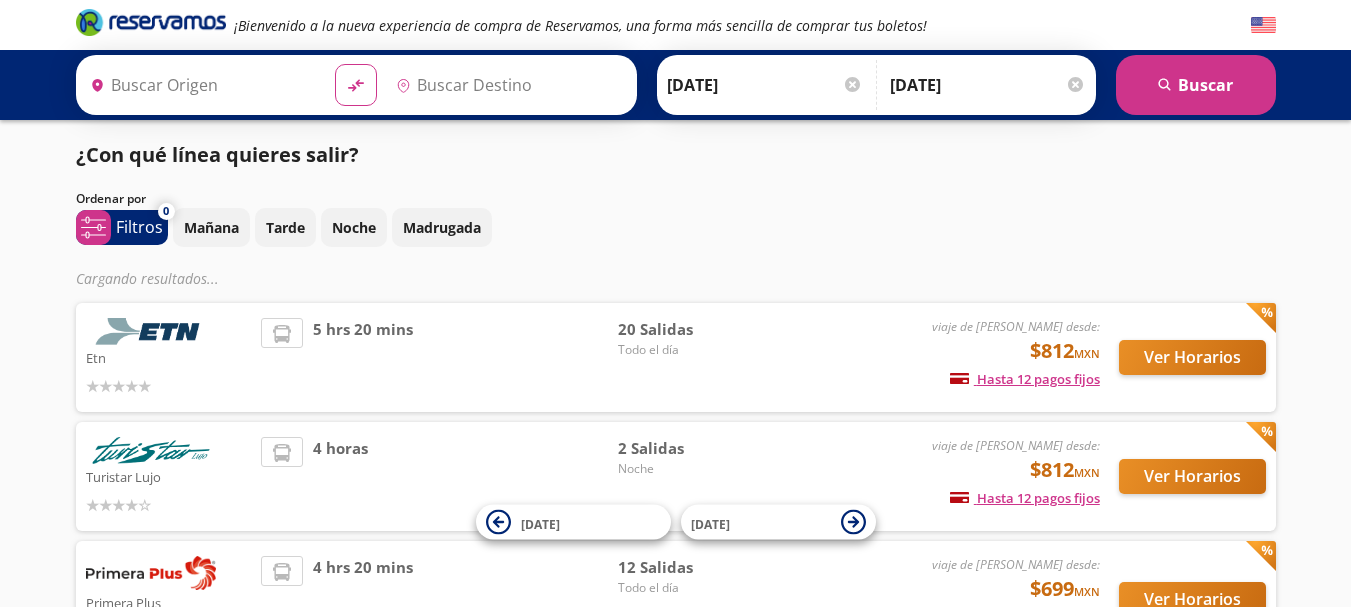 type on "[GEOGRAPHIC_DATA], [GEOGRAPHIC_DATA]" 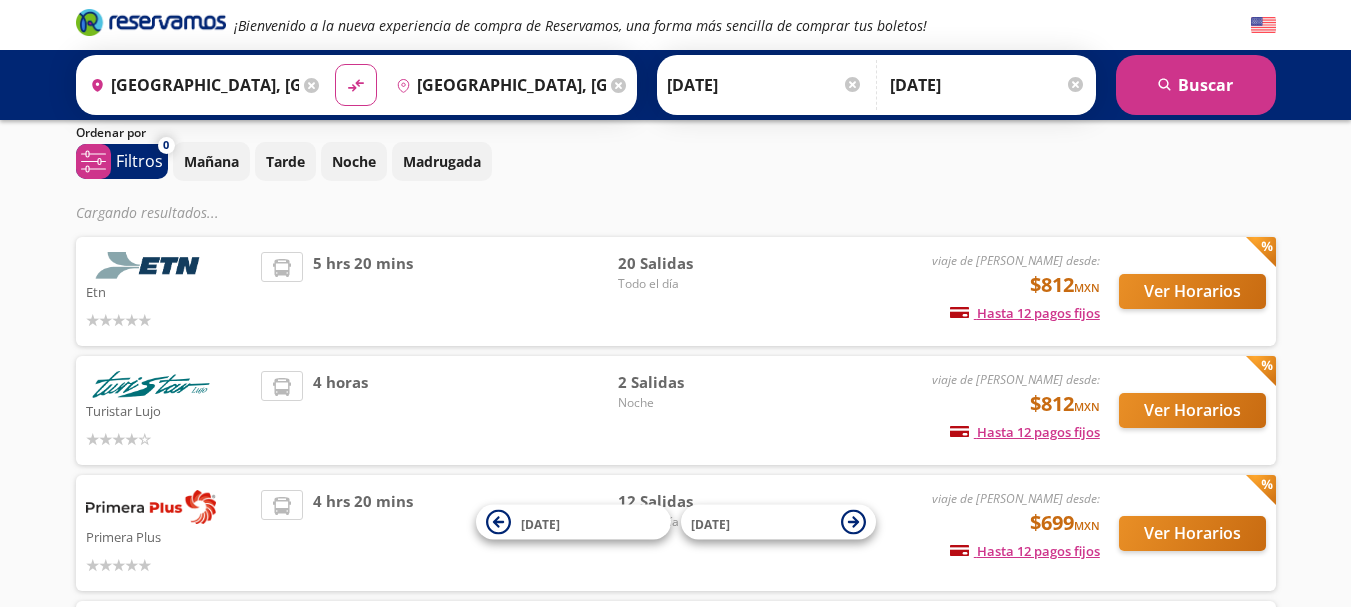 scroll, scrollTop: 96, scrollLeft: 0, axis: vertical 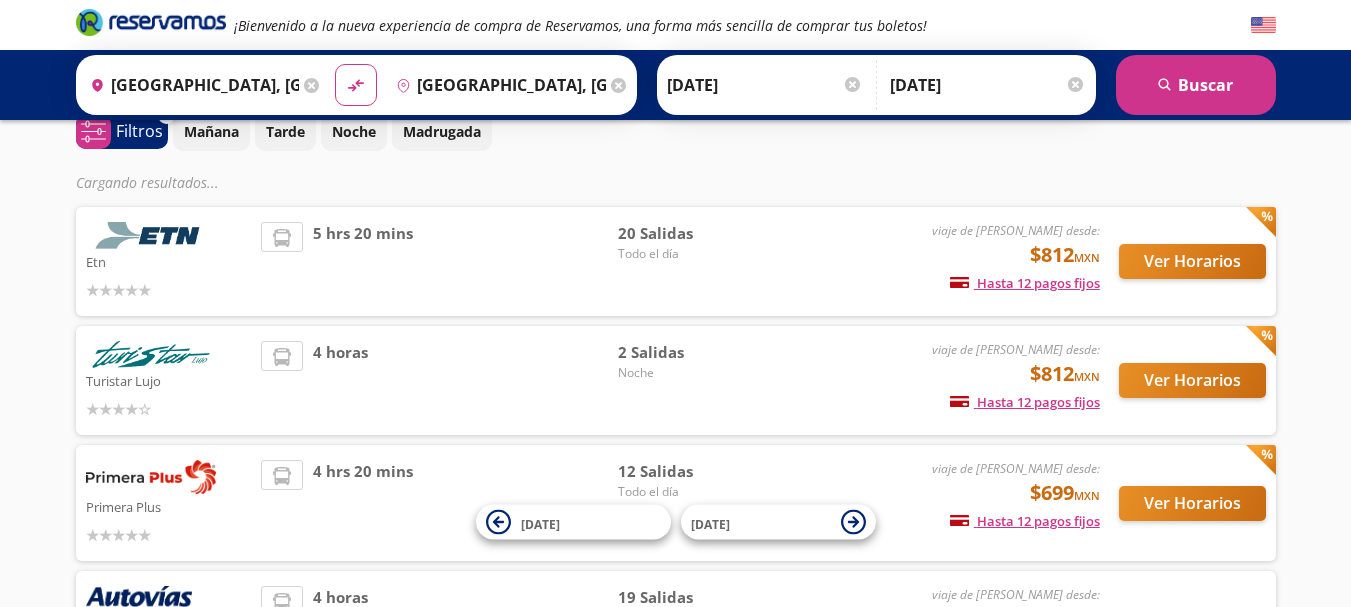 click on "Etn viaje de ida desde: $812  MXN   Hasta 12 pagos fijos Pagos fijos en compras mayores a $30 MXN, con tarjetas de bancos participantes 5 hrs 20 mins 20 Salidas Todo el día Ver Horarios" at bounding box center [676, 261] 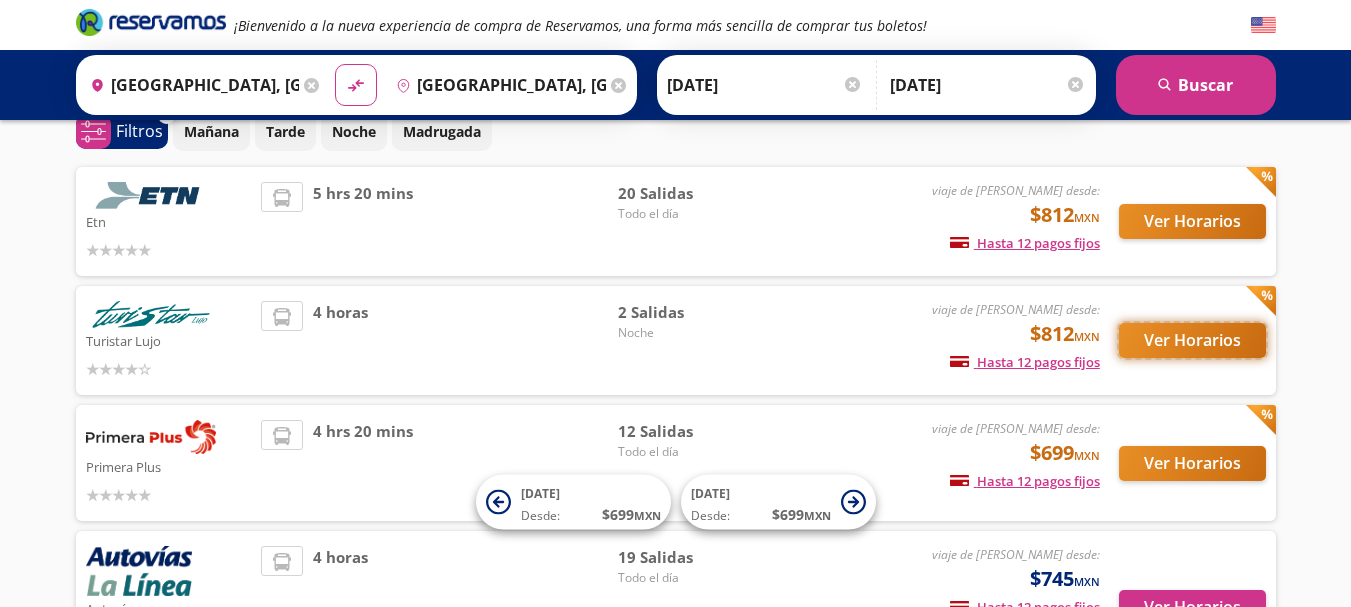 click on "Ver Horarios" at bounding box center (1192, 340) 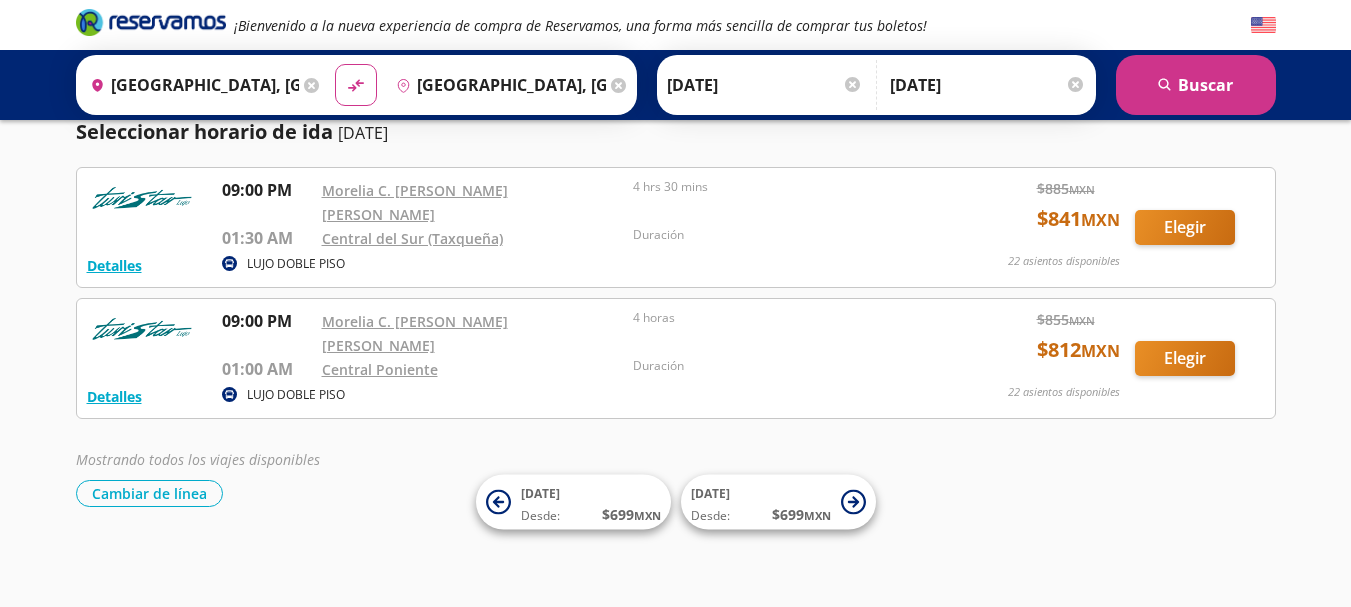 scroll, scrollTop: 0, scrollLeft: 0, axis: both 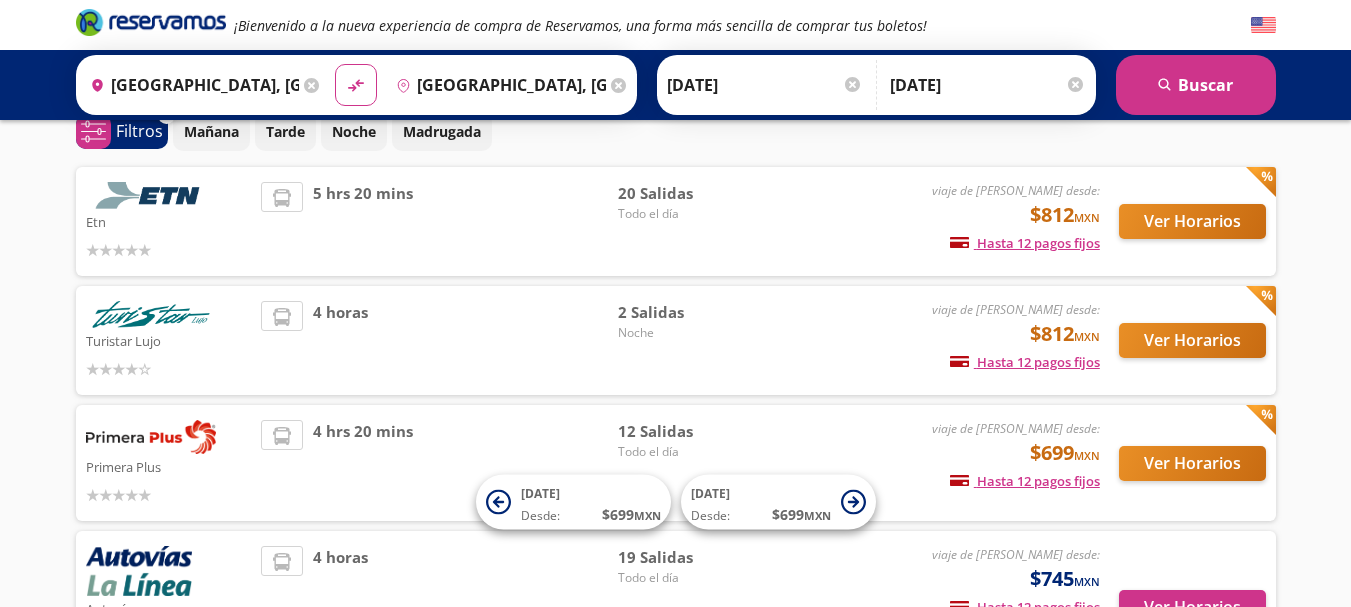 click on "¡Bienvenido a la nueva experiencia de compra de Reservamos, una forma más sencilla de comprar tus boletos! Origen
heroicons:map-pin-20-solid
[GEOGRAPHIC_DATA], [GEOGRAPHIC_DATA]
Destino
pin-outline
[GEOGRAPHIC_DATA], [GEOGRAPHIC_DATA]
material-symbols:compare-arrows-rounded
Ida [DATE]" at bounding box center [675, 429] 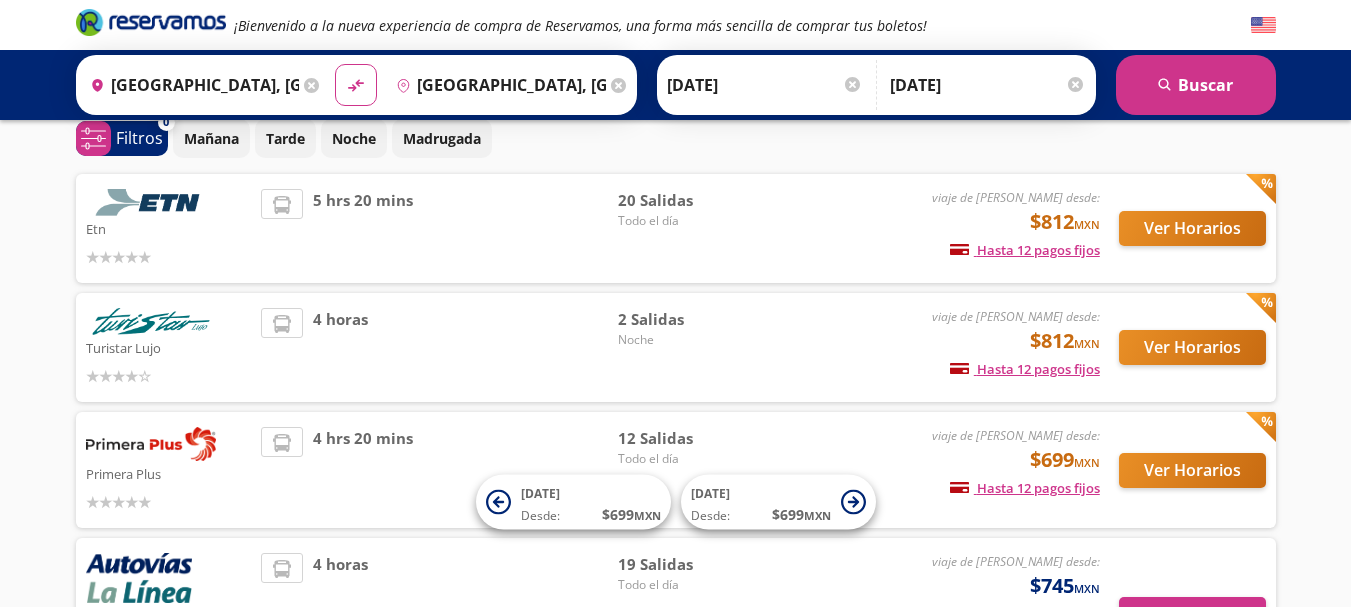 scroll, scrollTop: 55, scrollLeft: 0, axis: vertical 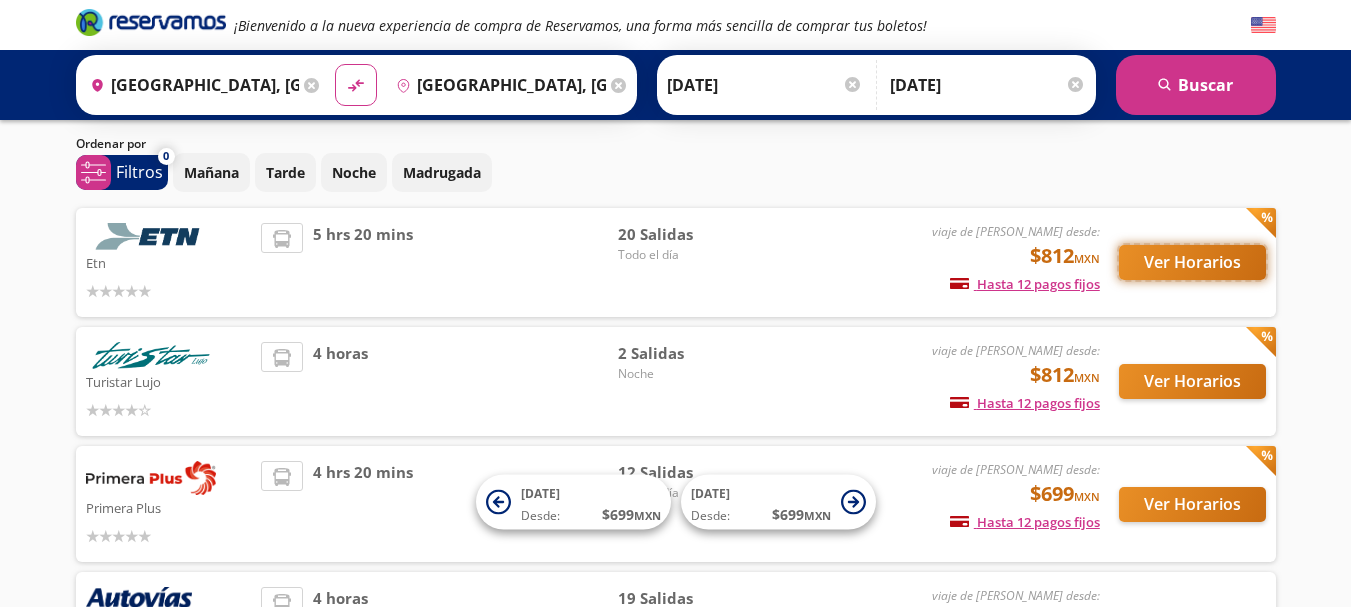 click on "Ver Horarios" at bounding box center [1192, 262] 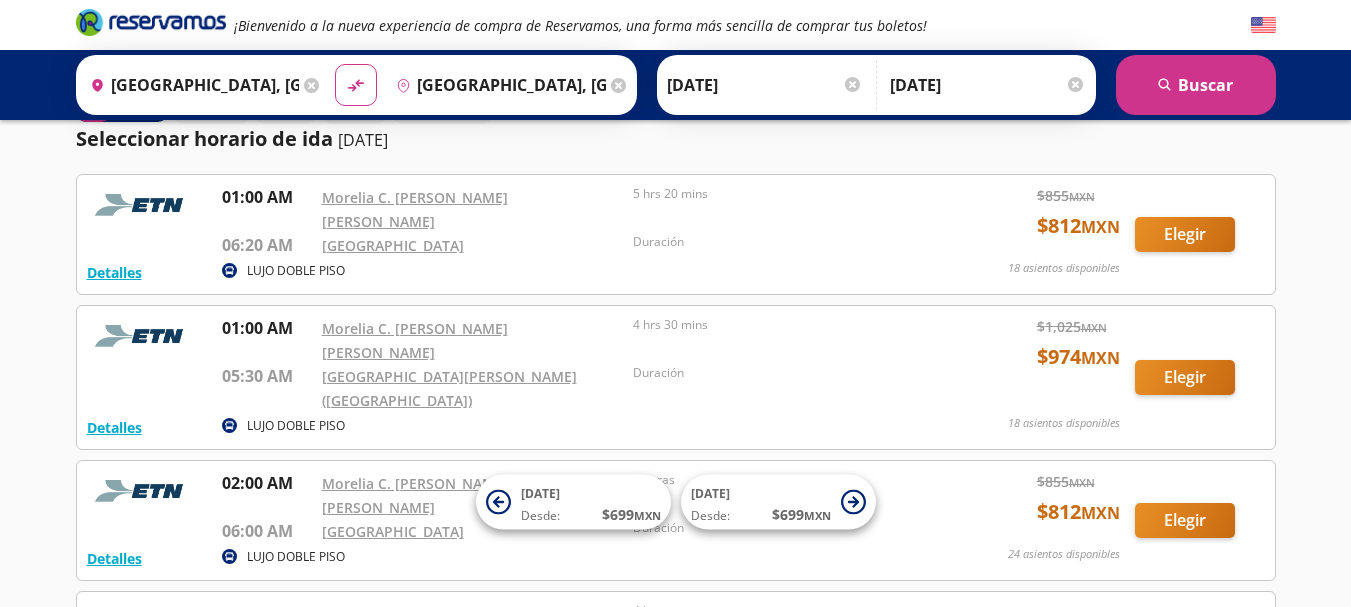 scroll, scrollTop: 0, scrollLeft: 0, axis: both 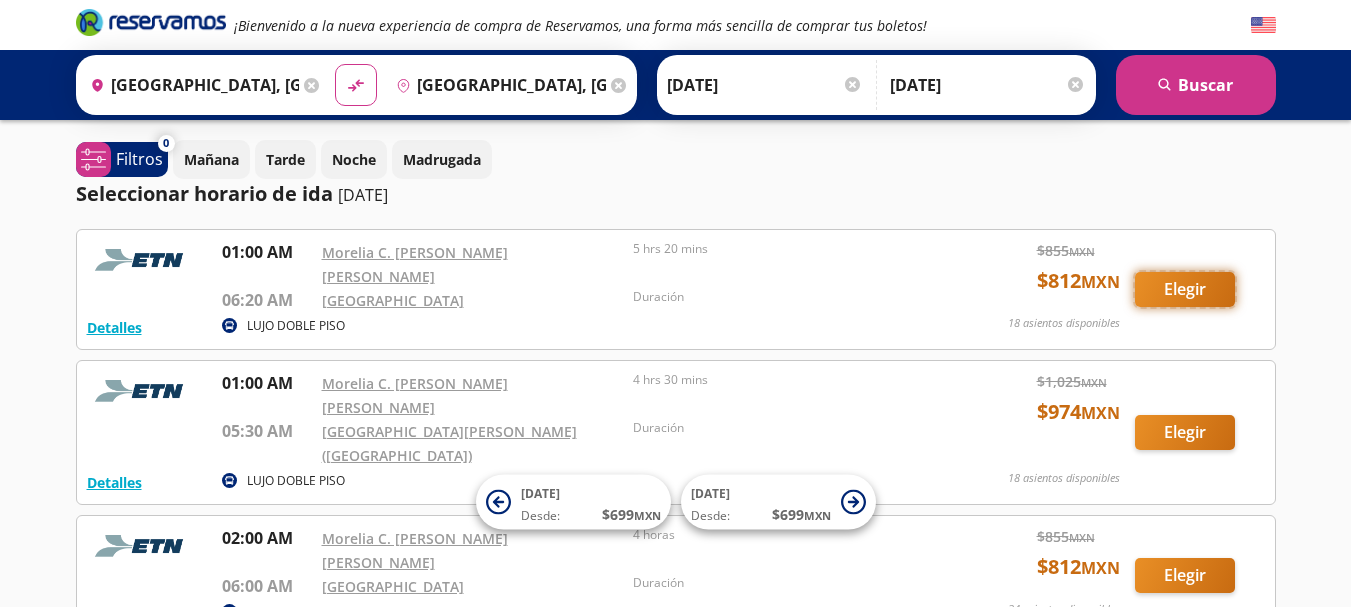 click on "Elegir" at bounding box center [1185, 289] 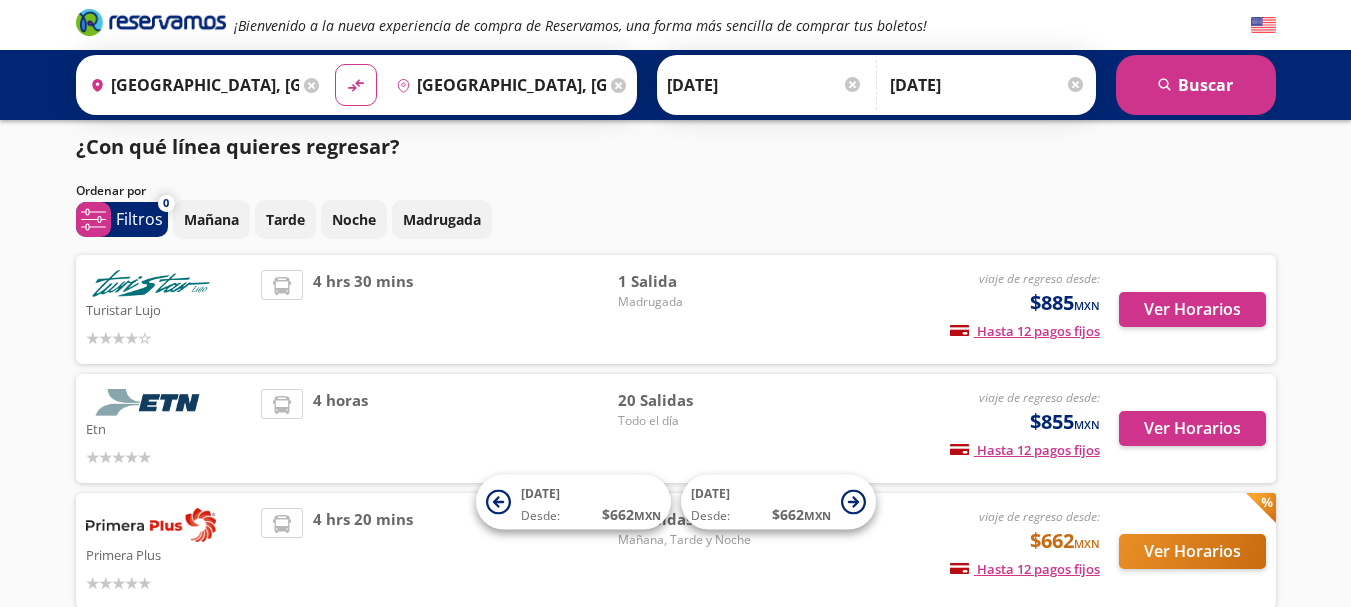 scroll, scrollTop: 0, scrollLeft: 0, axis: both 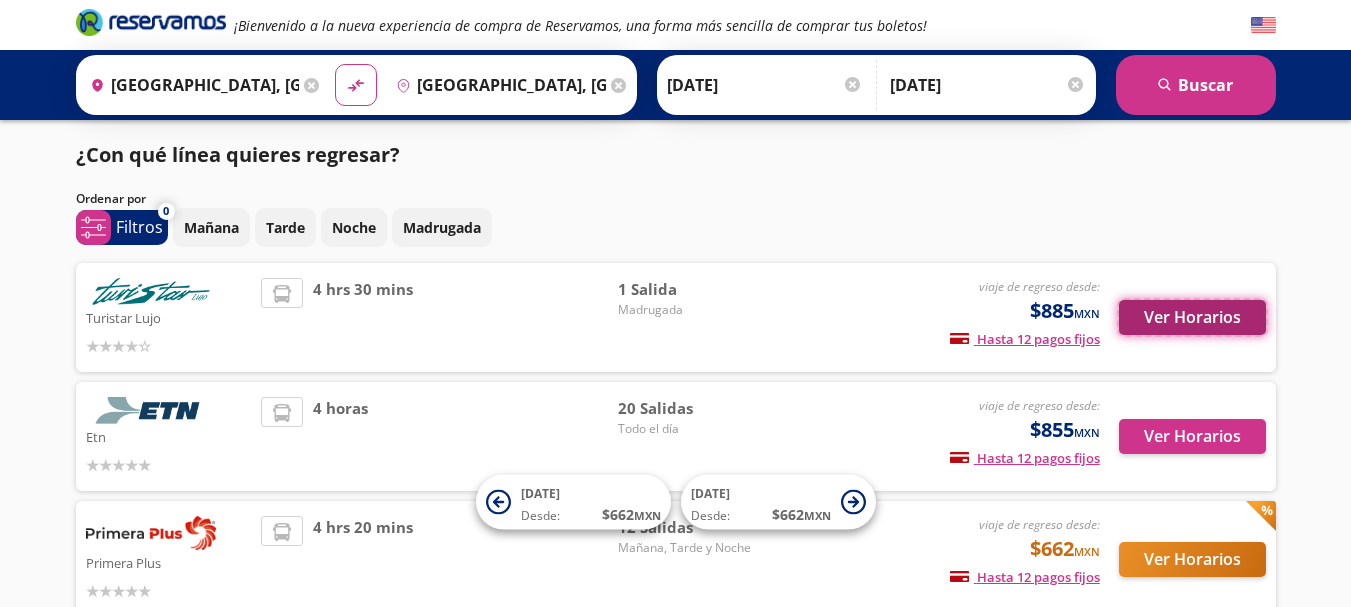 click on "Ver Horarios" at bounding box center (1192, 317) 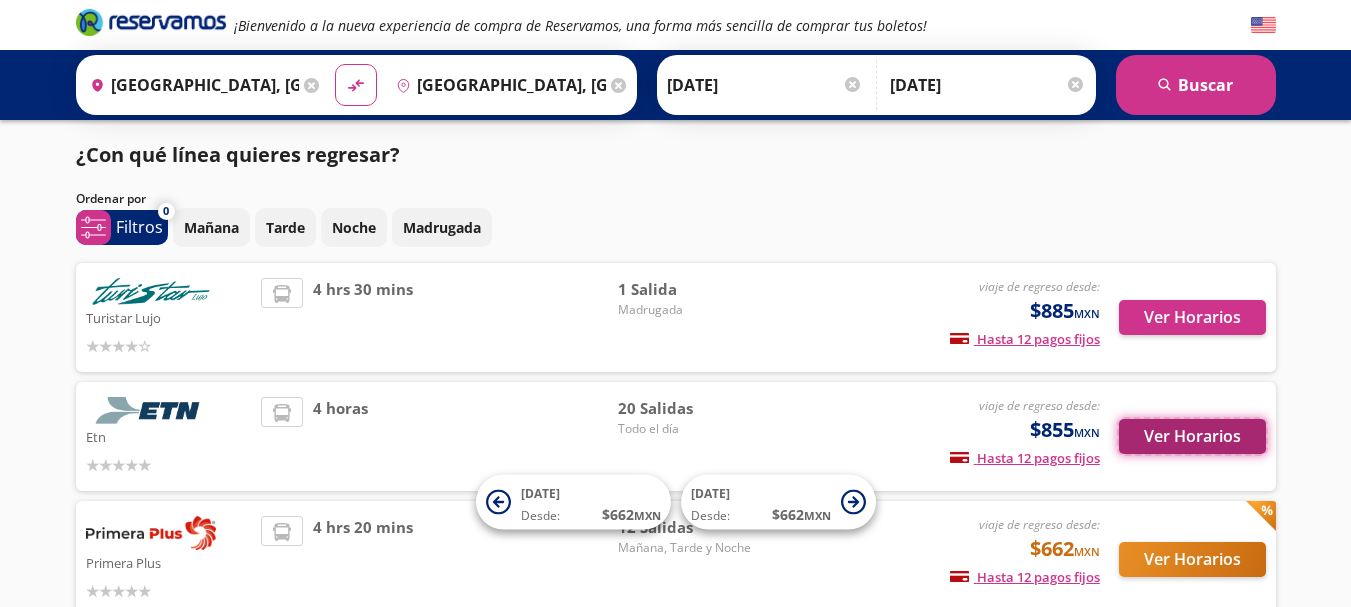 click on "Ver Horarios" at bounding box center [1192, 436] 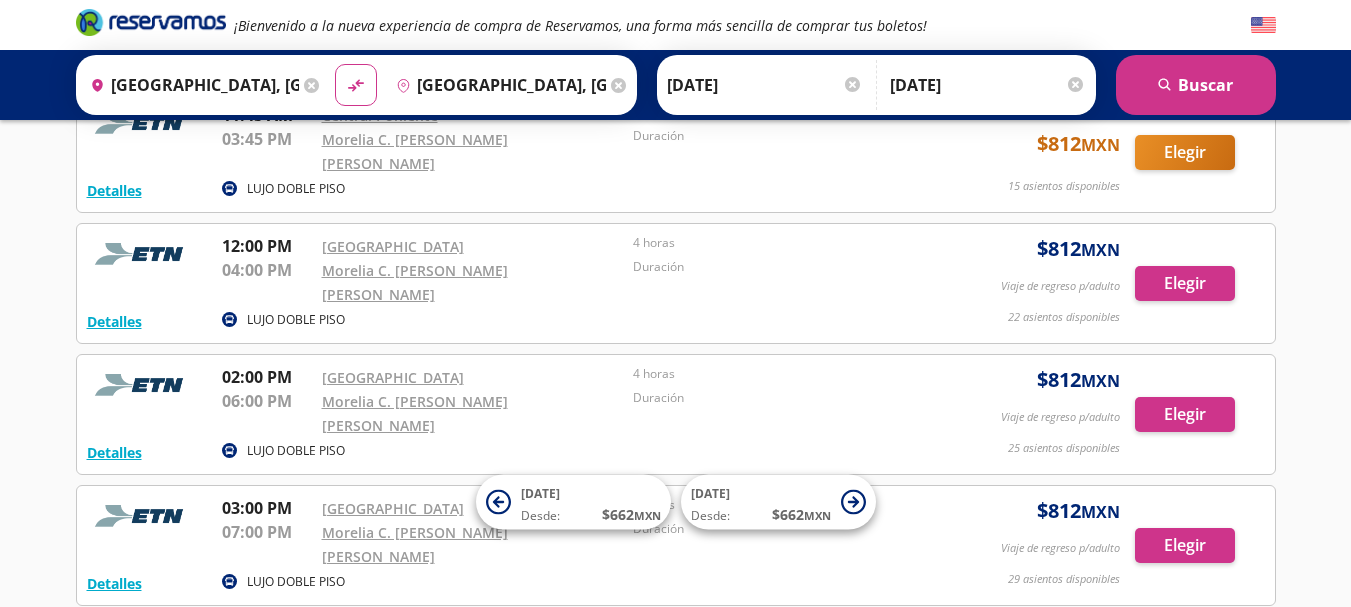 scroll, scrollTop: 1458, scrollLeft: 0, axis: vertical 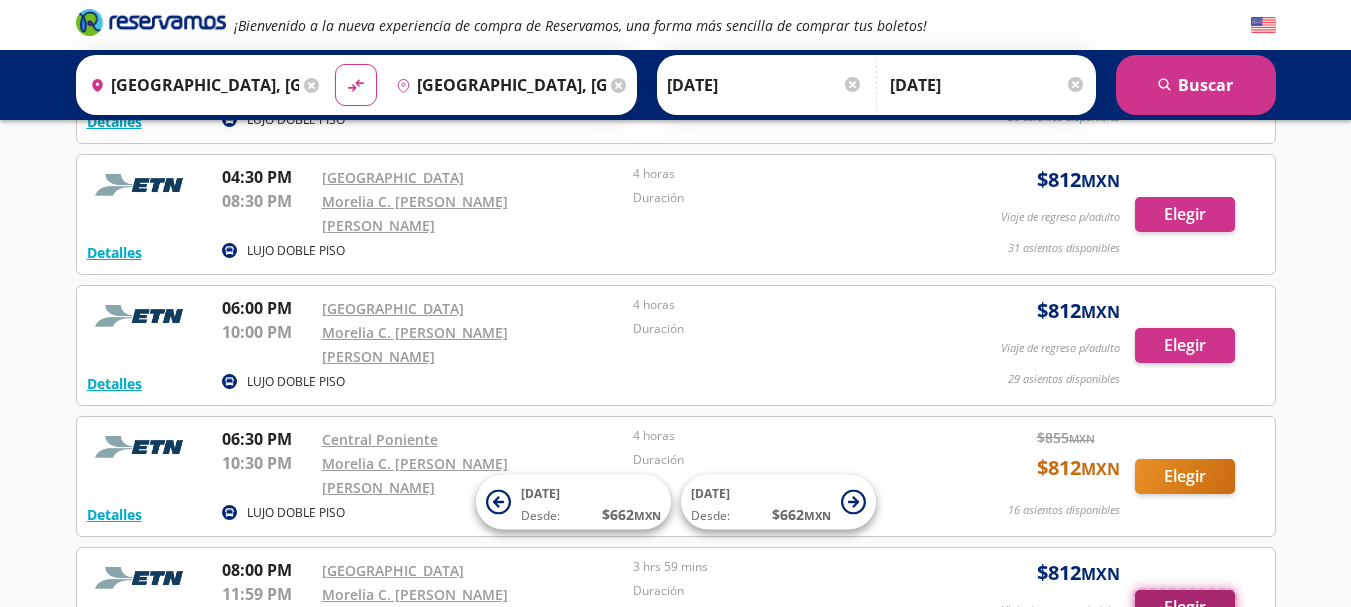 click on "Elegir" at bounding box center (1185, 607) 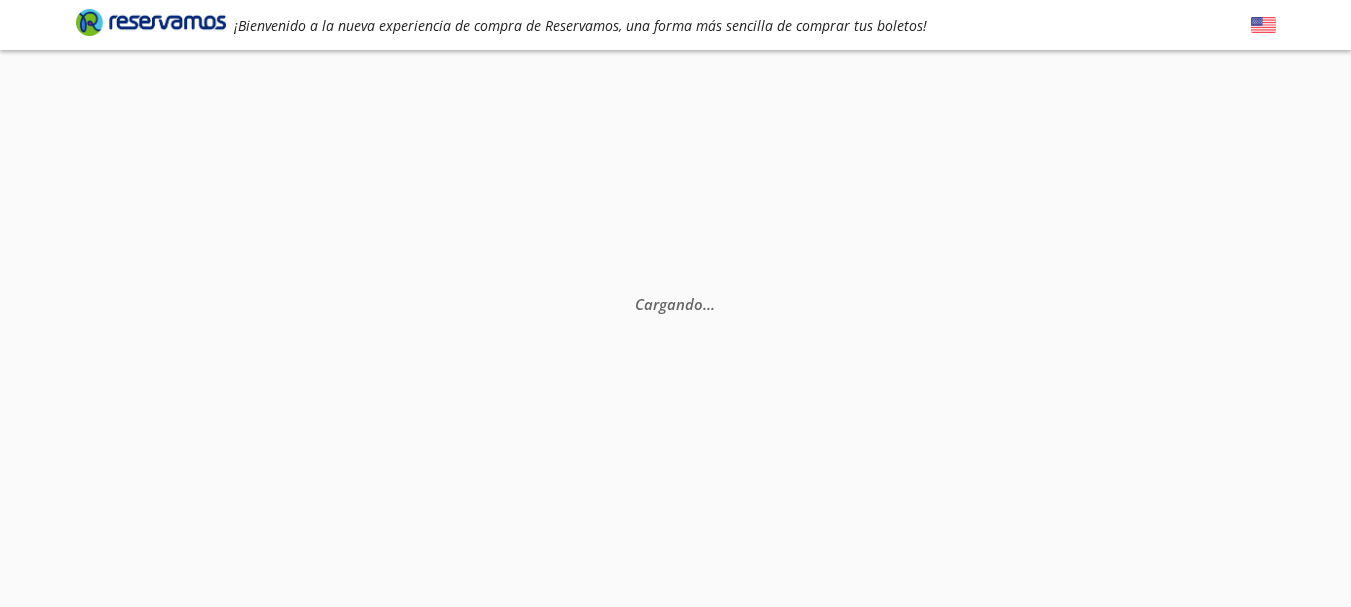 scroll, scrollTop: 0, scrollLeft: 0, axis: both 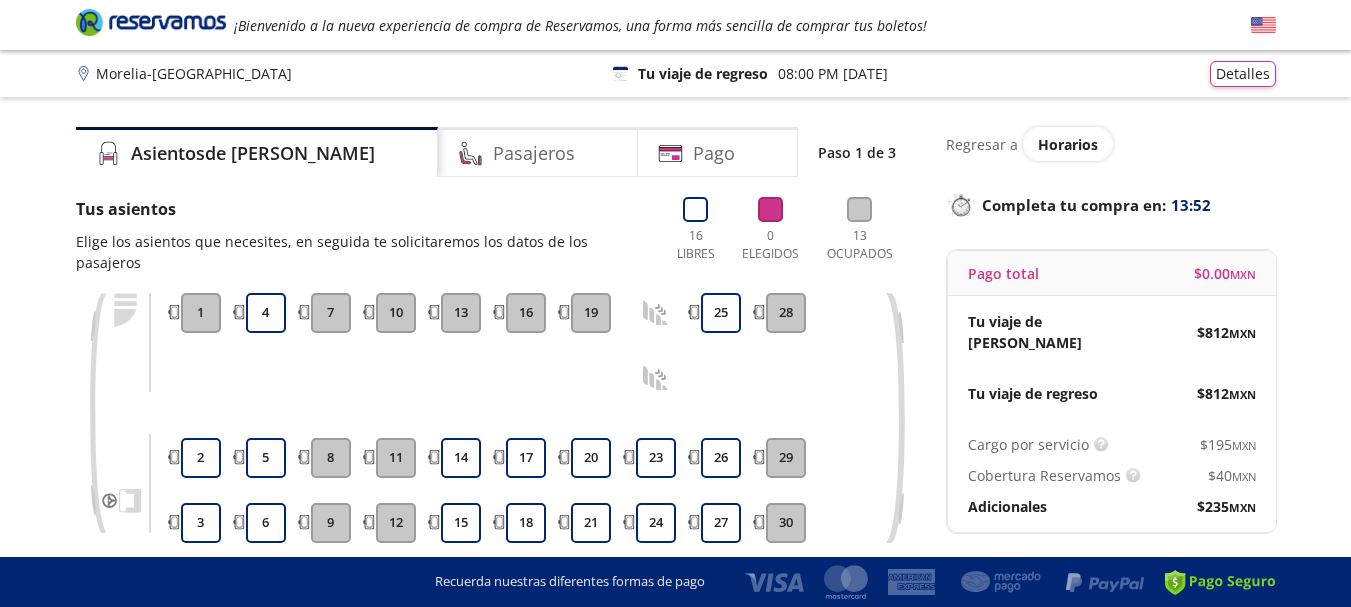 click on "1" at bounding box center [201, 313] 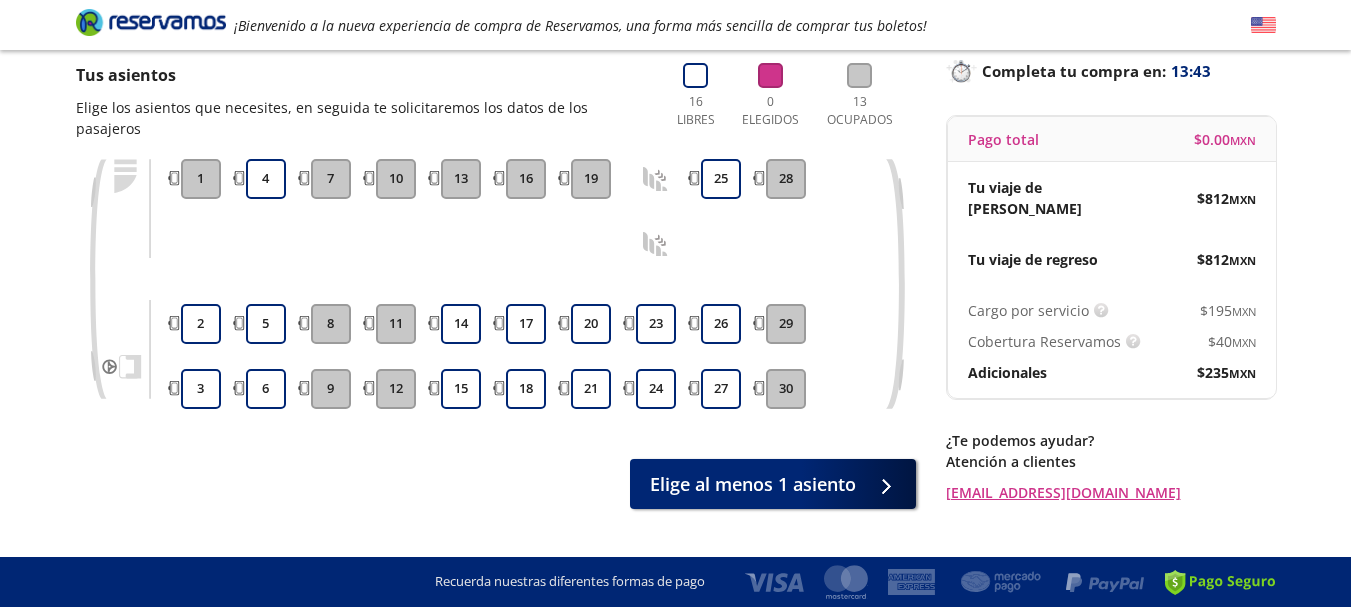 scroll, scrollTop: 135, scrollLeft: 0, axis: vertical 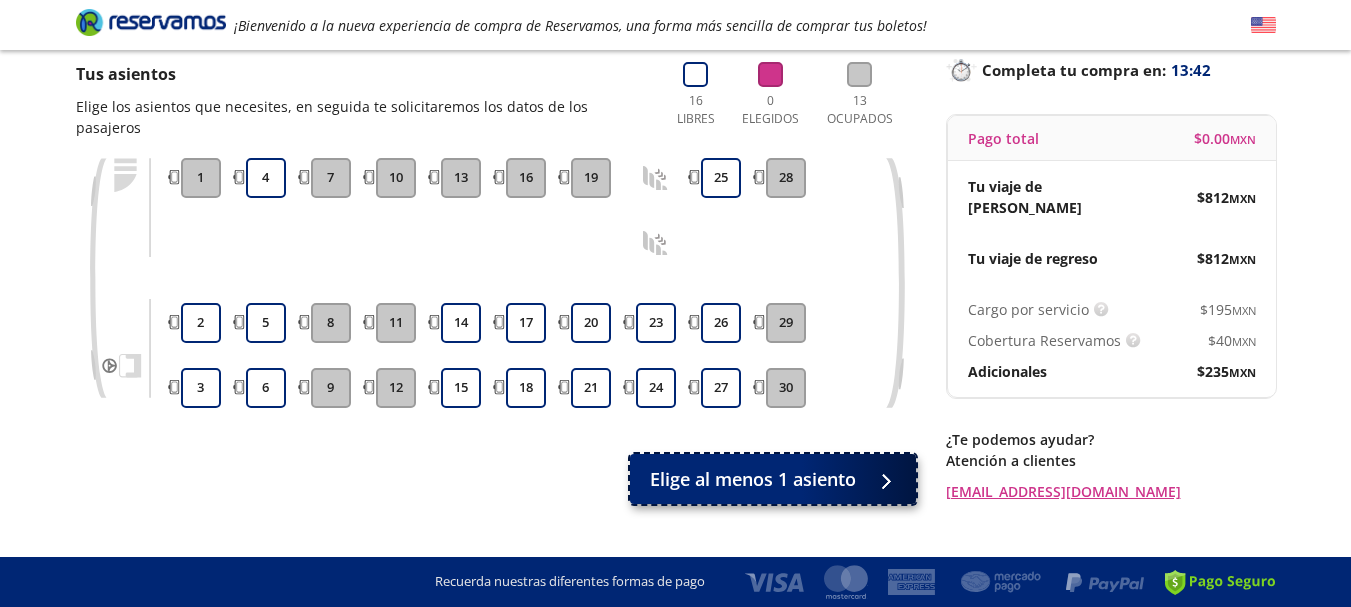 click on "Elige al menos 1 asiento" at bounding box center [753, 479] 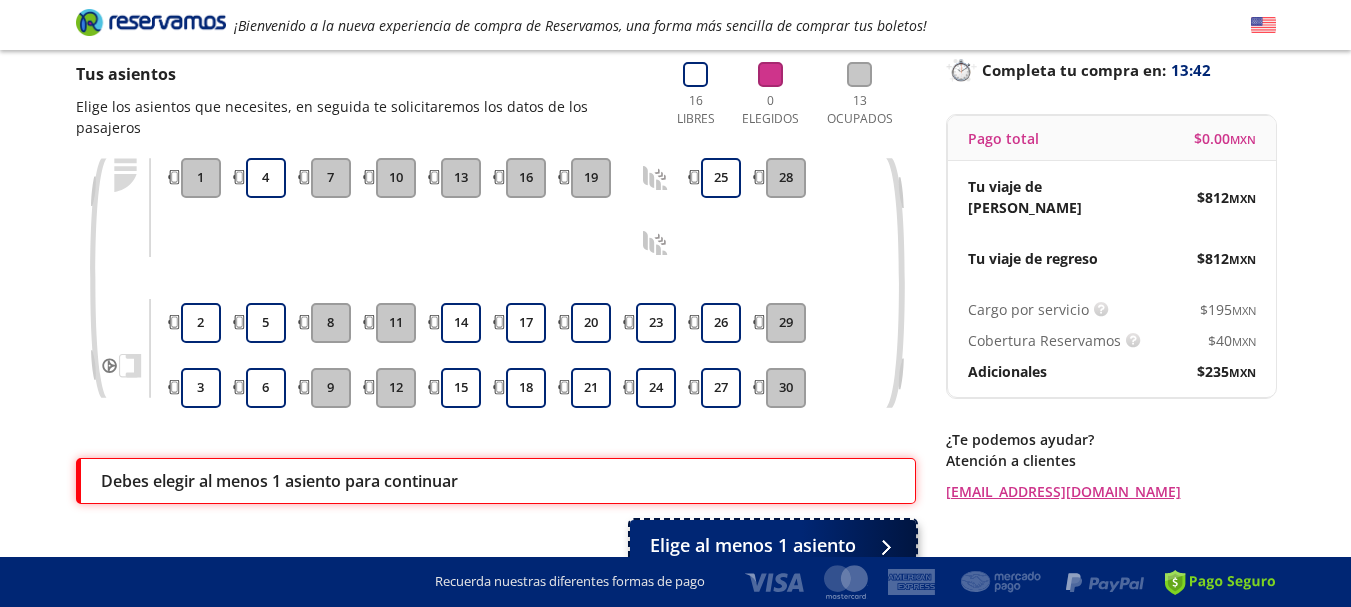 scroll, scrollTop: 221, scrollLeft: 0, axis: vertical 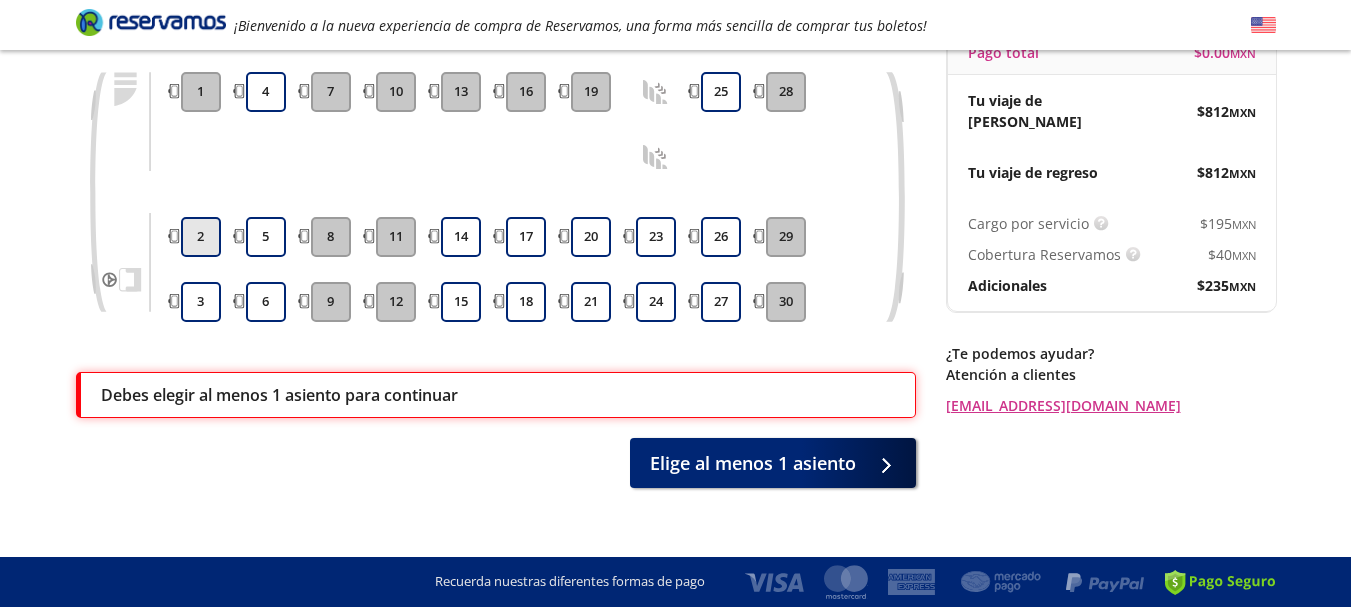 click on "2" at bounding box center (201, 237) 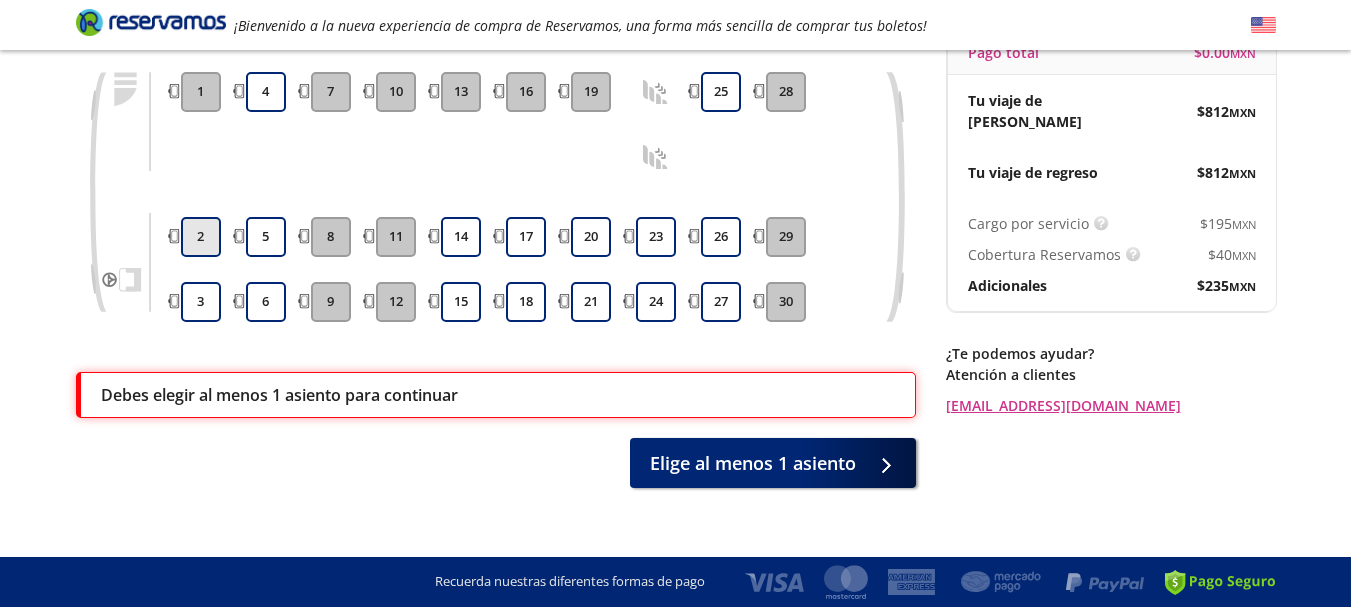 scroll, scrollTop: 160, scrollLeft: 0, axis: vertical 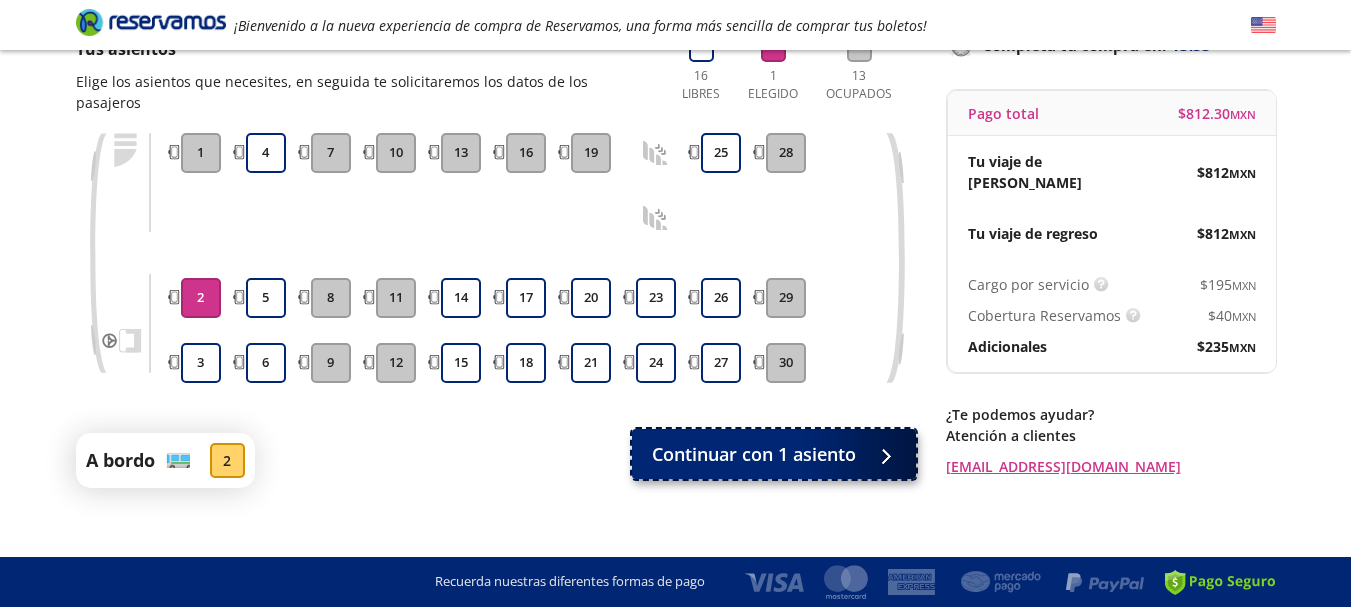 click on "Continuar con 1 asiento" at bounding box center (774, 454) 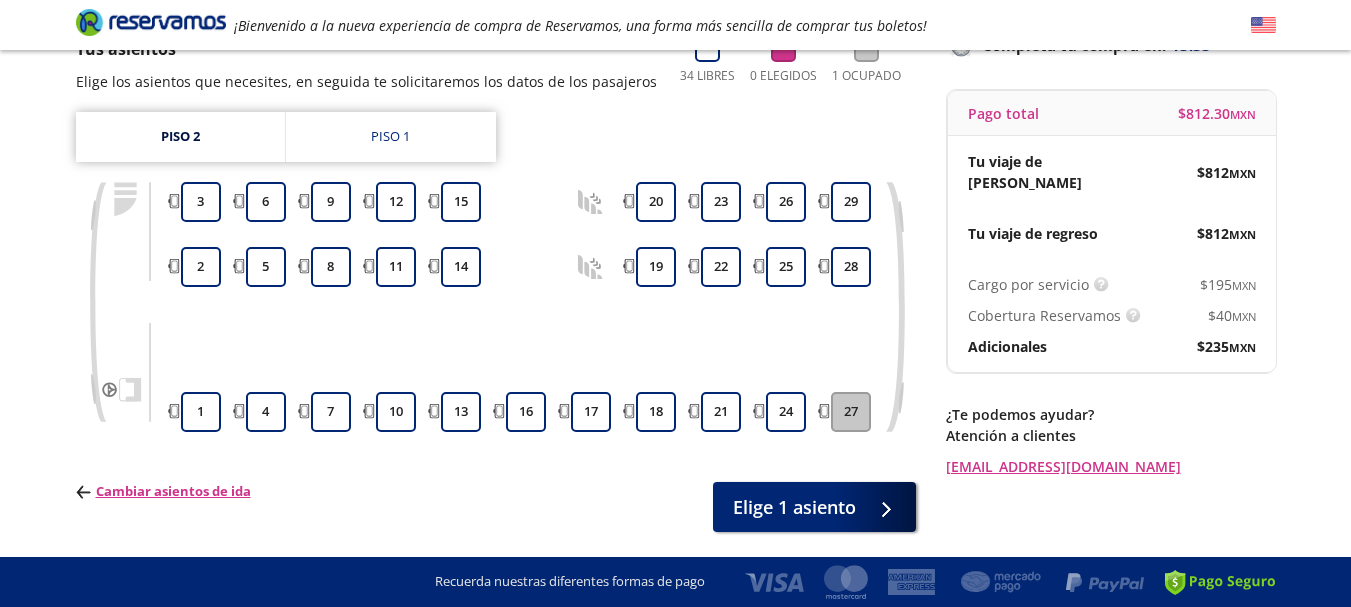 scroll, scrollTop: 0, scrollLeft: 0, axis: both 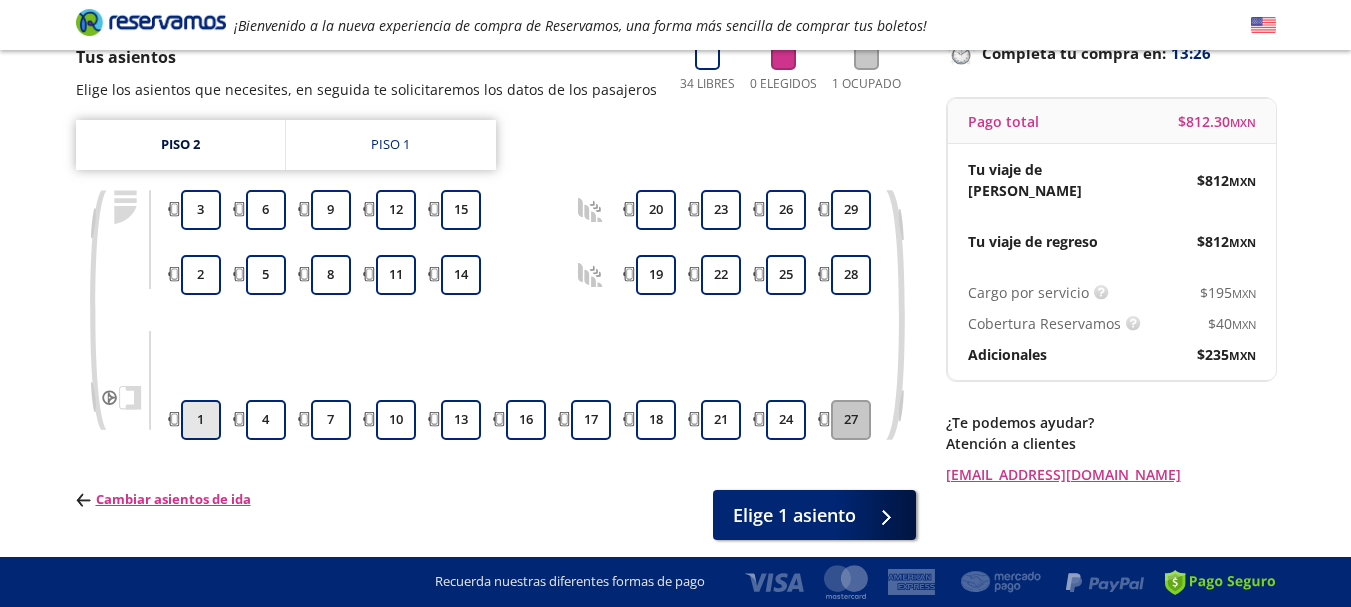 click on "1" at bounding box center [201, 420] 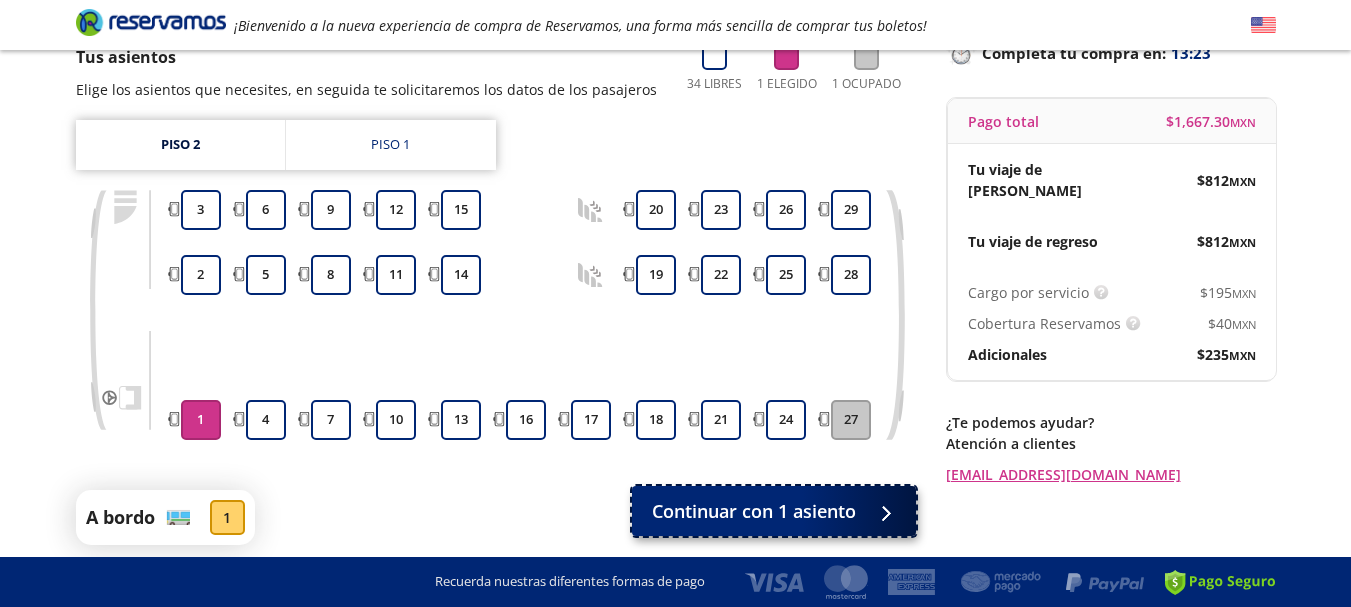 click on "Continuar con 1 asiento" at bounding box center [754, 511] 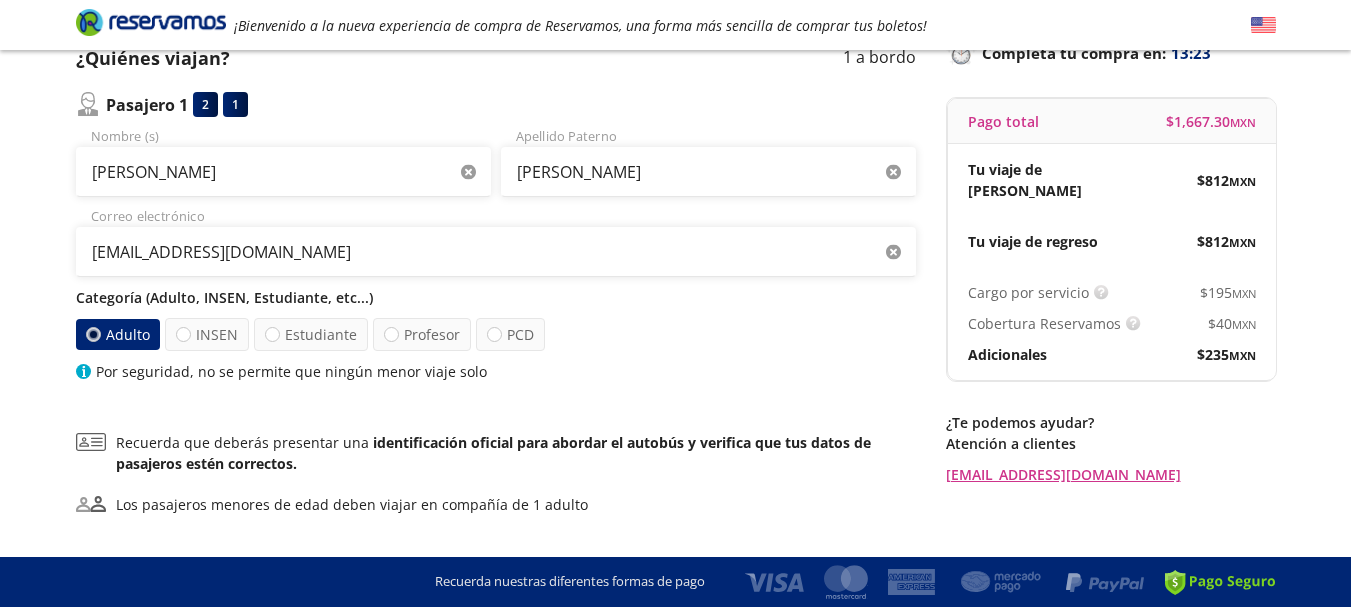 scroll, scrollTop: 0, scrollLeft: 0, axis: both 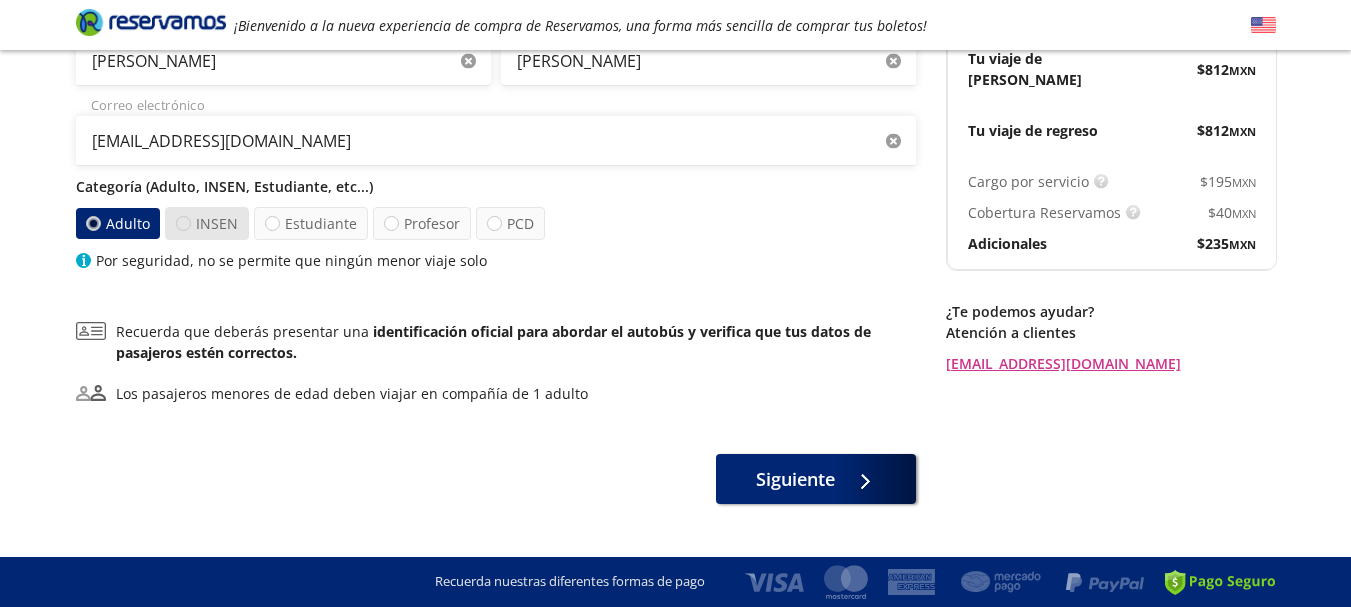 click at bounding box center [183, 223] 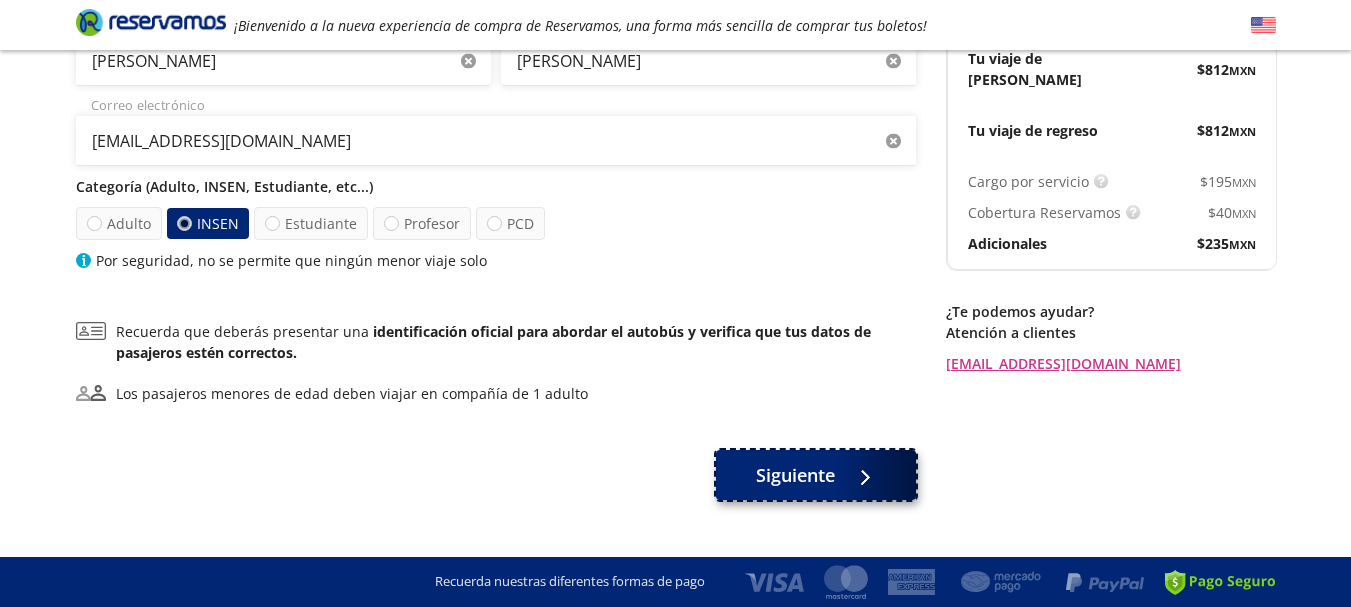 click on "Siguiente" at bounding box center (816, 475) 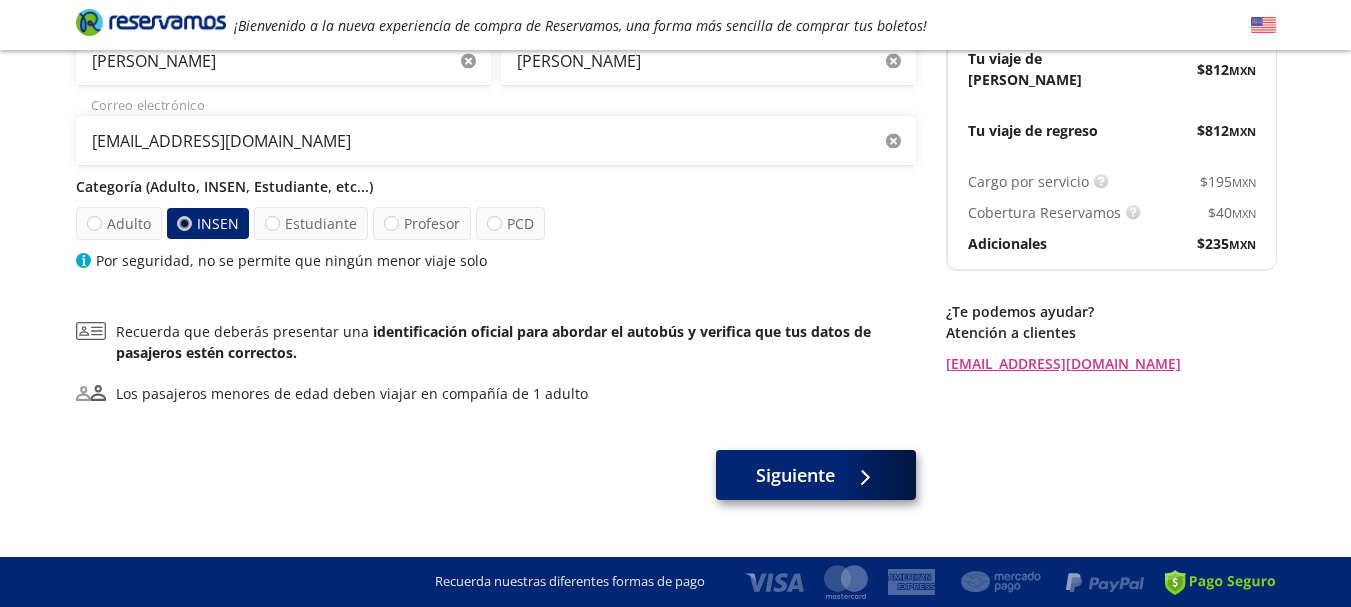 scroll, scrollTop: 0, scrollLeft: 0, axis: both 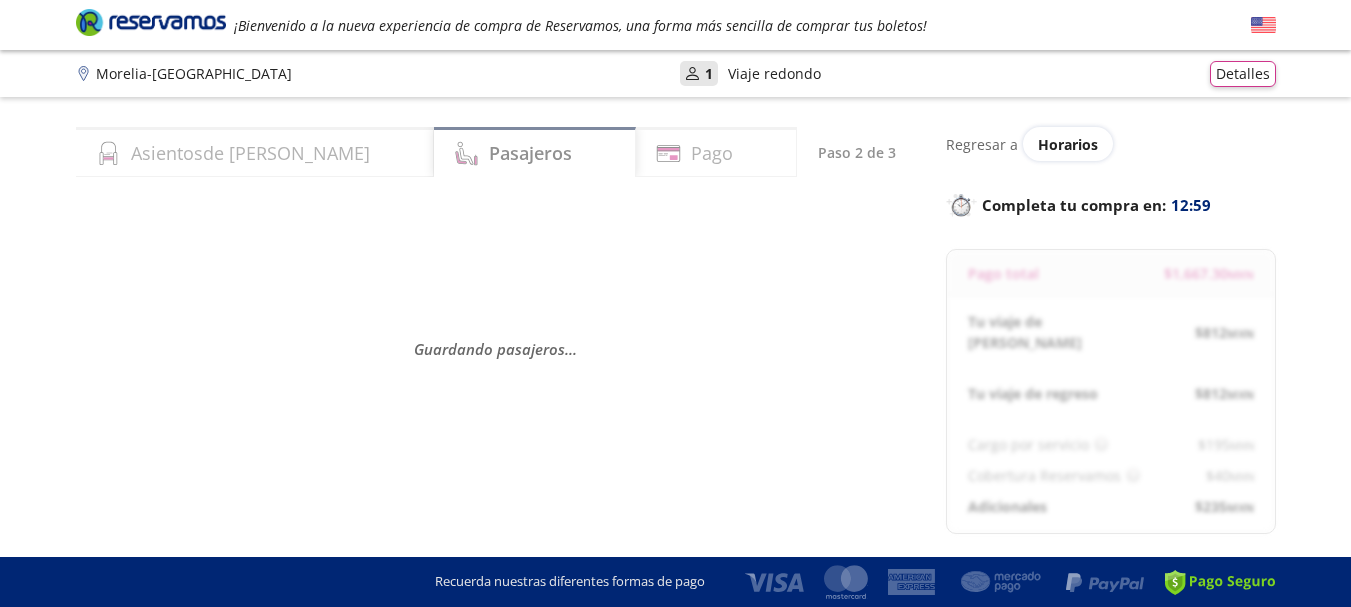 select on "MX" 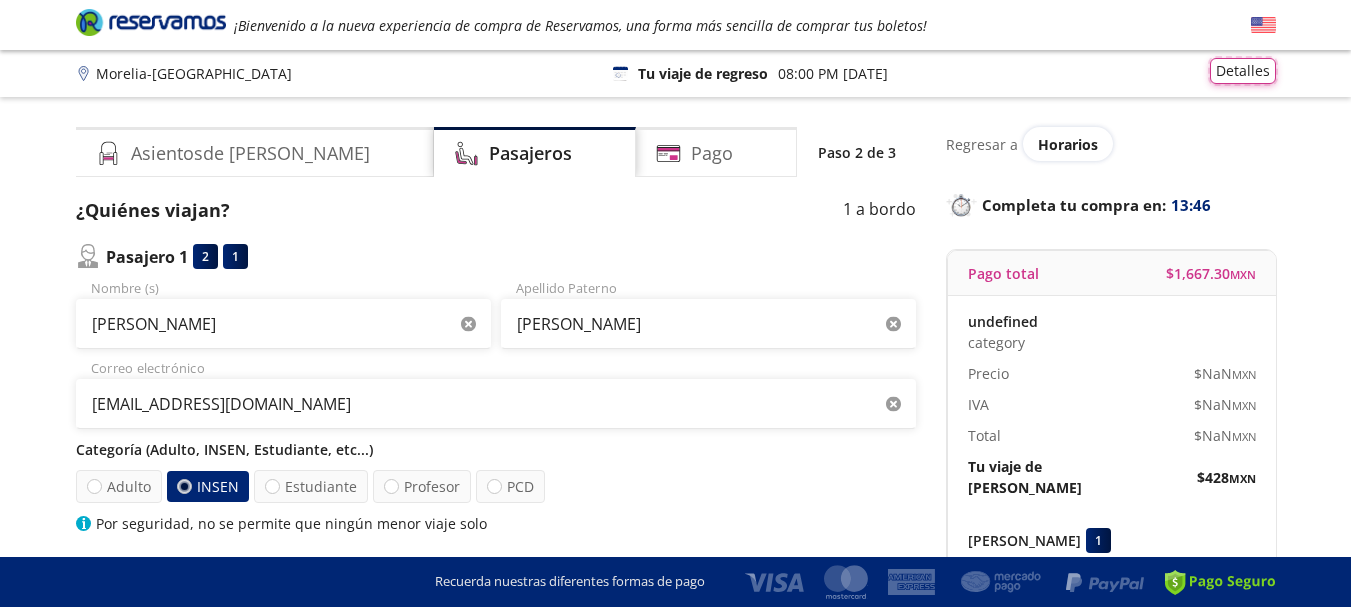 click on "Detalles" at bounding box center (1243, 71) 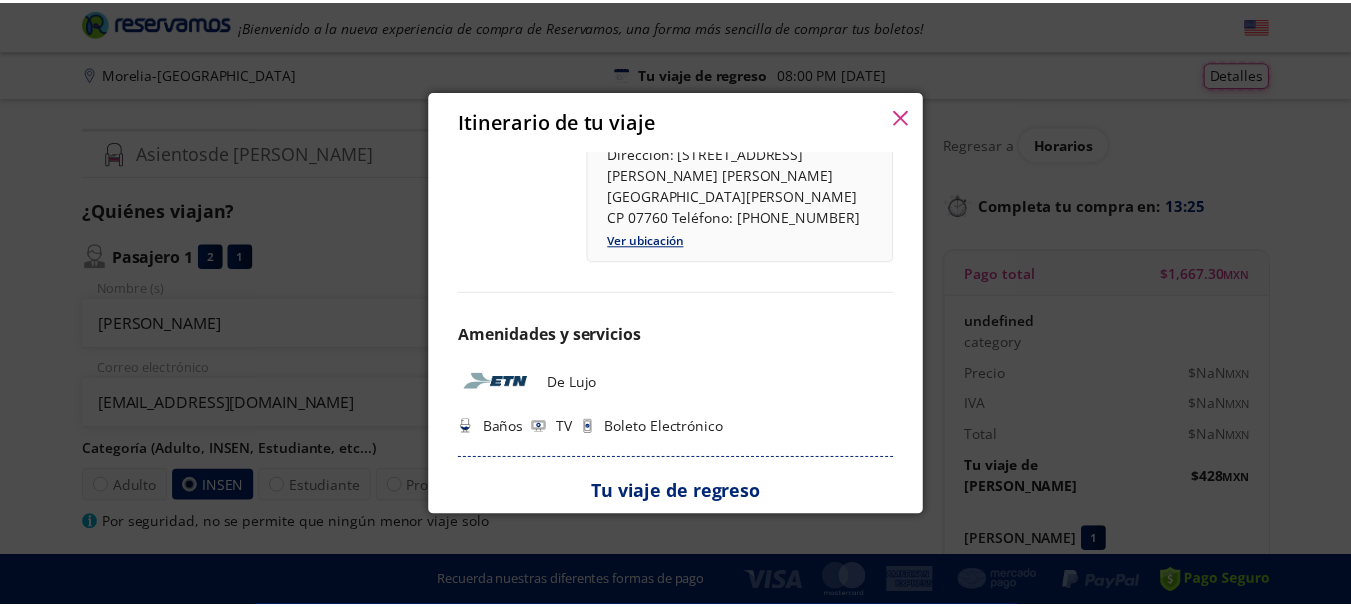 scroll, scrollTop: 0, scrollLeft: 0, axis: both 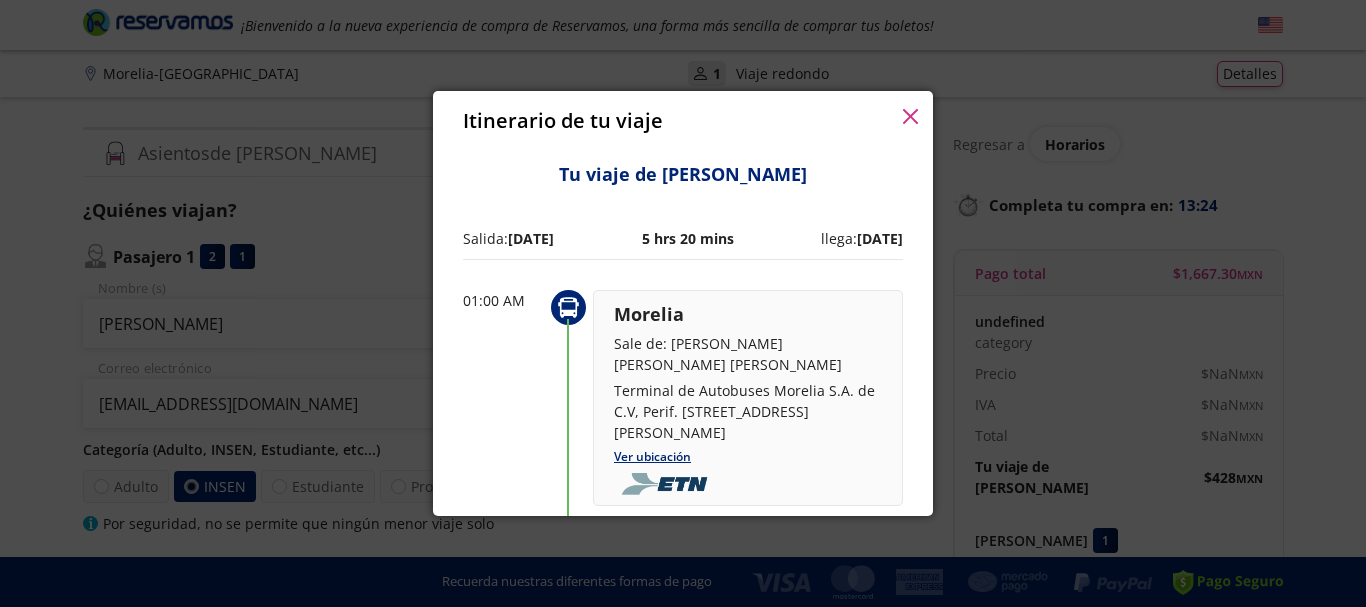 click 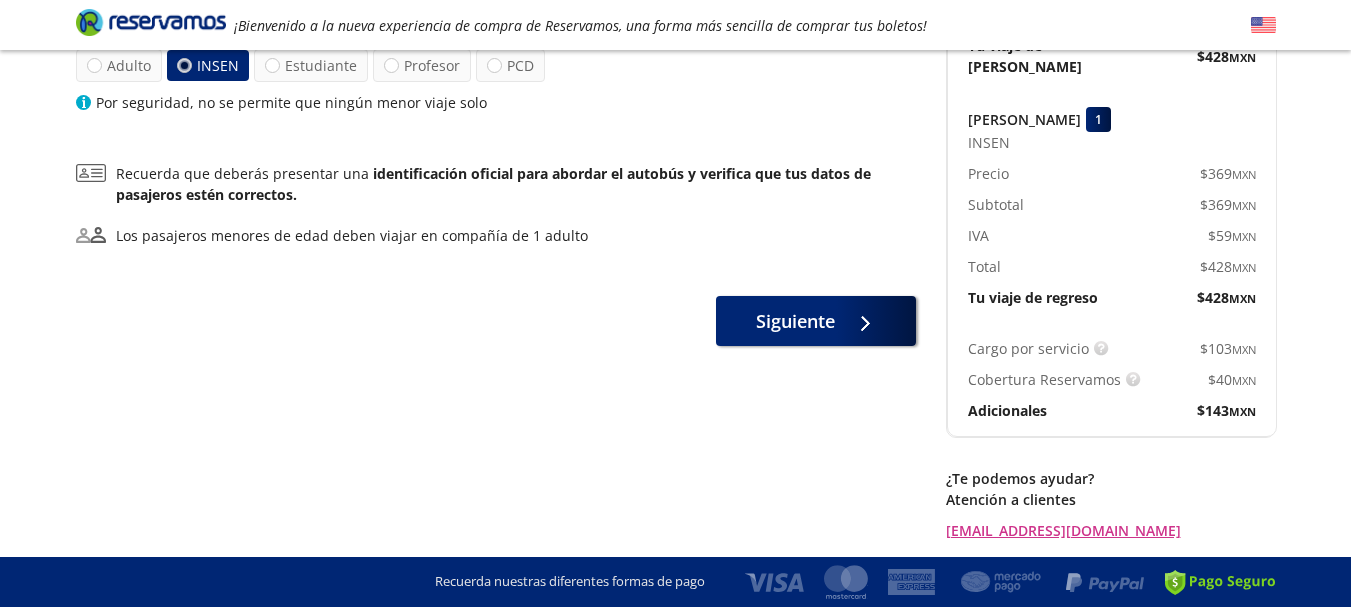 scroll, scrollTop: 474, scrollLeft: 0, axis: vertical 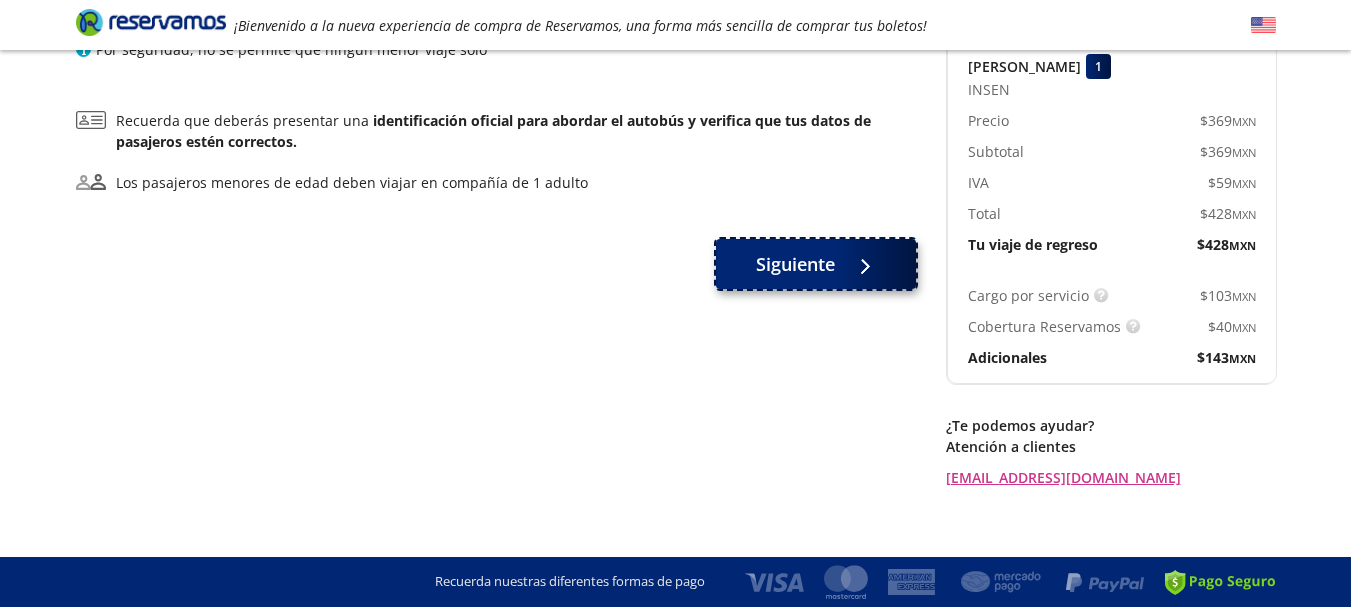 click on "Siguiente" at bounding box center [816, 264] 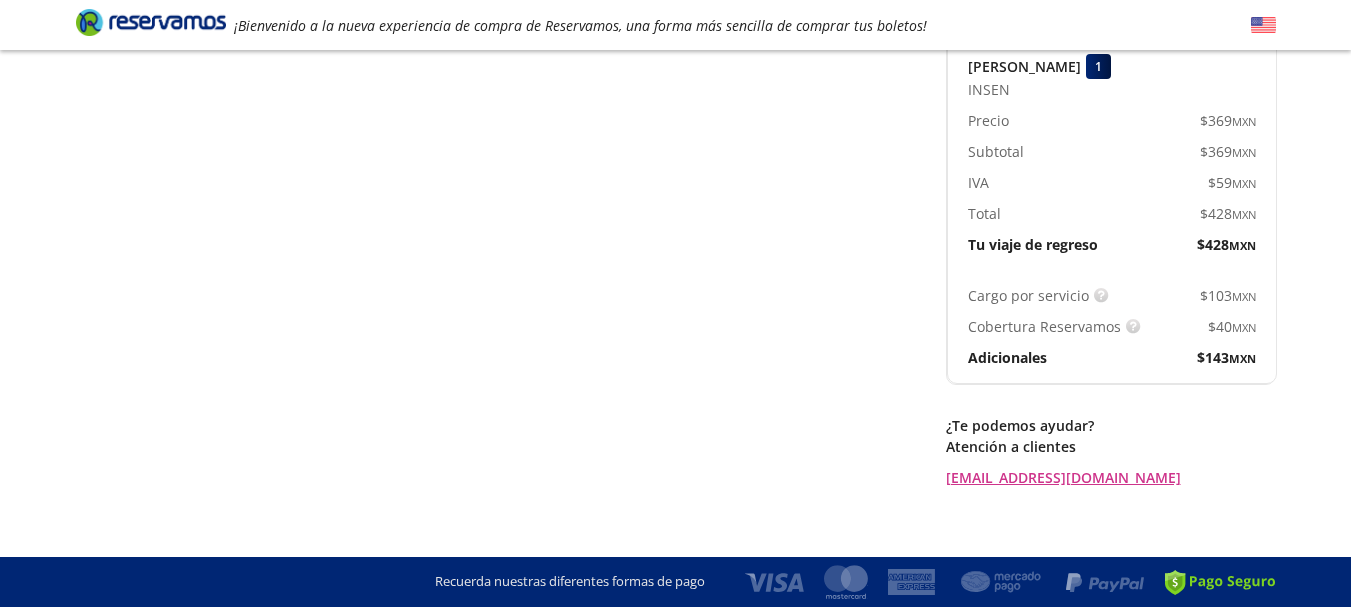 scroll, scrollTop: 0, scrollLeft: 0, axis: both 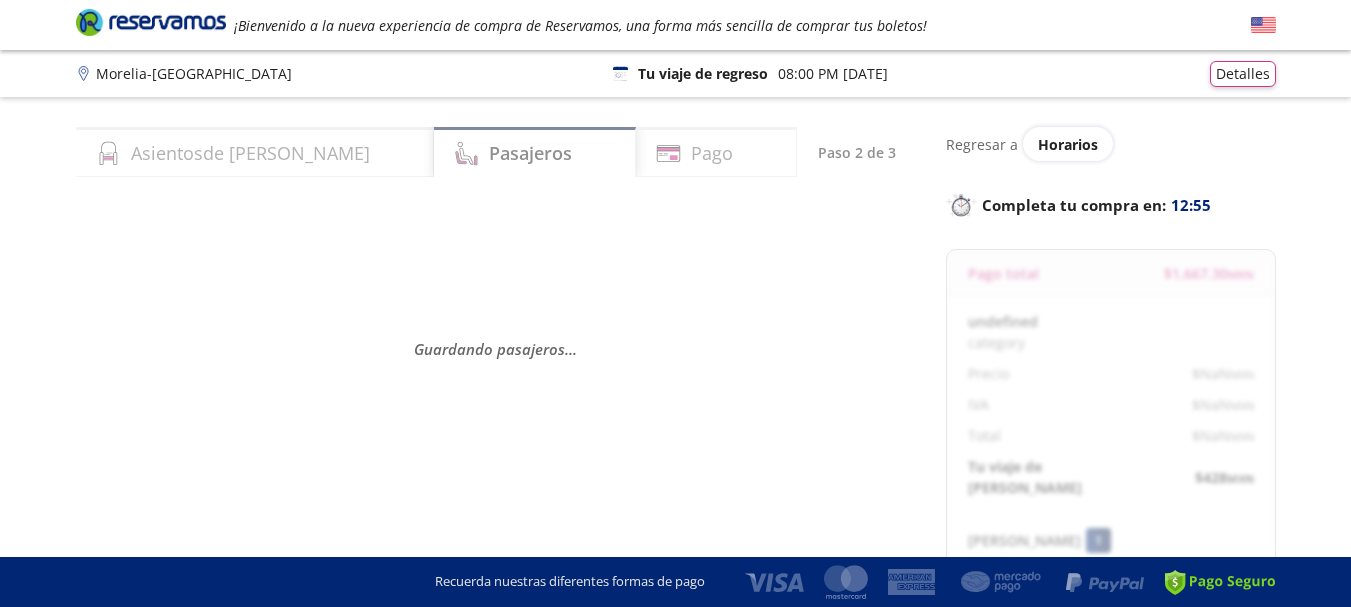 select on "MX" 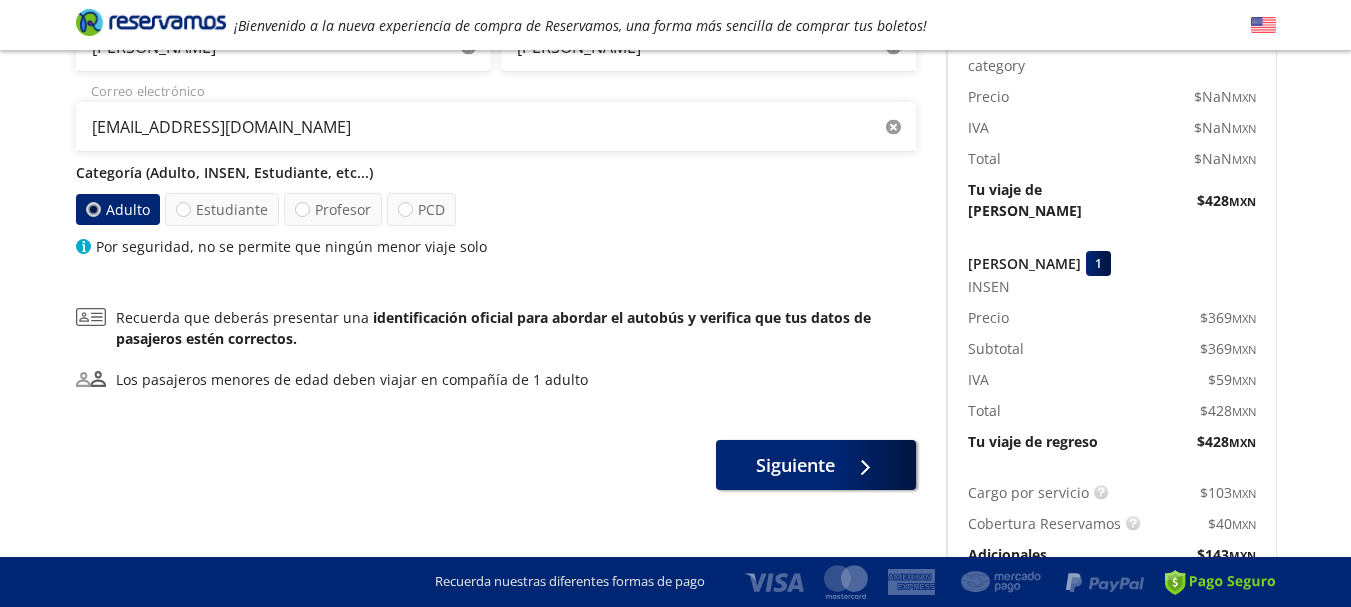 scroll, scrollTop: 279, scrollLeft: 0, axis: vertical 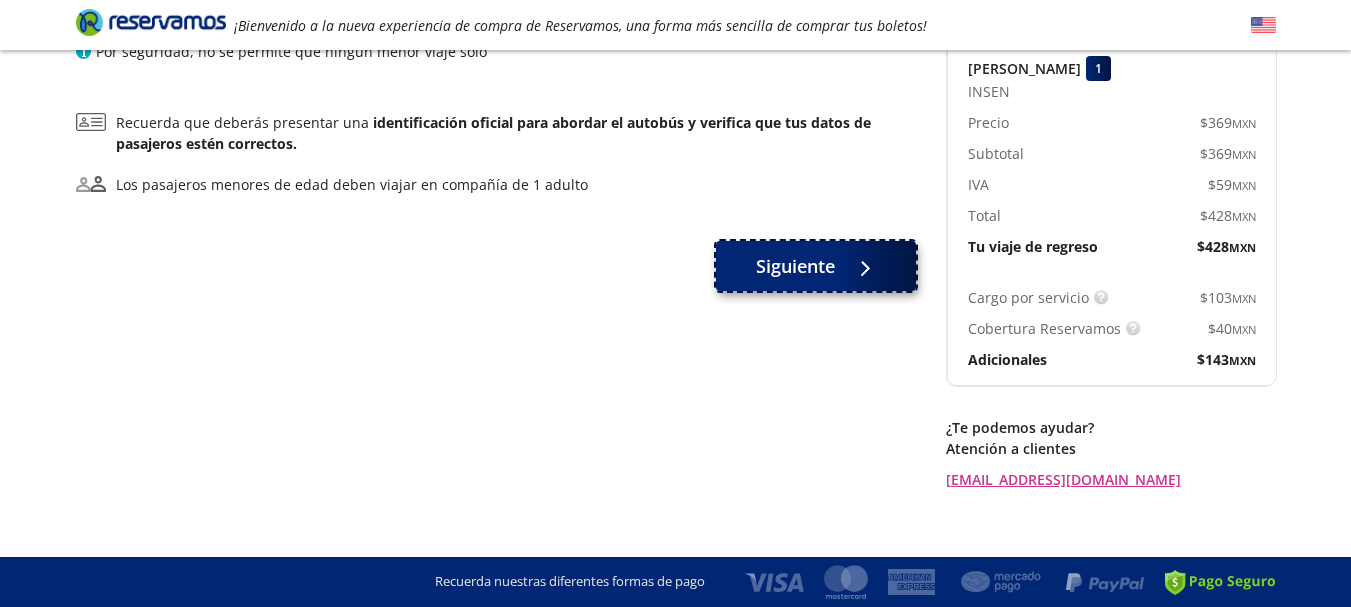 click on "Siguiente" at bounding box center (795, 266) 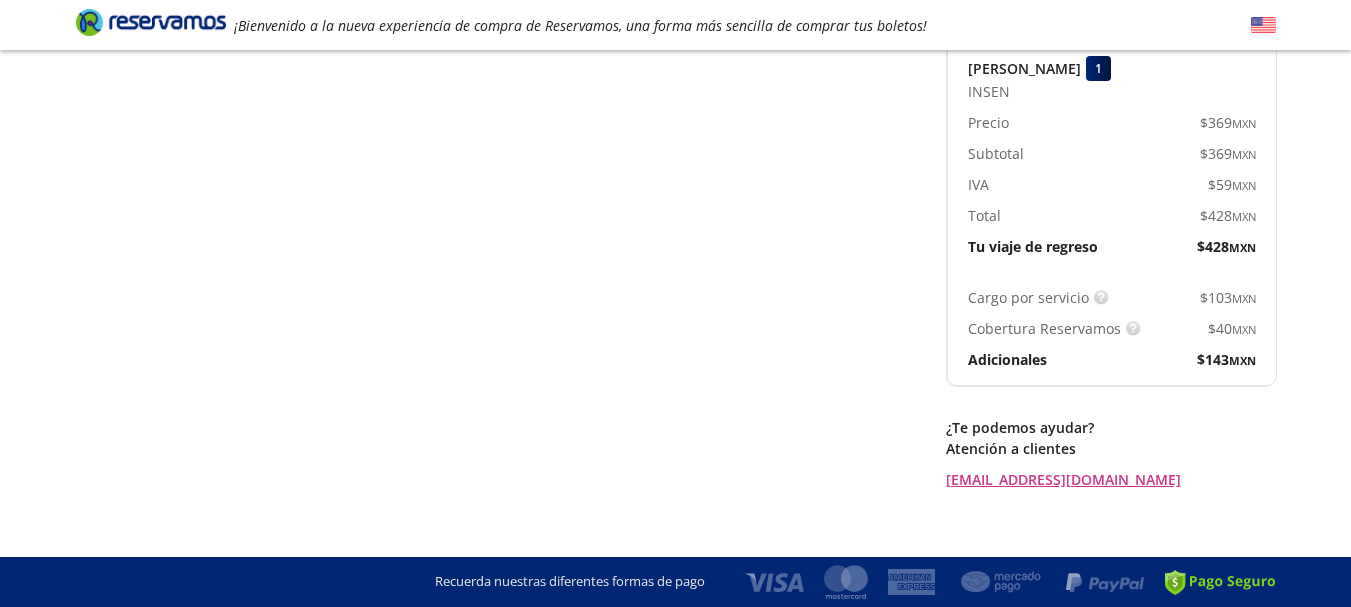scroll, scrollTop: 0, scrollLeft: 0, axis: both 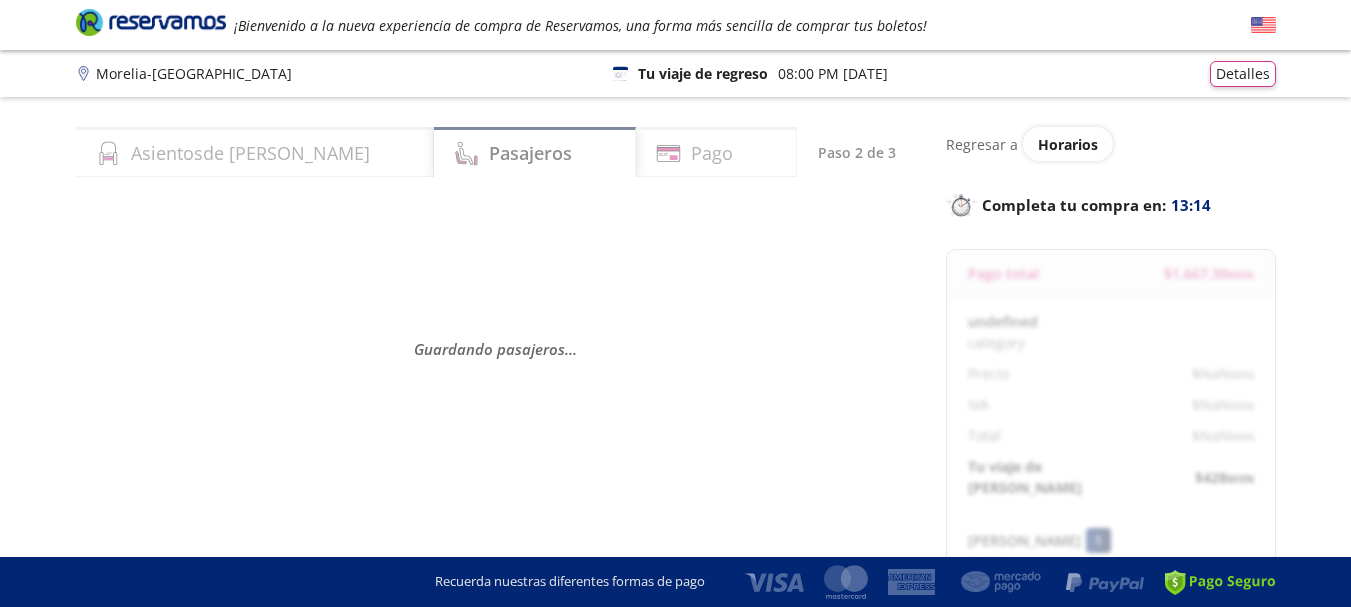 select on "MX" 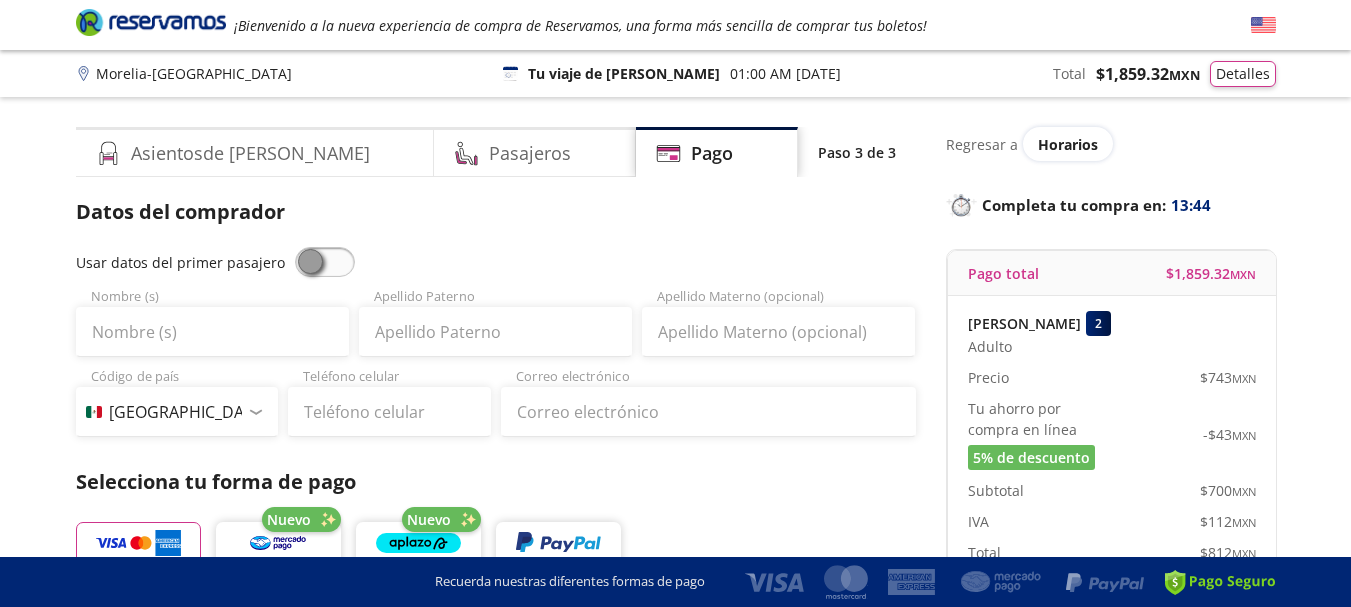 click at bounding box center [325, 262] 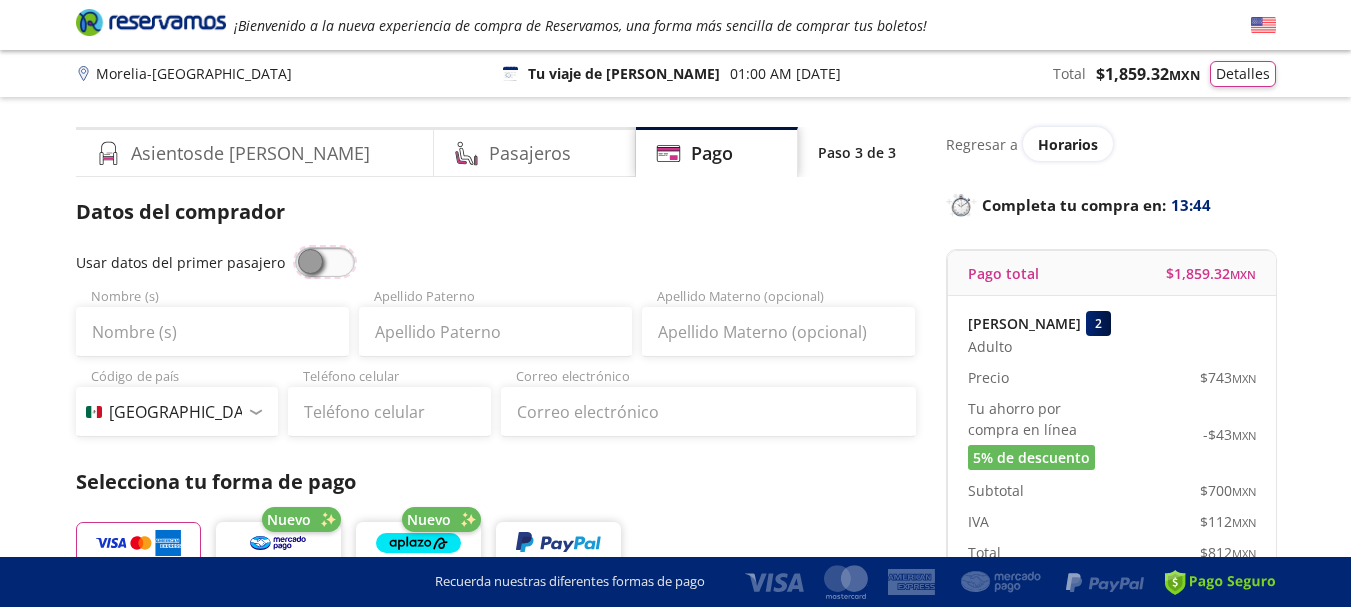 click at bounding box center (295, 247) 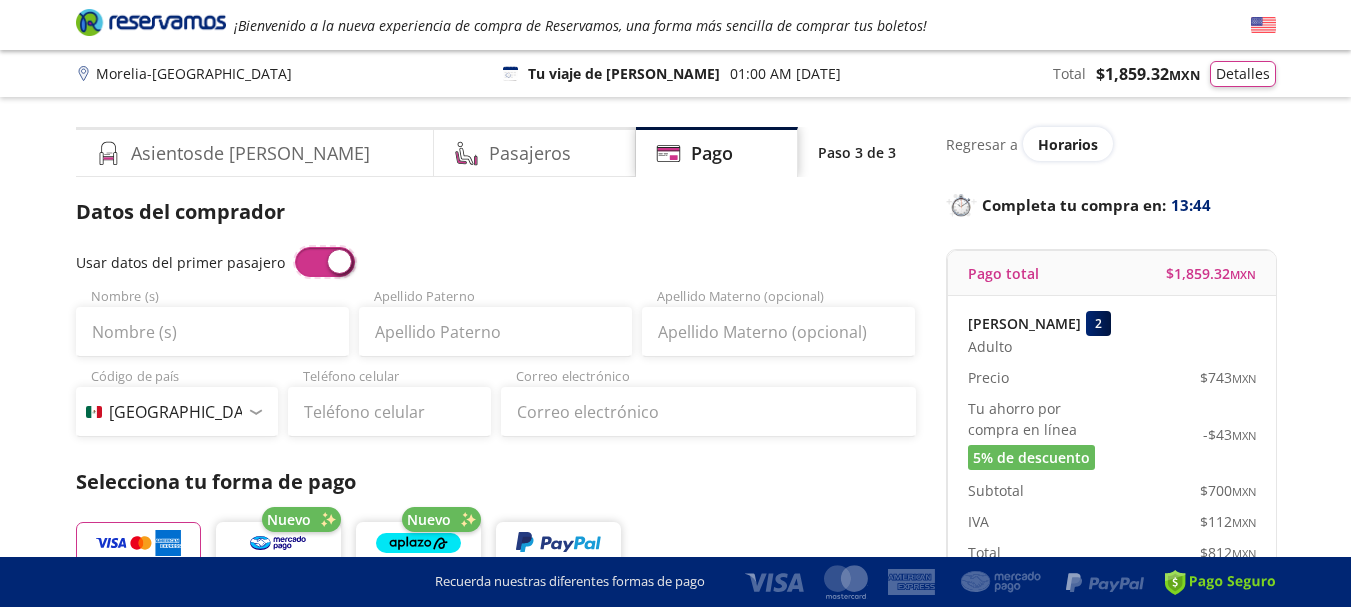 type on "[PERSON_NAME]" 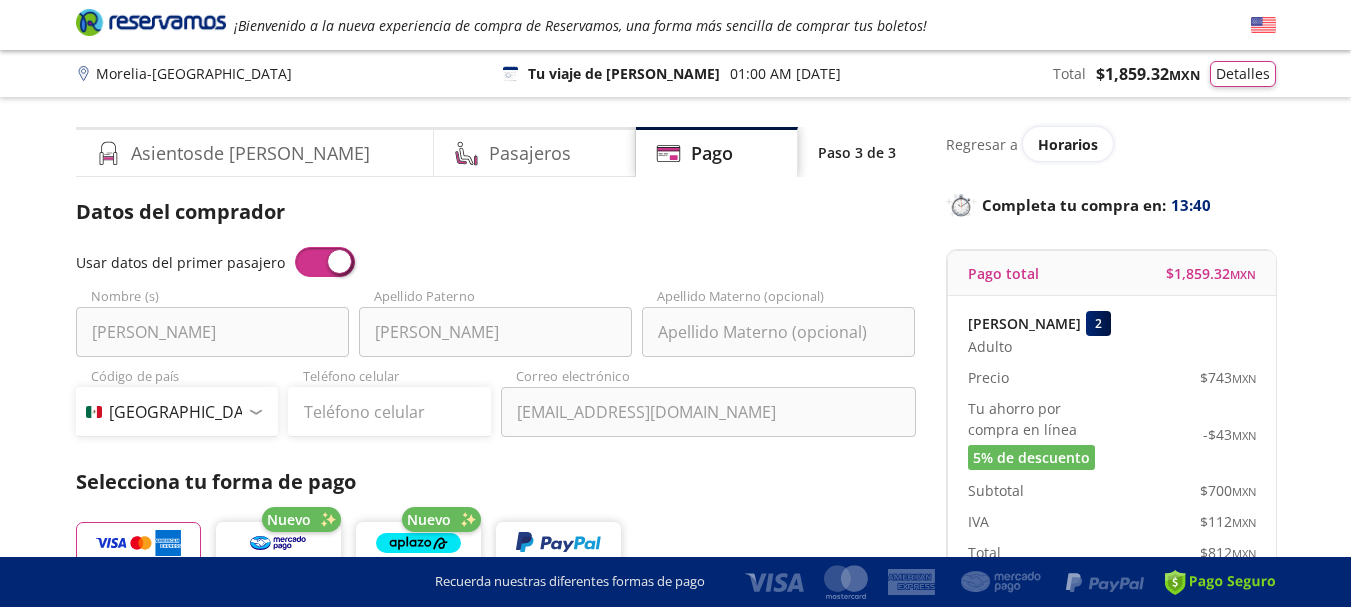 click at bounding box center (325, 262) 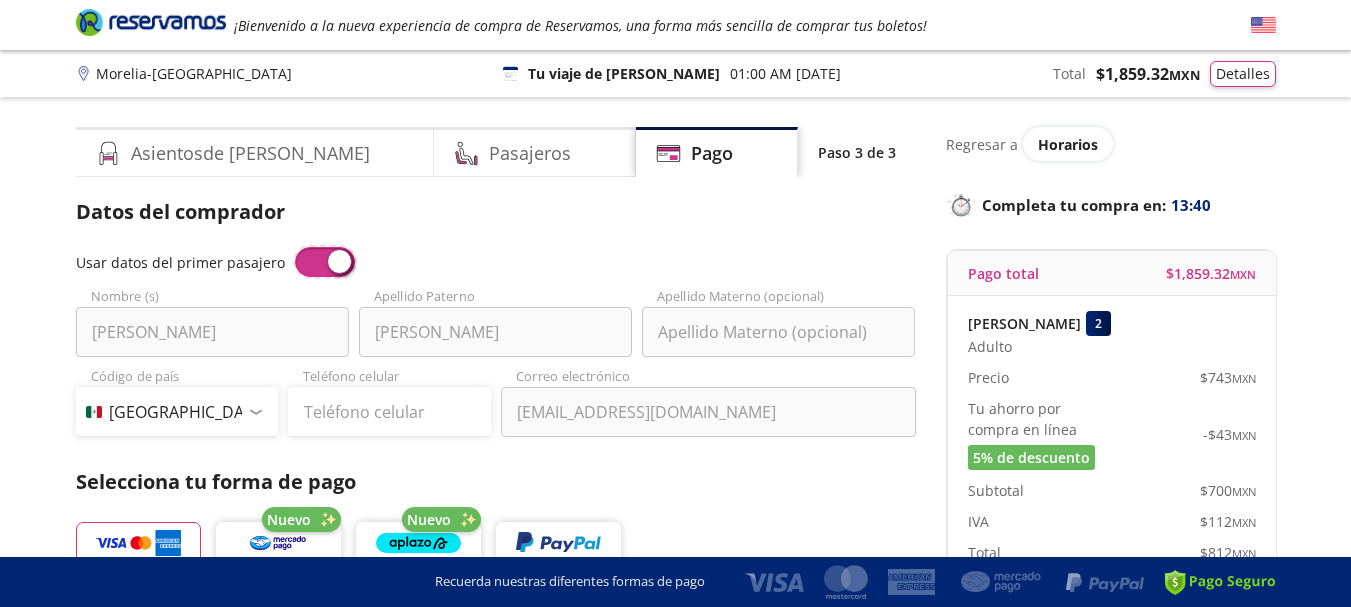 click at bounding box center [295, 247] 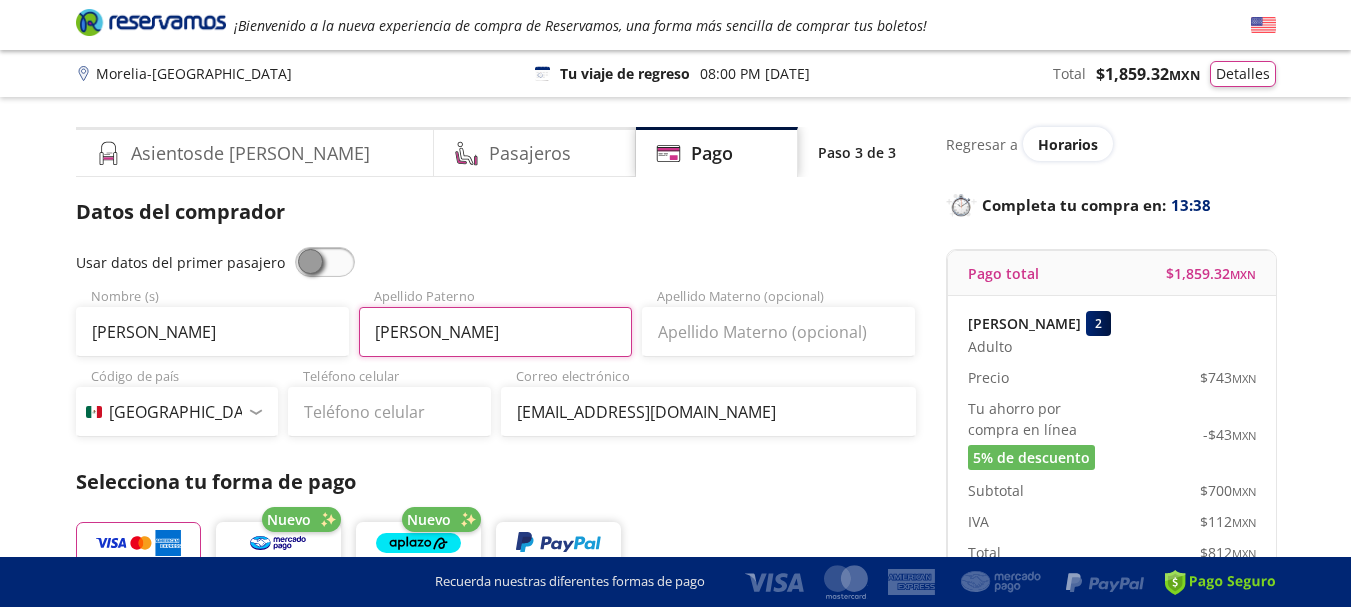 click on "[PERSON_NAME]" at bounding box center [495, 332] 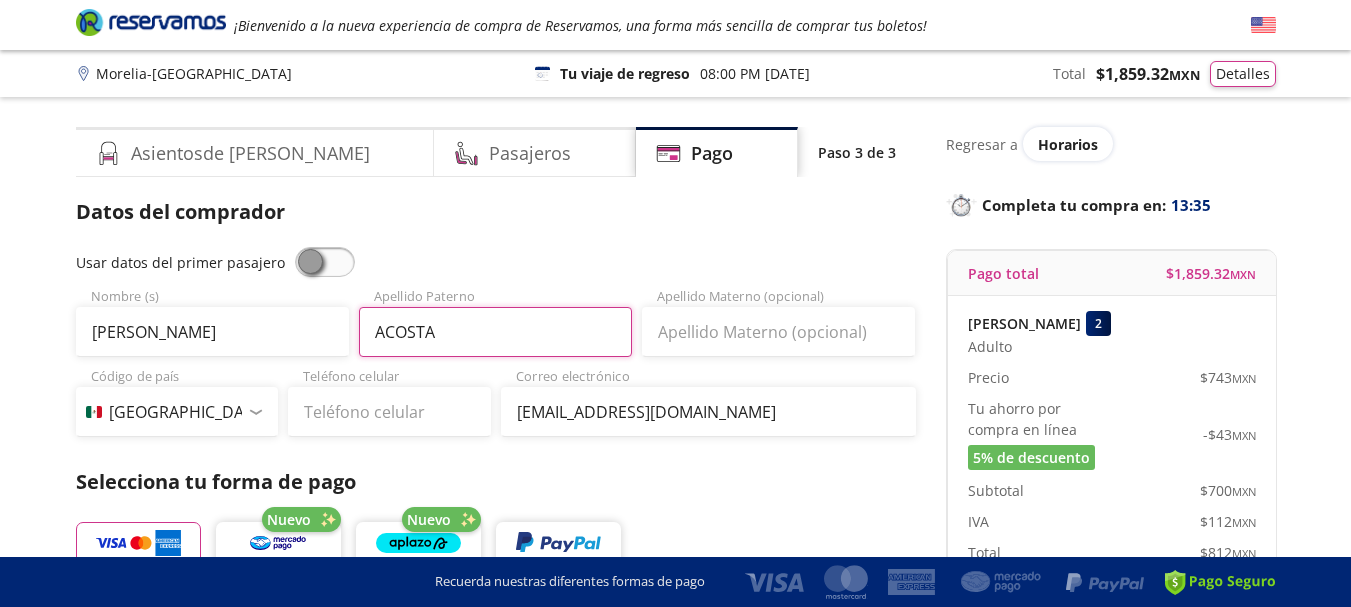 type on "ACOSTA" 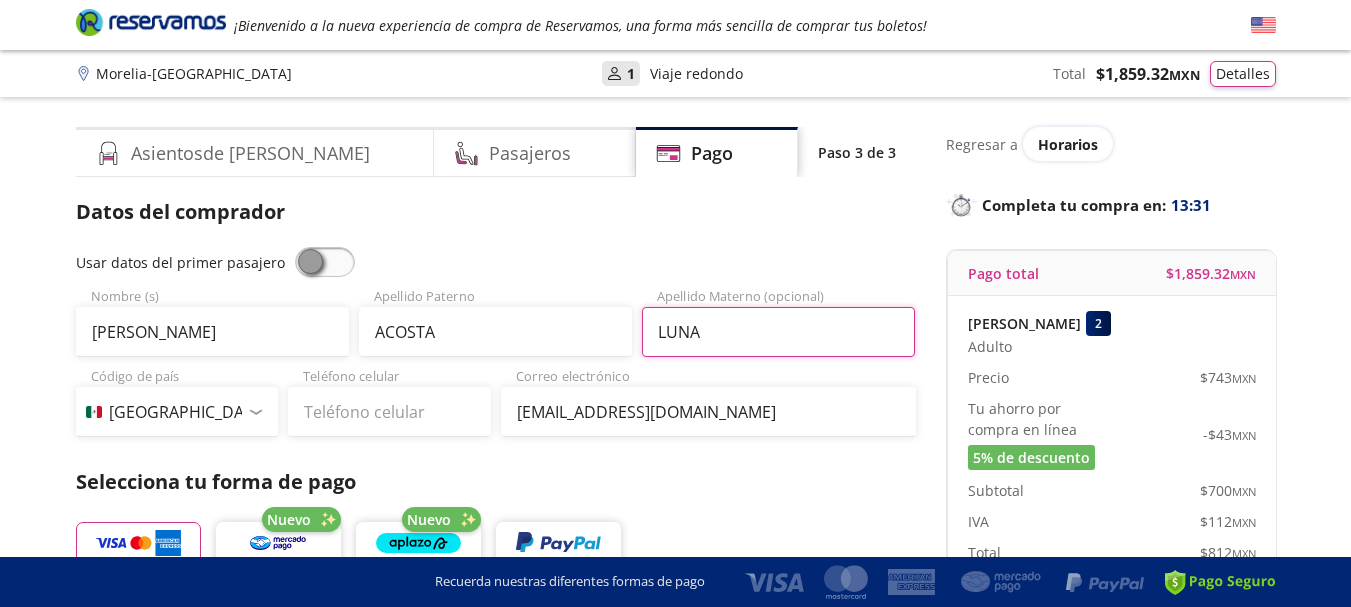 type on "LUNA" 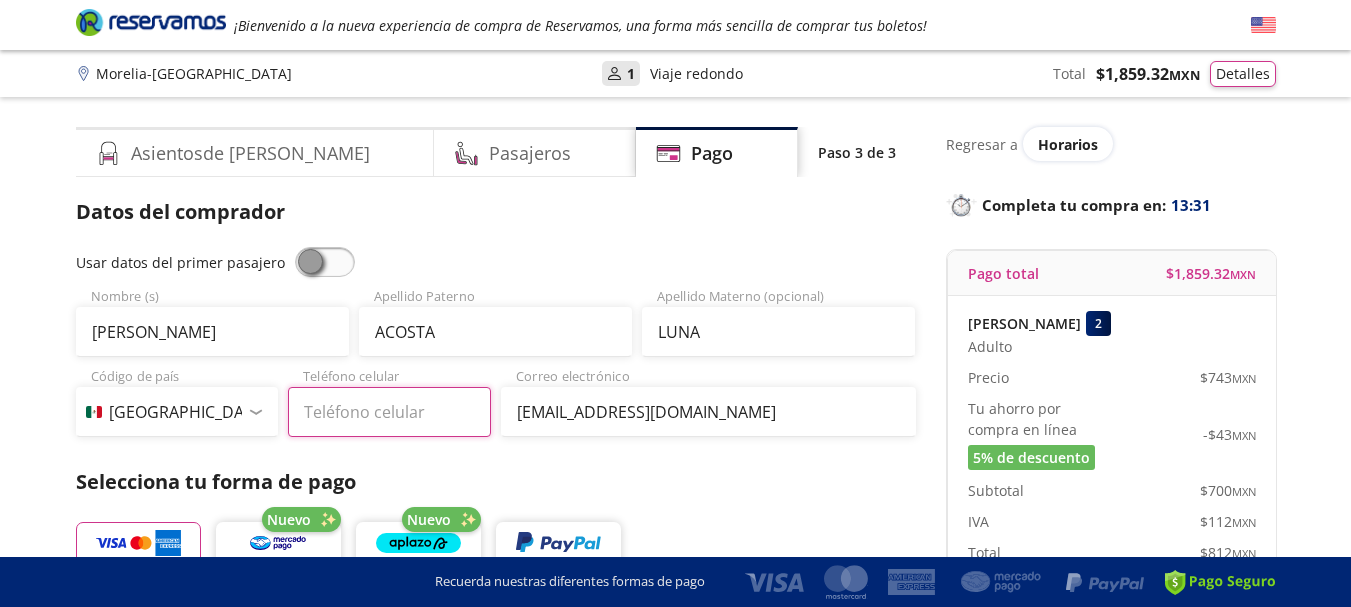 click on "Teléfono celular" at bounding box center (389, 412) 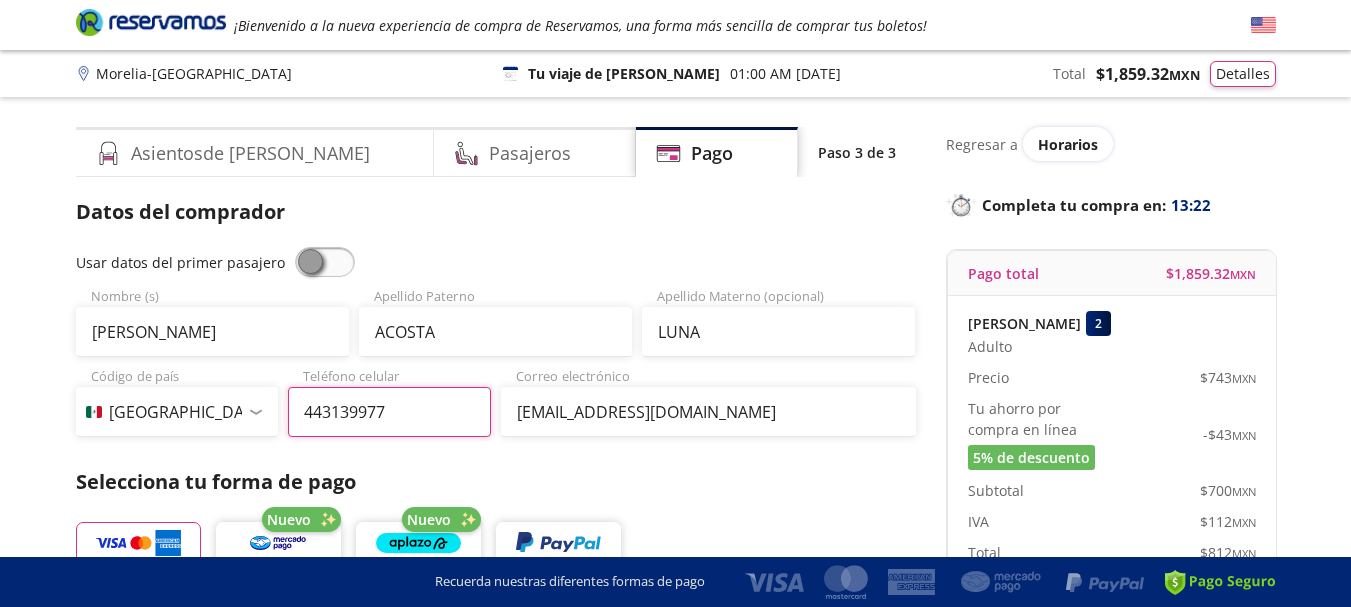 type on "443 139 9770" 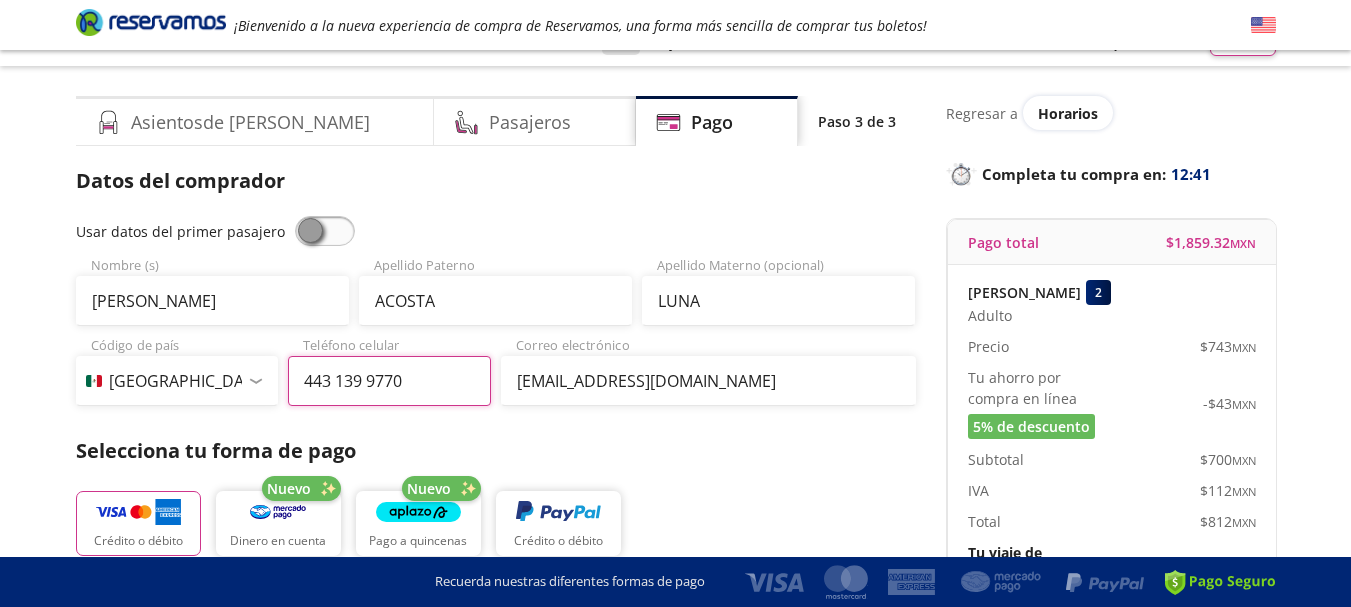 scroll, scrollTop: 0, scrollLeft: 0, axis: both 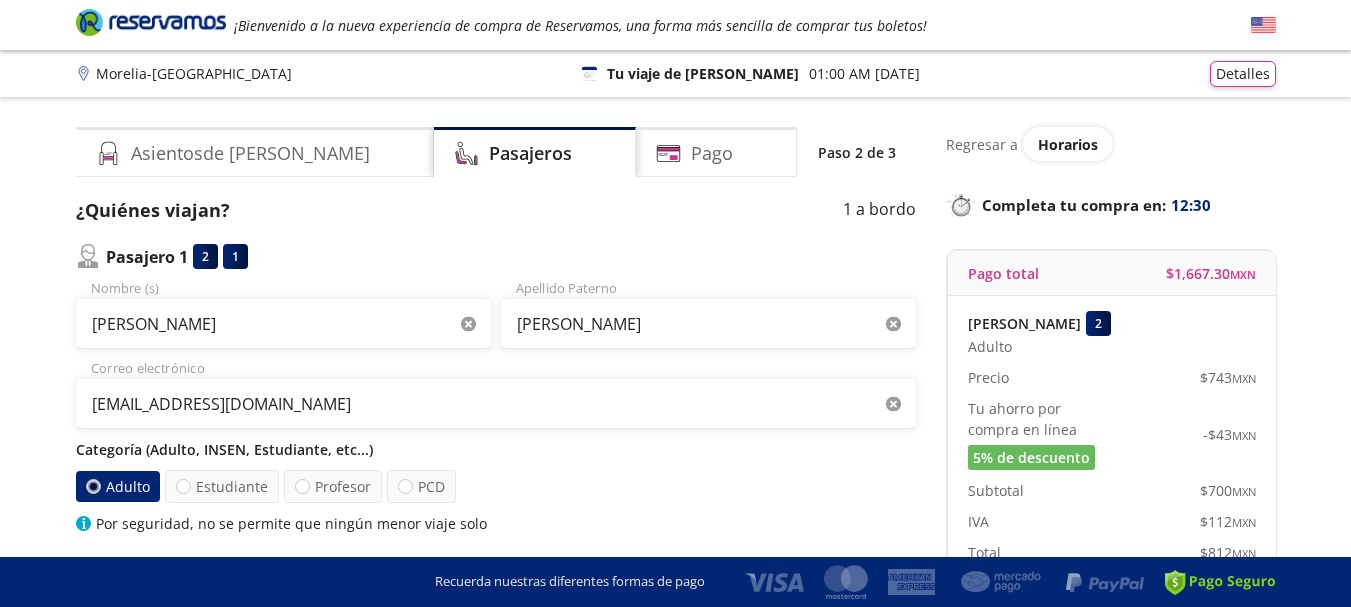 click on "Group 9 Created with Sketch. Datos para la compra Morelia  -  [GEOGRAPHIC_DATA] ¡Bienvenido a la nueva experiencia de compra de Reservamos, una forma más sencilla de comprar tus boletos! Completa tu compra en : 12:30 Morelia  -  [GEOGRAPHIC_DATA] 126 Tu viaje de ida 01:00 AM [DATE] Detalles Completa tu compra en : 12:30 Asientos  de [PERSON_NAME] Pago Paso 2 de 3 ¿Quiénes viajan? 1 a bordo Pasajero 1 2 1 [PERSON_NAME] Nombre (s) [PERSON_NAME] Apellido Paterno [EMAIL_ADDRESS][DOMAIN_NAME] Correo electrónico Categoría (Adulto, INSEN, Estudiante, etc...) Adulto Estudiante Profesor PCD Por seguridad, no se permite que ningún menor viaje solo Recuerda que deberás presentar una   identificación oficial para abordar el autobús y verifica que tus datos de pasajeros estén correctos. Los pasajeros menores de edad deben viajar en compañía de 1 adulto Siguiente Regresar a Horarios Completa tu compra en : 12:30 Pago total $ 1,667.30  MXN [PERSON_NAME] 2 Adulto Precio  $ 743  MXN Tu ahorro por compra en línea  -$ 43  MXN" at bounding box center [675, 650] 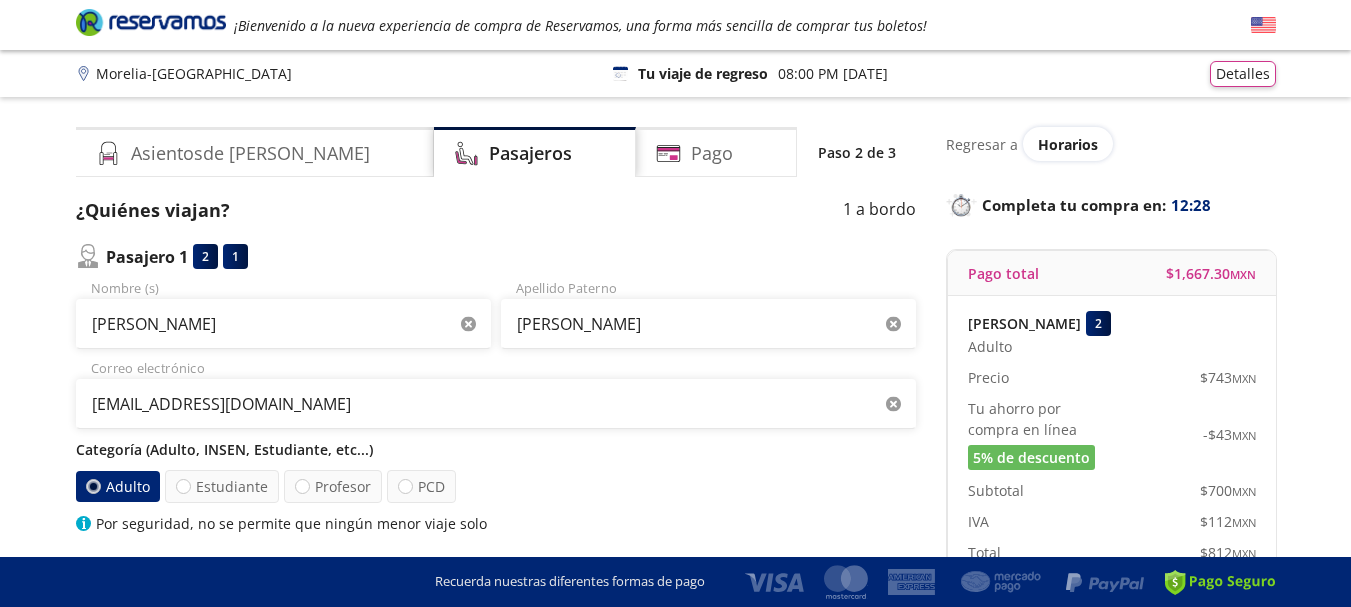 click on "Categoría (Adulto, INSEN, Estudiante, etc...)" at bounding box center [496, 449] 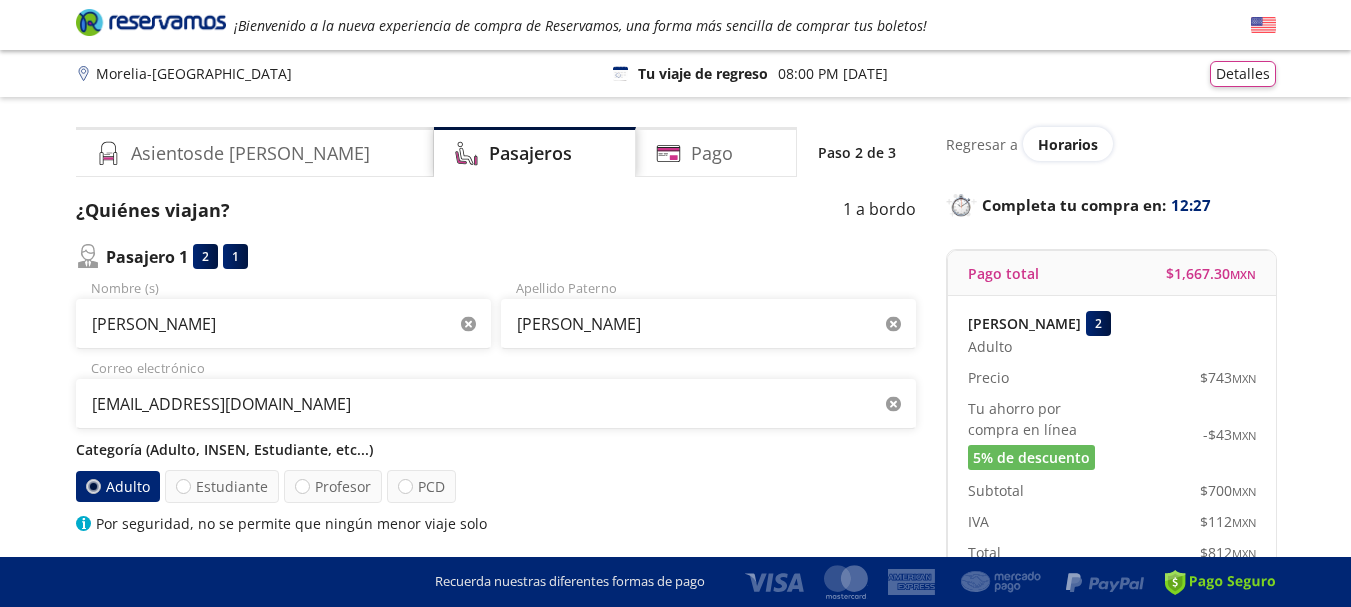 click on "Categoría (Adulto, INSEN, Estudiante, etc...)" at bounding box center [496, 449] 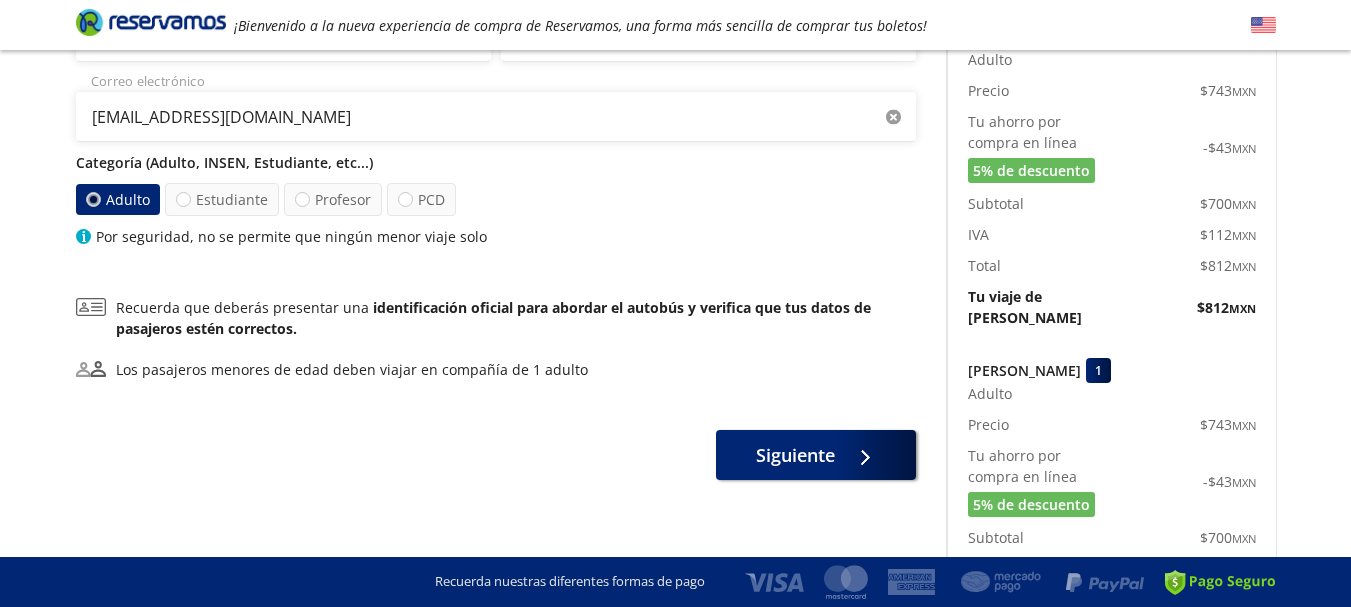 scroll, scrollTop: 0, scrollLeft: 0, axis: both 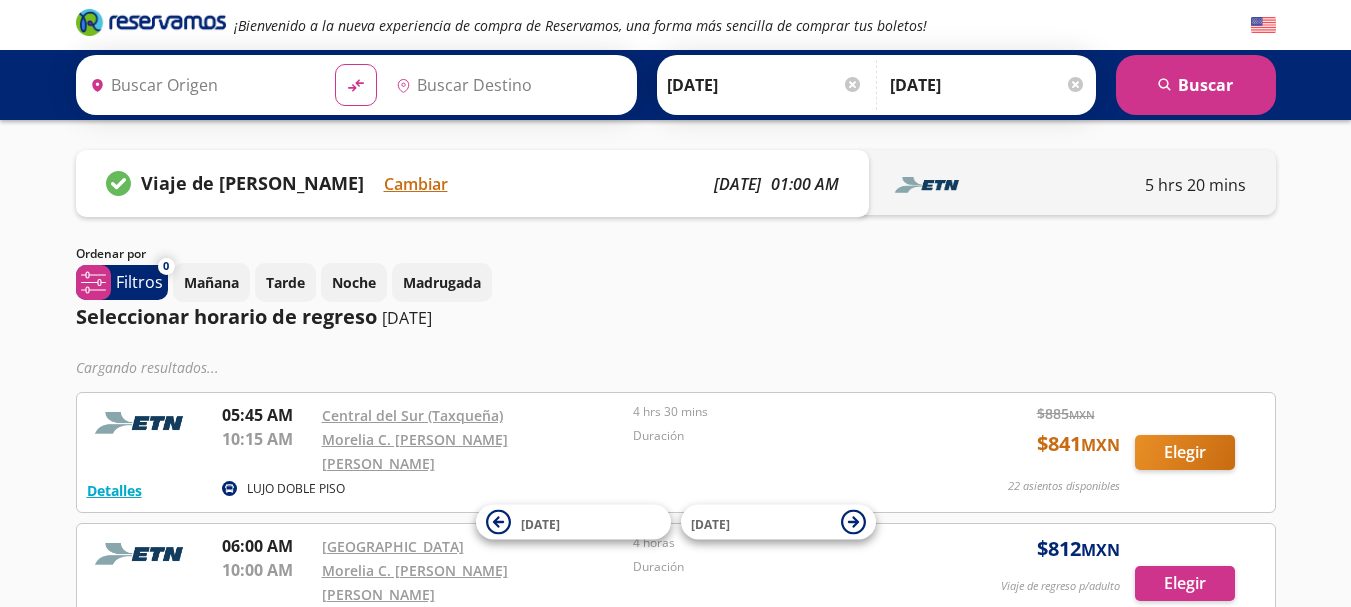 type on "[GEOGRAPHIC_DATA], [GEOGRAPHIC_DATA]" 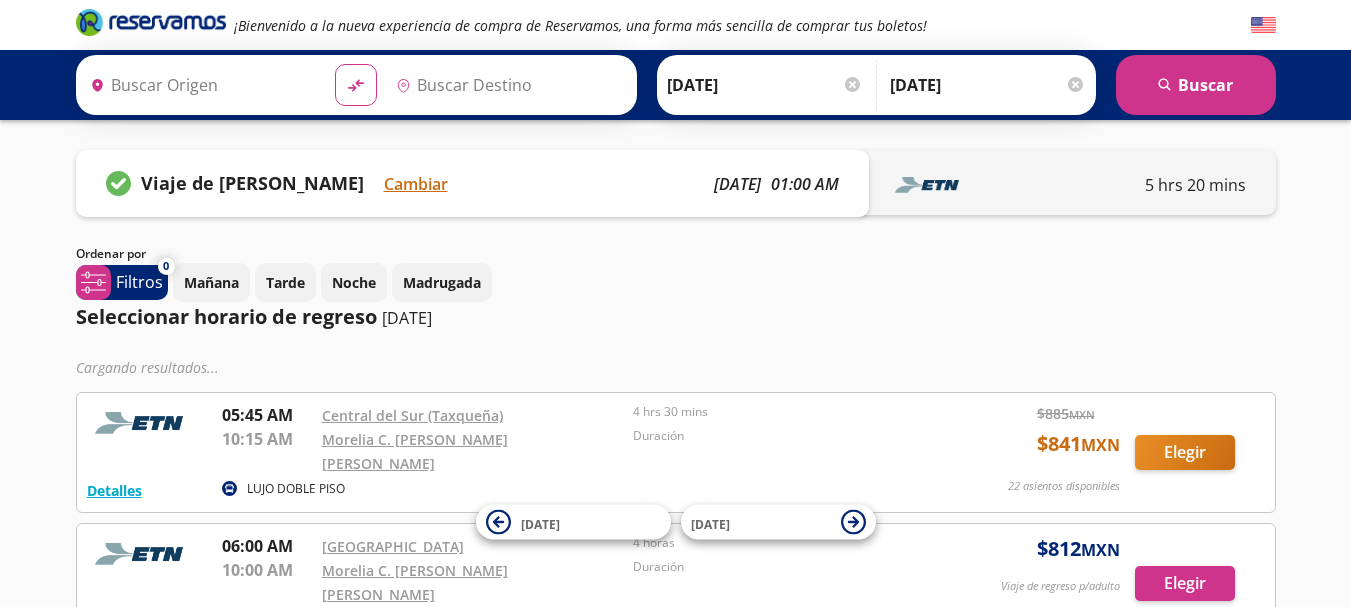 type on "[GEOGRAPHIC_DATA], [GEOGRAPHIC_DATA]" 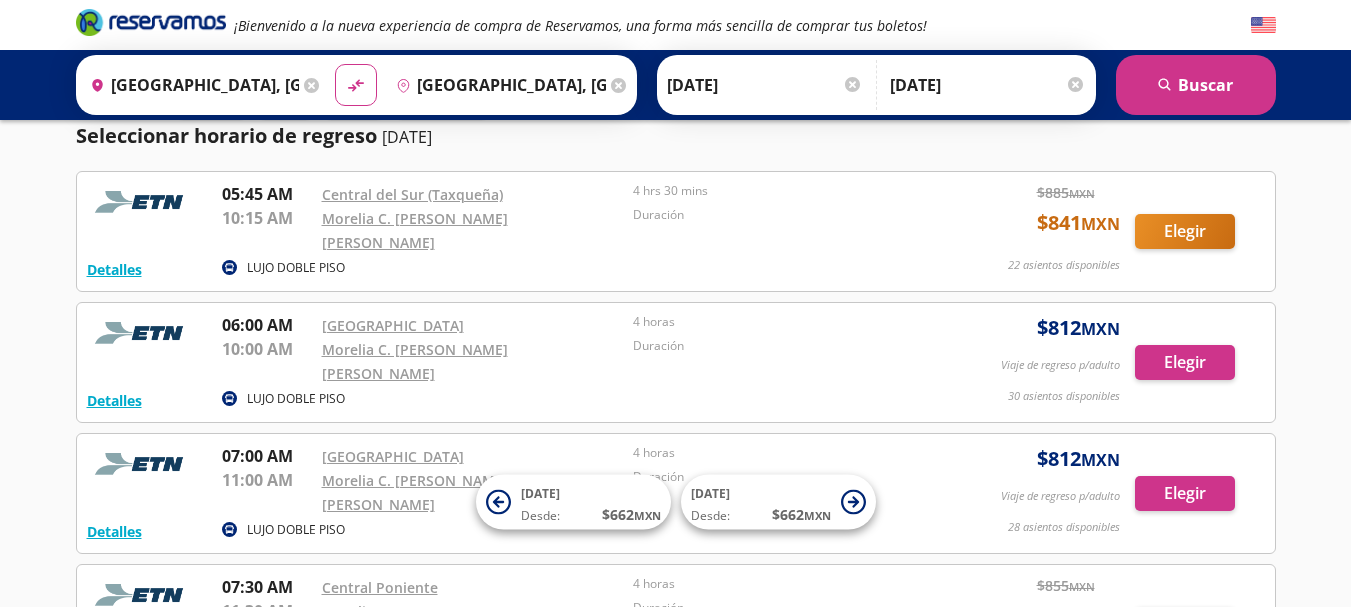scroll, scrollTop: 184, scrollLeft: 0, axis: vertical 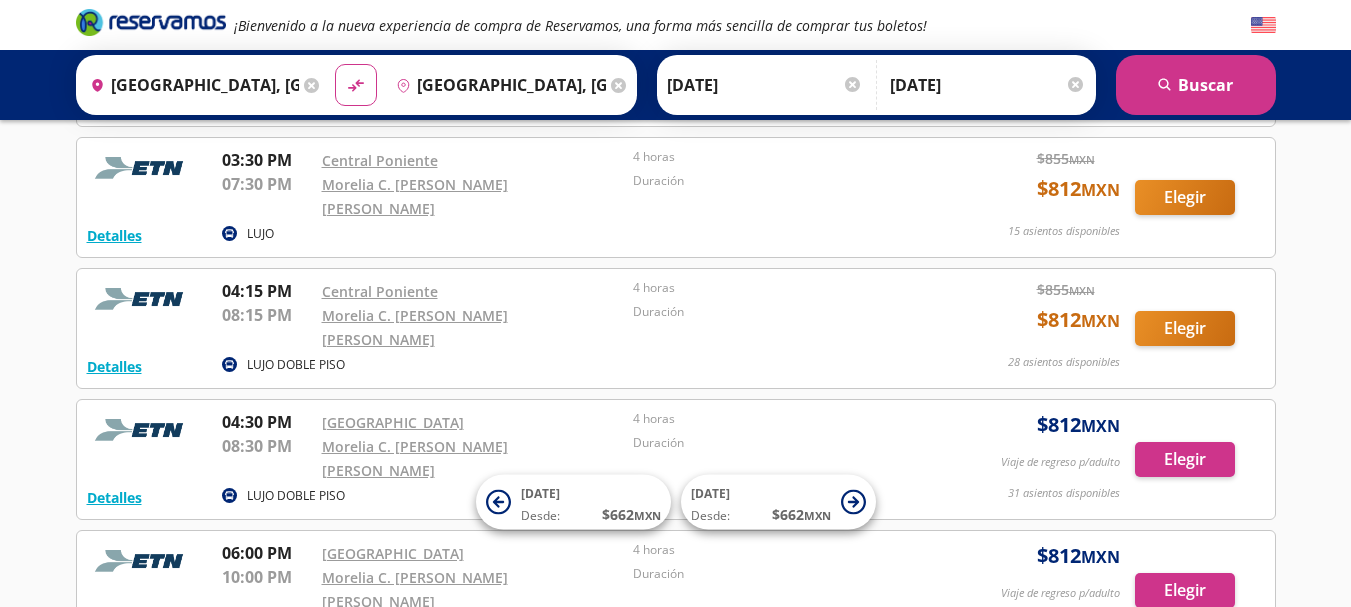 click on "Elegir" at bounding box center [1185, 852] 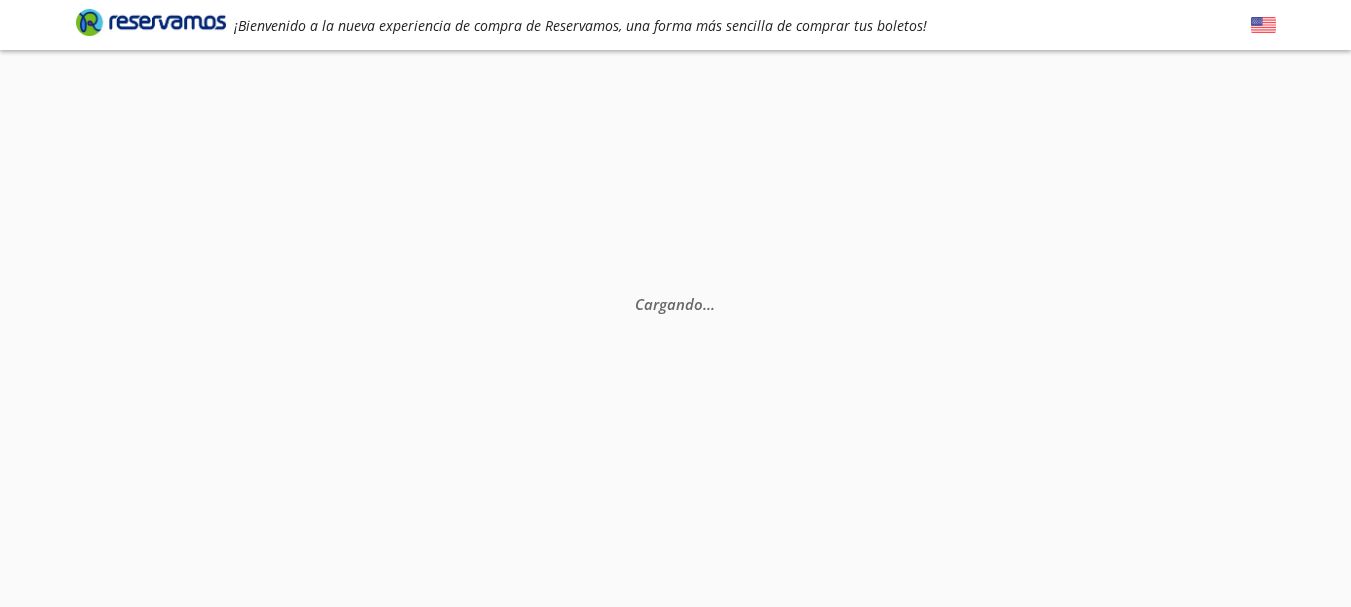 scroll, scrollTop: 0, scrollLeft: 0, axis: both 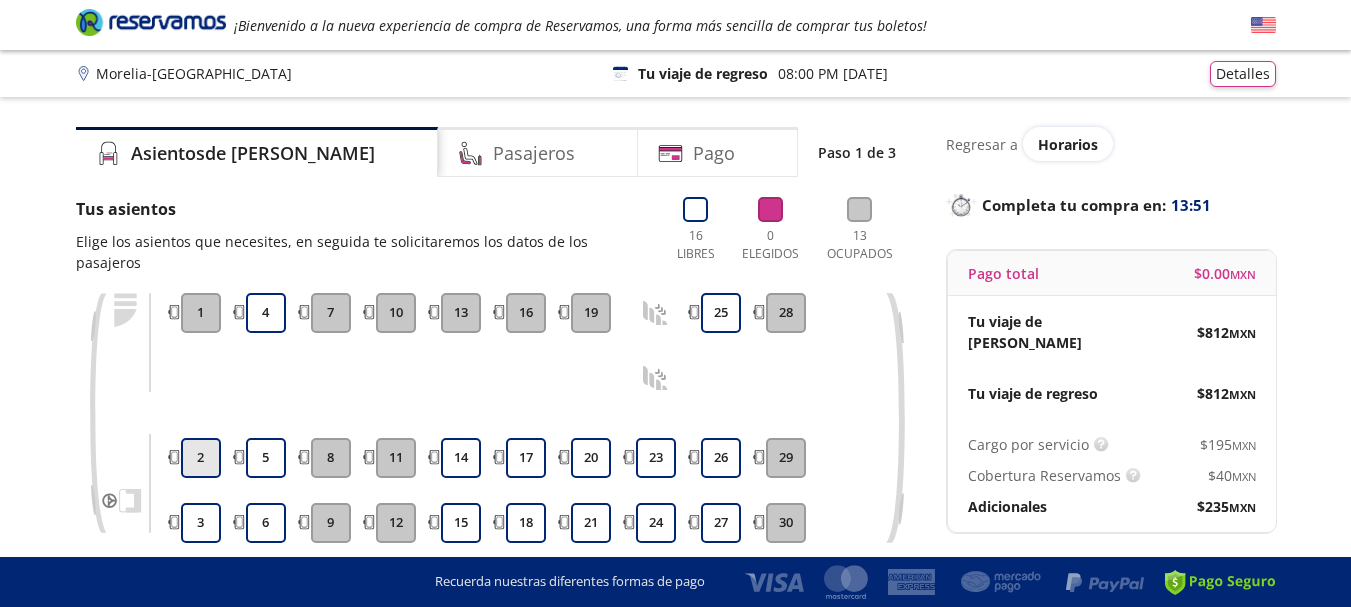 click on "2" at bounding box center [201, 458] 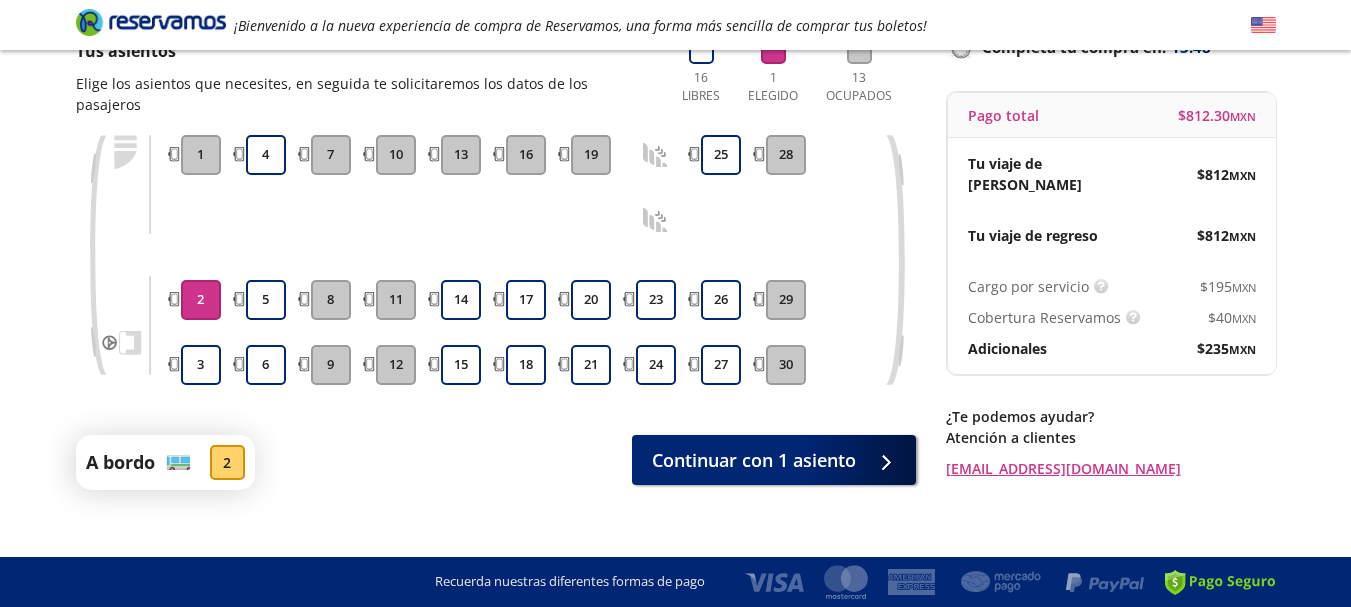 scroll, scrollTop: 160, scrollLeft: 0, axis: vertical 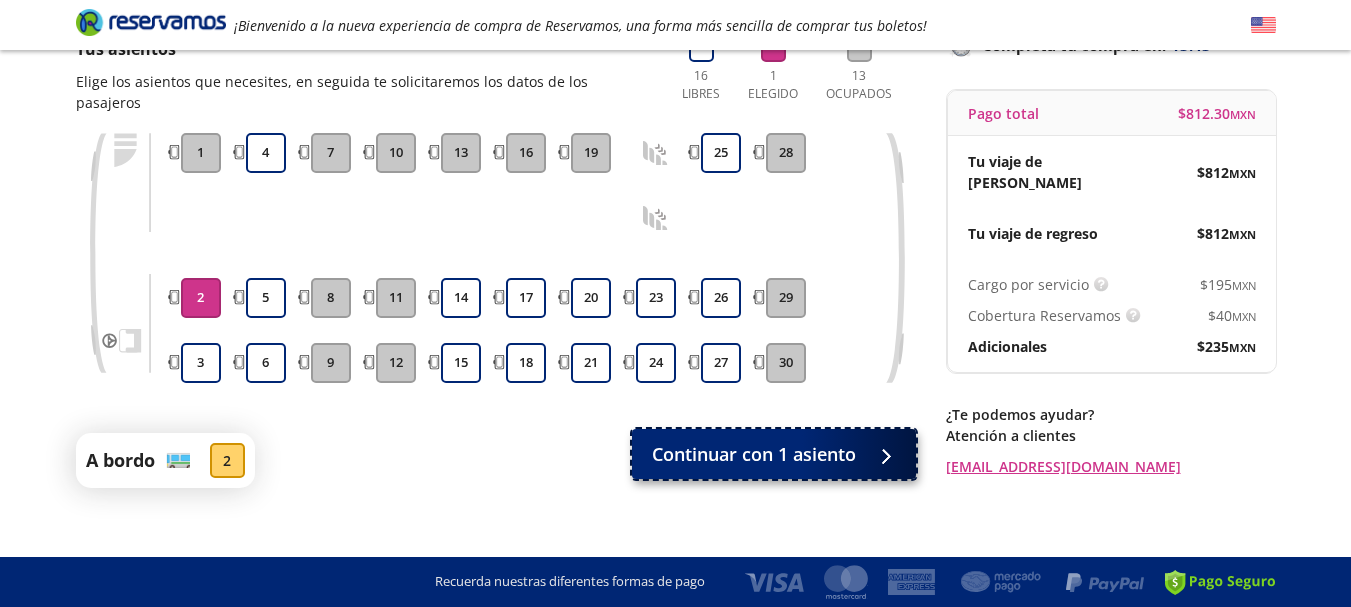 click on "Continuar con 1 asiento" at bounding box center [754, 454] 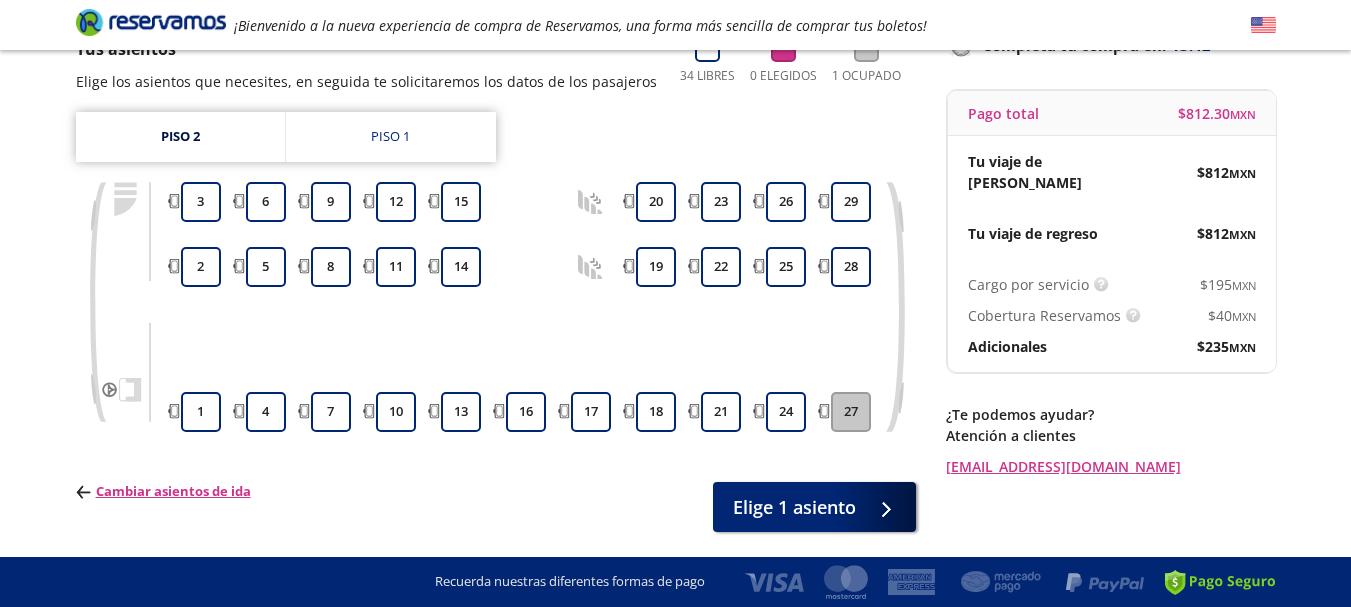 scroll, scrollTop: 0, scrollLeft: 0, axis: both 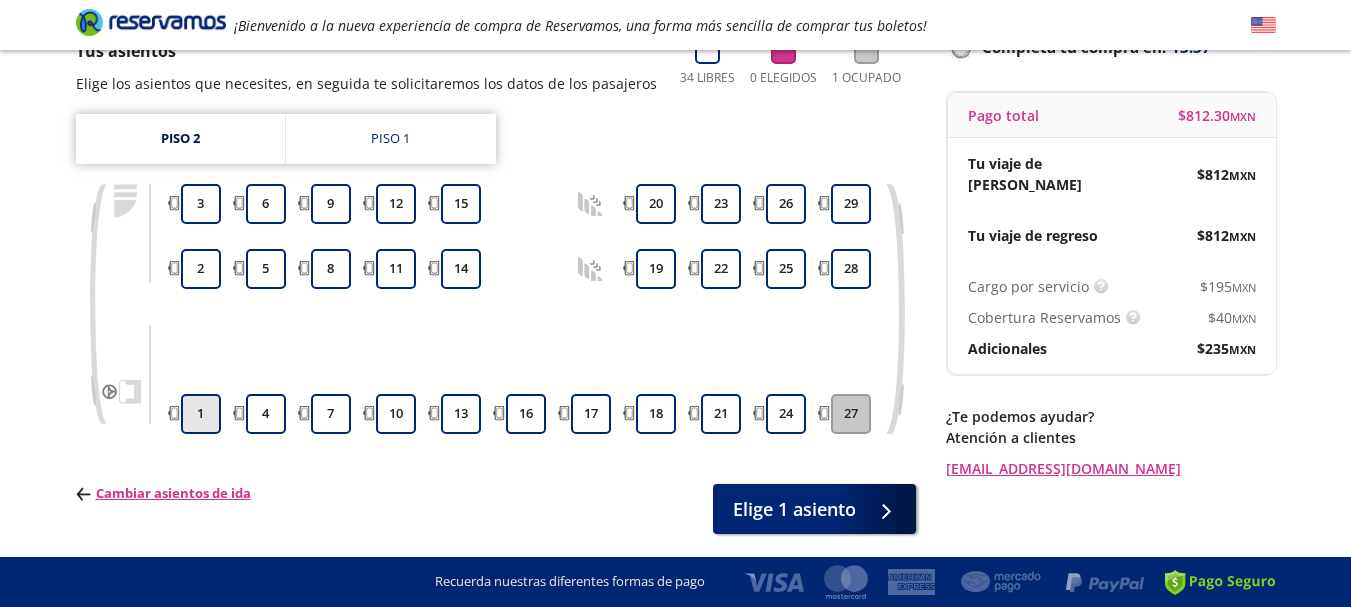 click on "1" at bounding box center (201, 414) 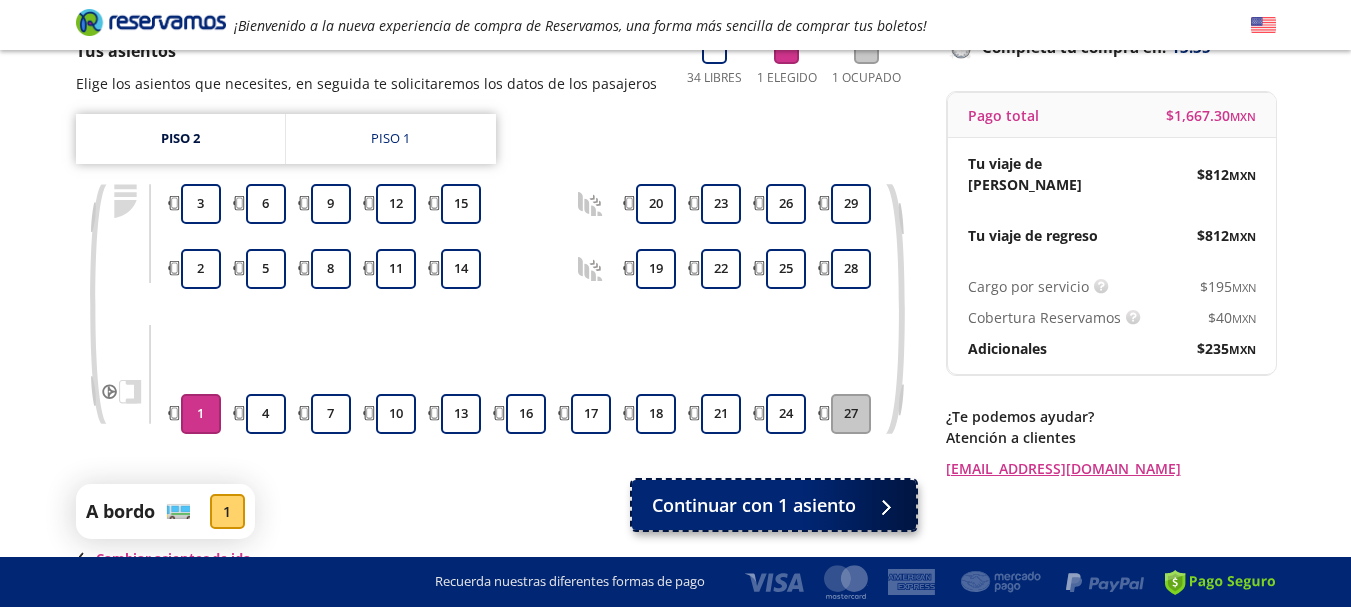 click on "Continuar con 1 asiento" at bounding box center (754, 505) 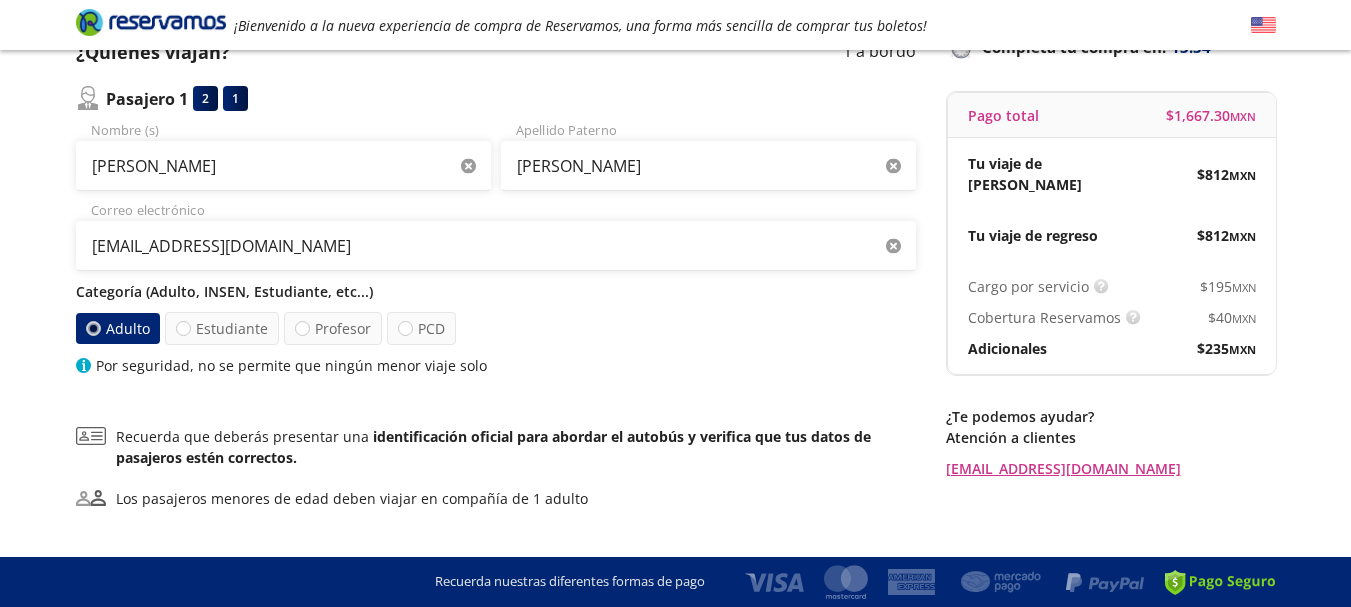 scroll, scrollTop: 0, scrollLeft: 0, axis: both 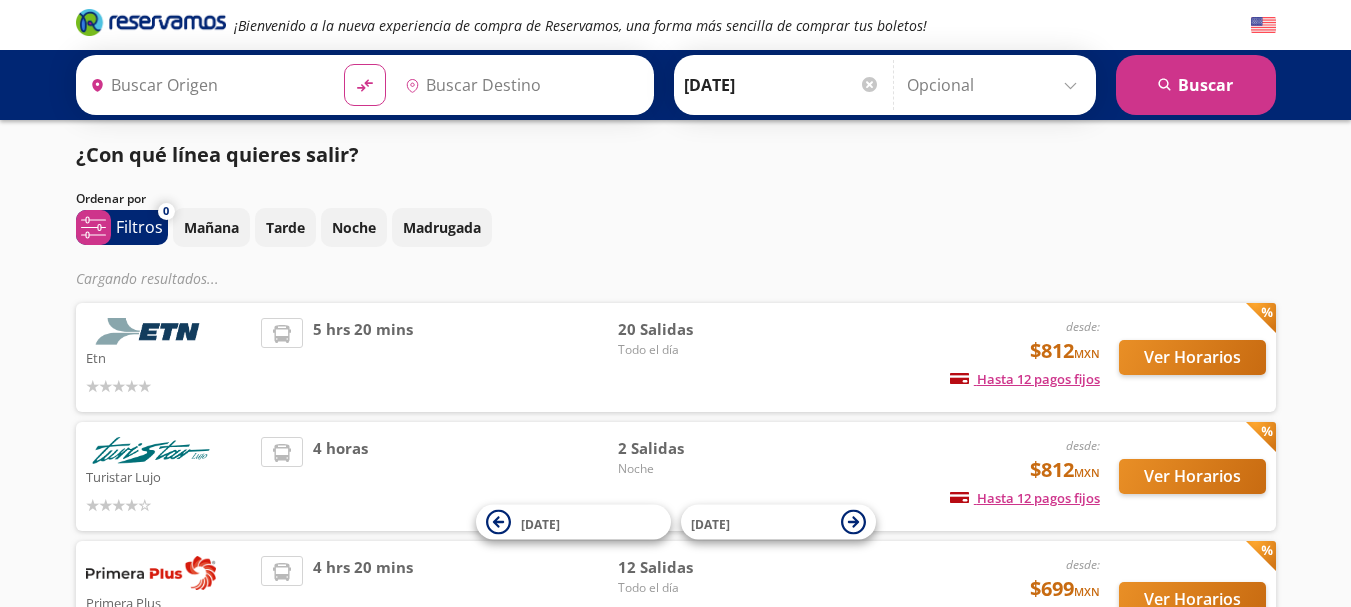 type on "[GEOGRAPHIC_DATA], [GEOGRAPHIC_DATA]" 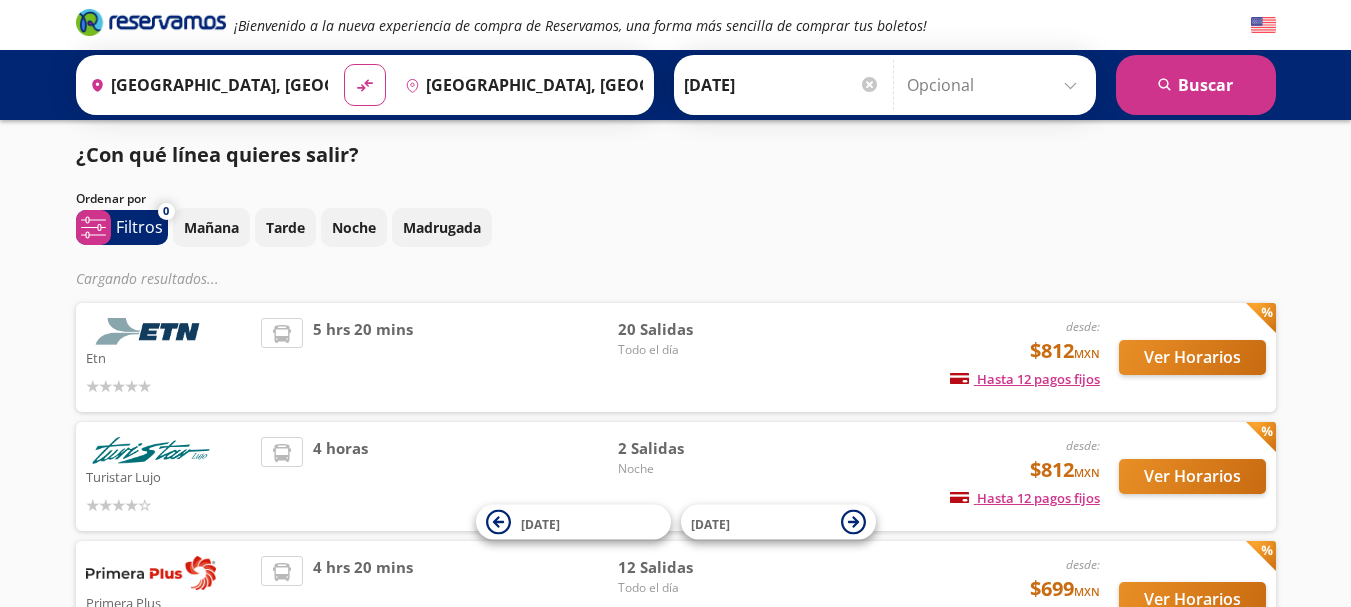 scroll, scrollTop: 0, scrollLeft: 0, axis: both 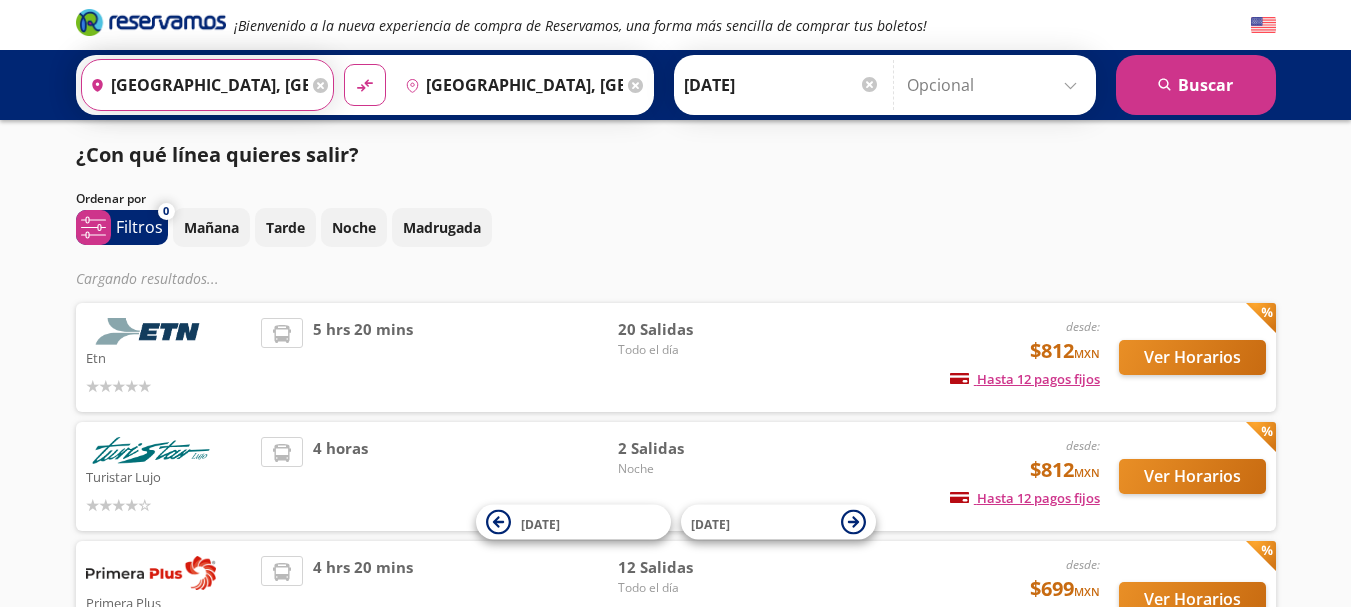 click on "[GEOGRAPHIC_DATA], [GEOGRAPHIC_DATA]" at bounding box center (195, 85) 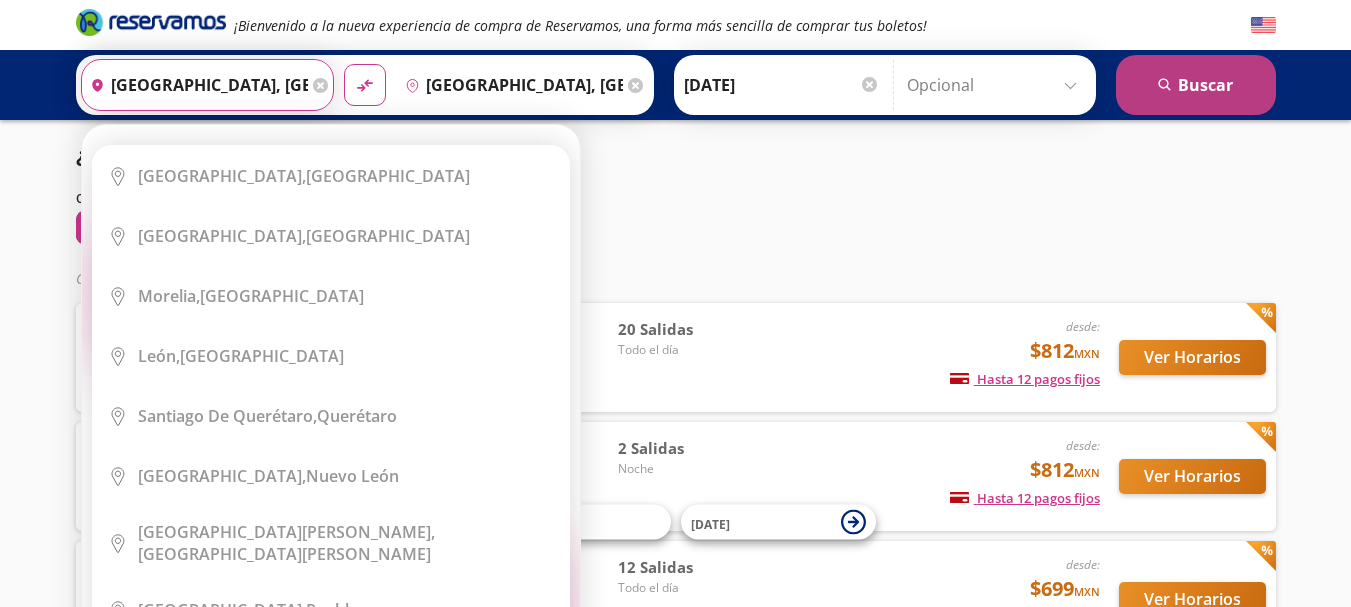 click on "search
[GEOGRAPHIC_DATA]" at bounding box center [1196, 85] 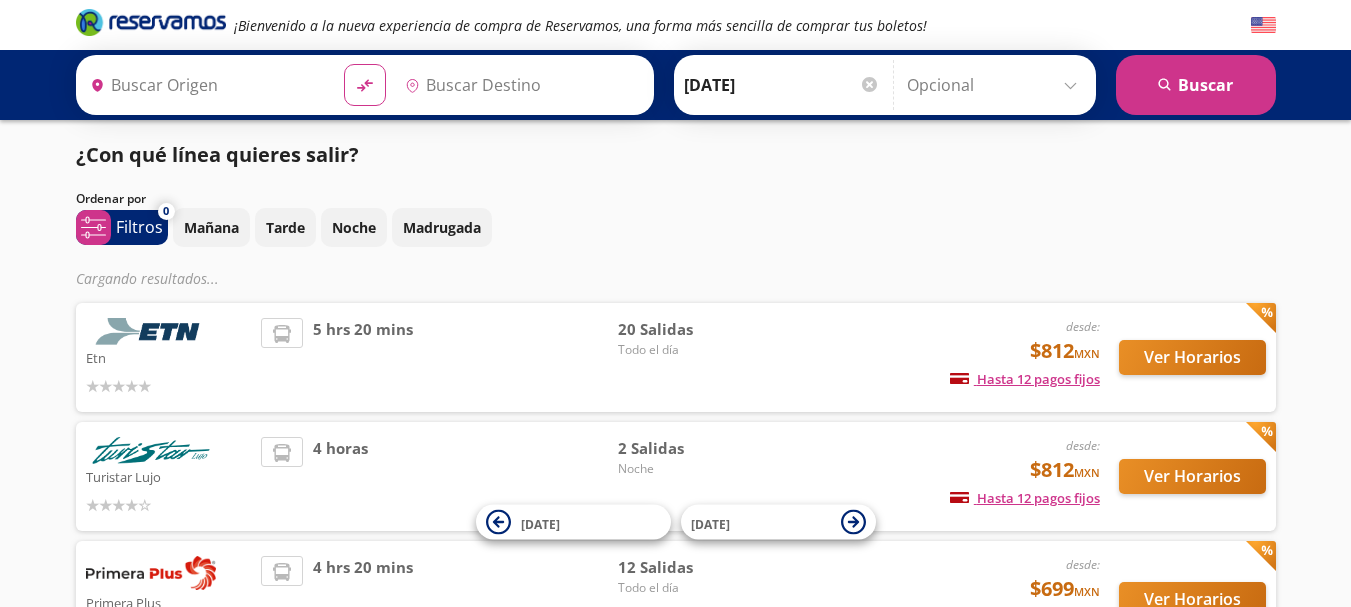 type on "[GEOGRAPHIC_DATA], [GEOGRAPHIC_DATA]" 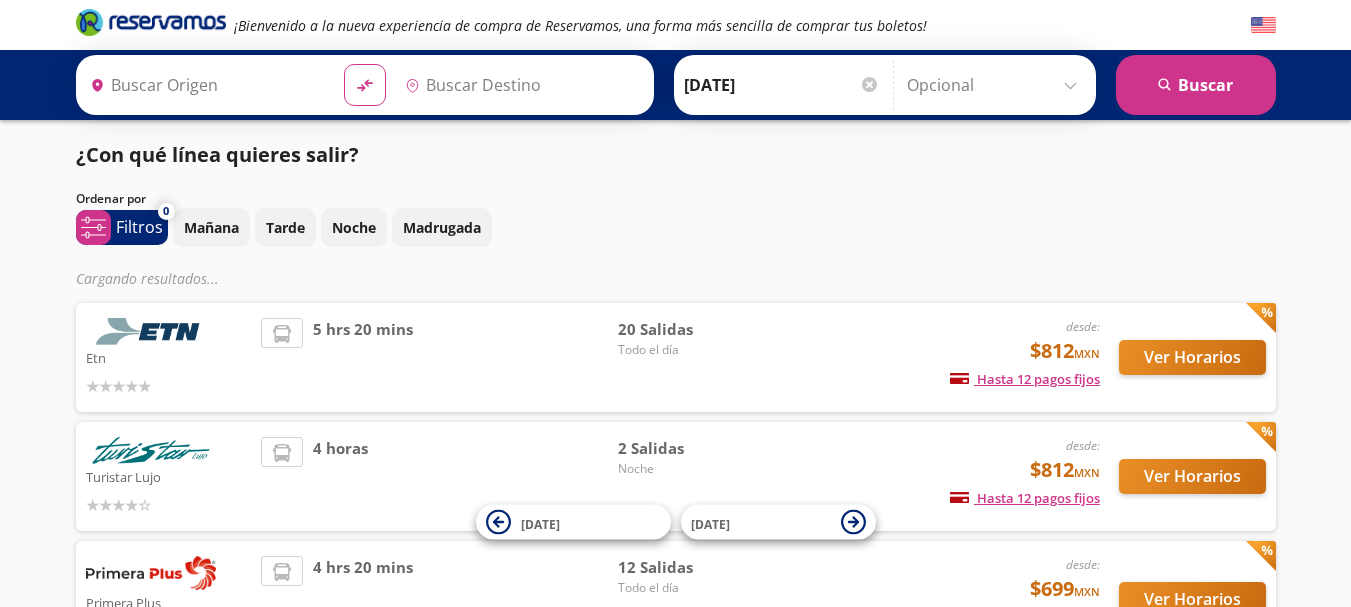 type on "[GEOGRAPHIC_DATA], [GEOGRAPHIC_DATA]" 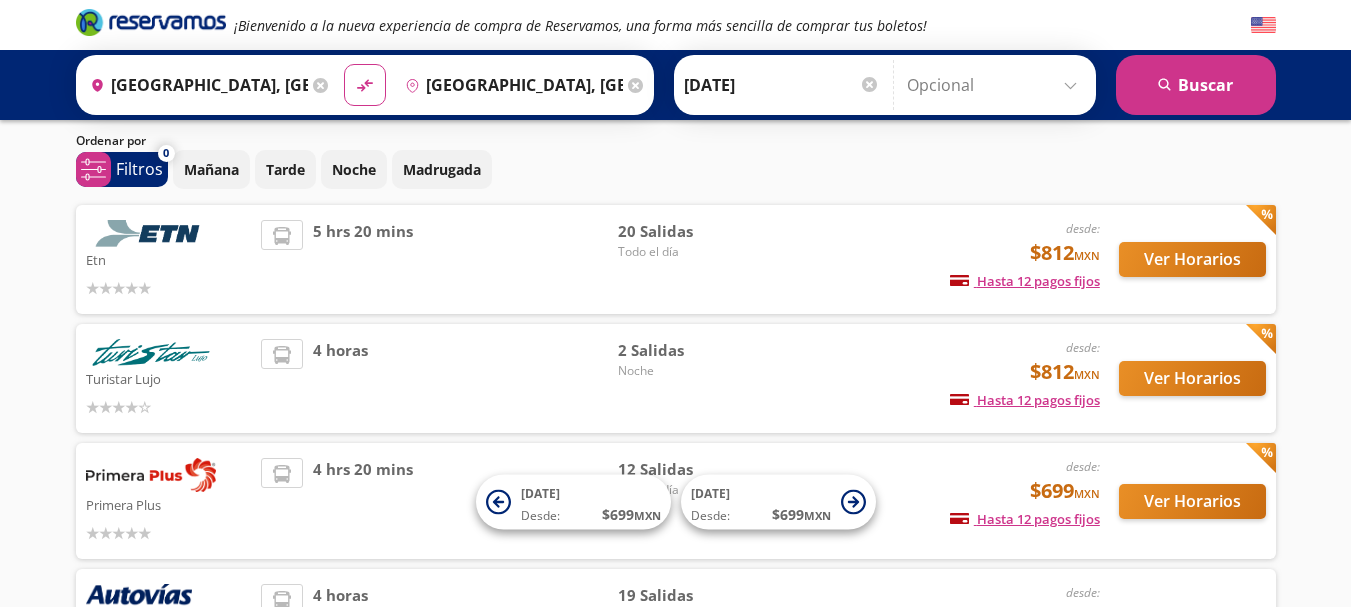 scroll, scrollTop: 60, scrollLeft: 0, axis: vertical 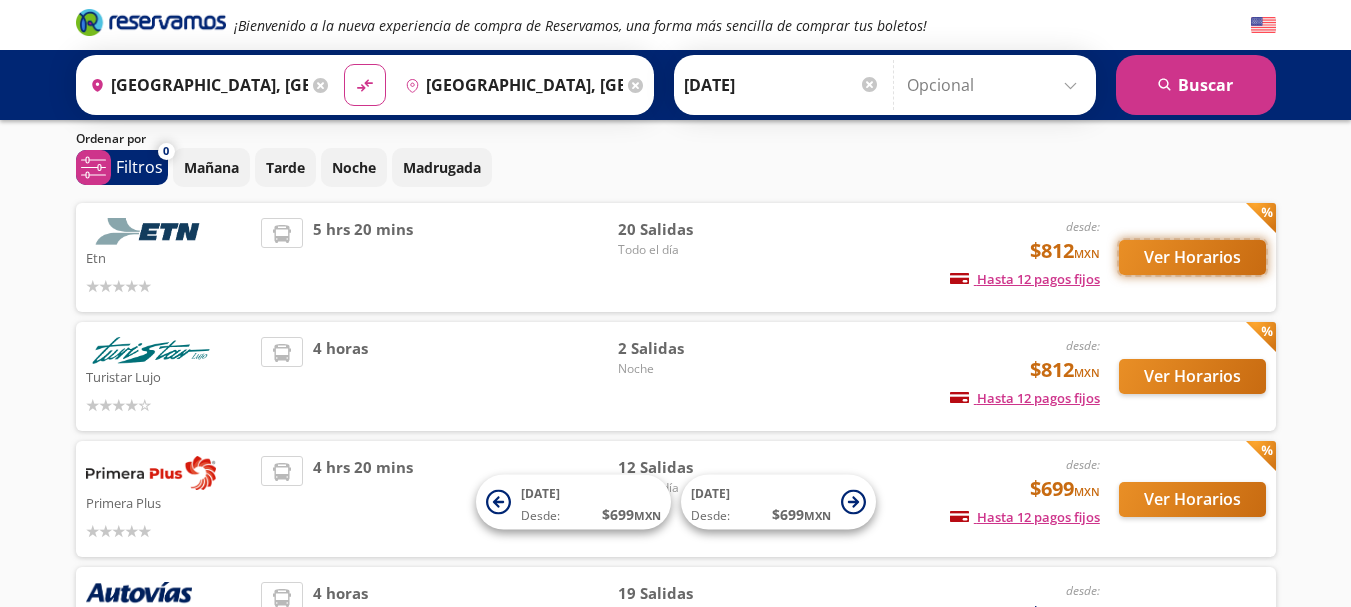 click on "Ver Horarios" at bounding box center (1192, 257) 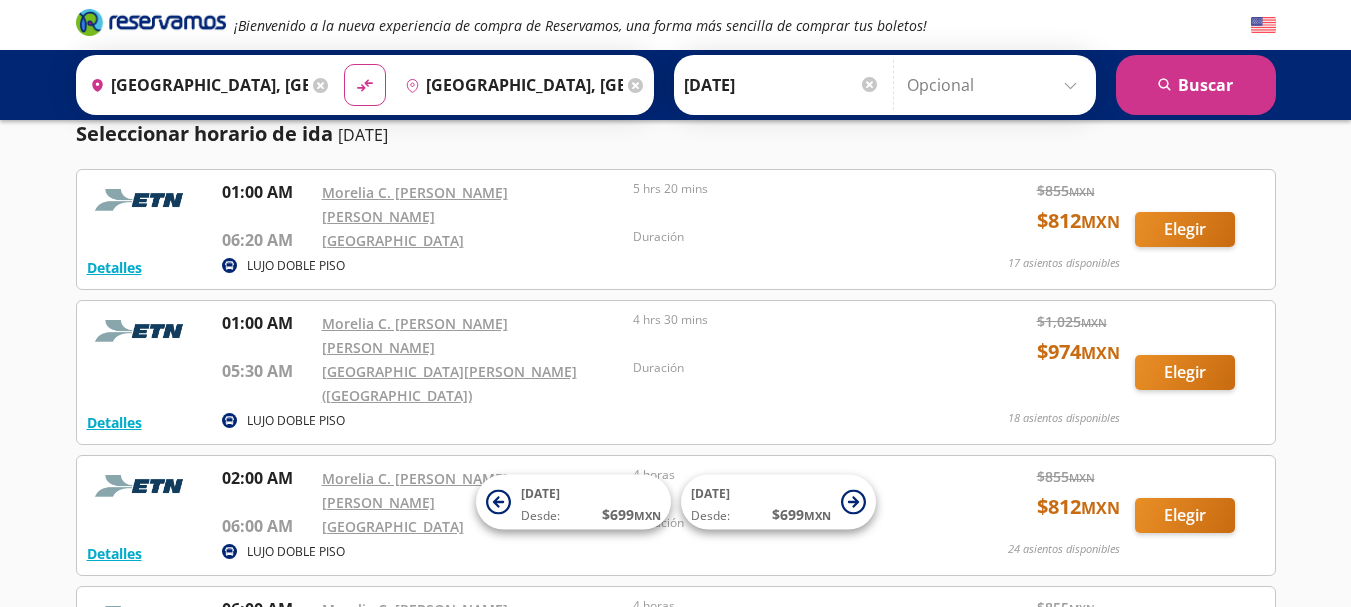 scroll, scrollTop: 0, scrollLeft: 0, axis: both 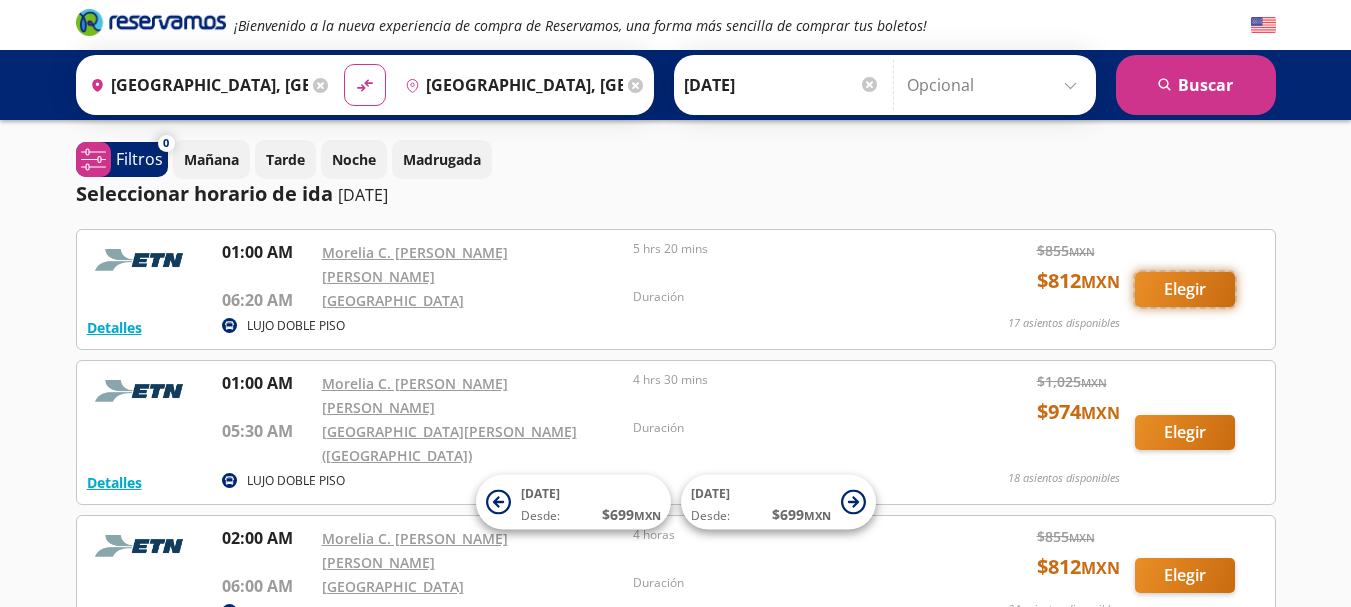 click on "Elegir" at bounding box center [1185, 289] 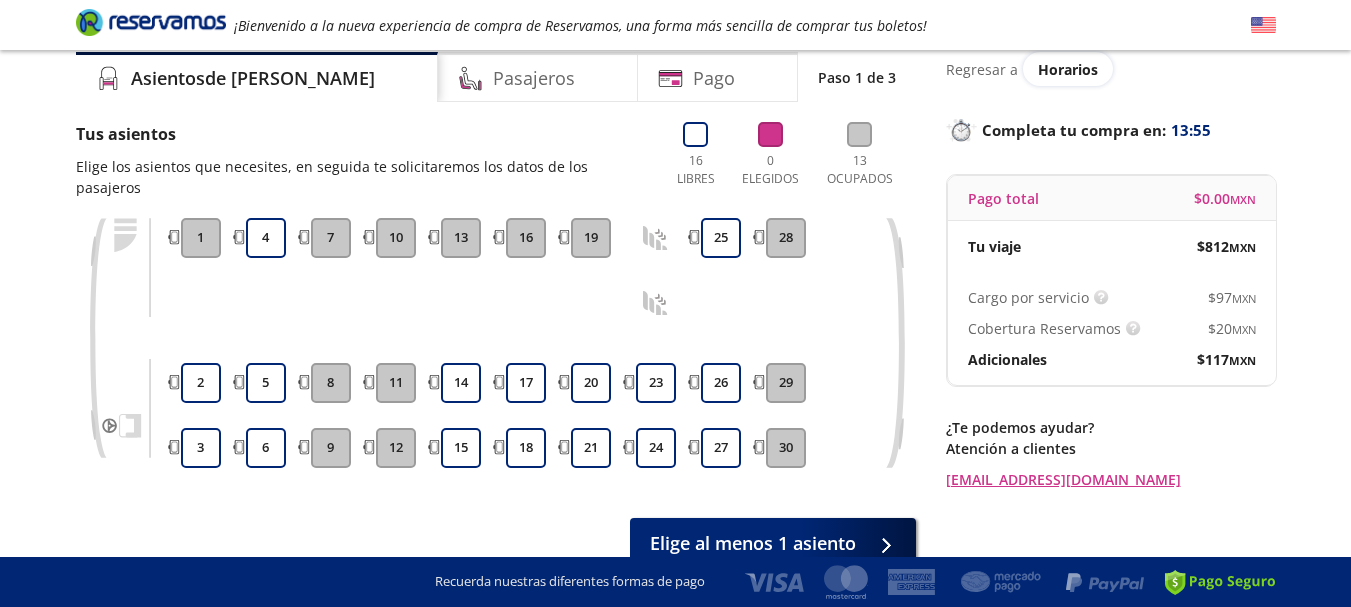scroll, scrollTop: 95, scrollLeft: 0, axis: vertical 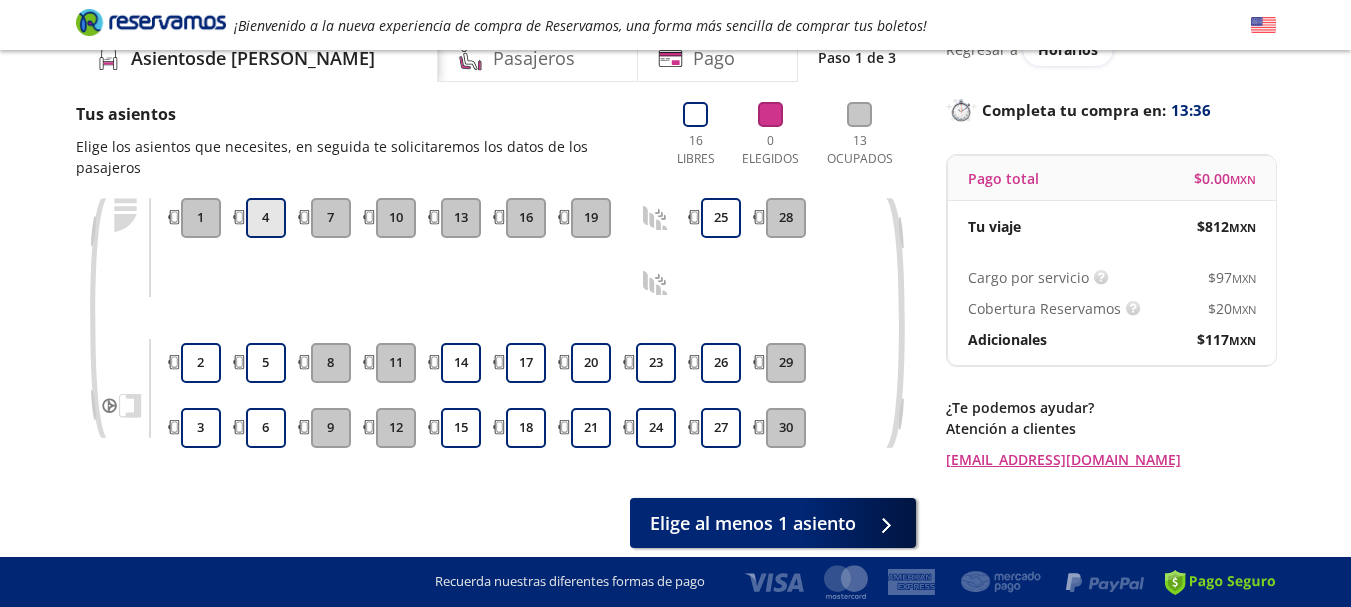 click on "4" at bounding box center [266, 218] 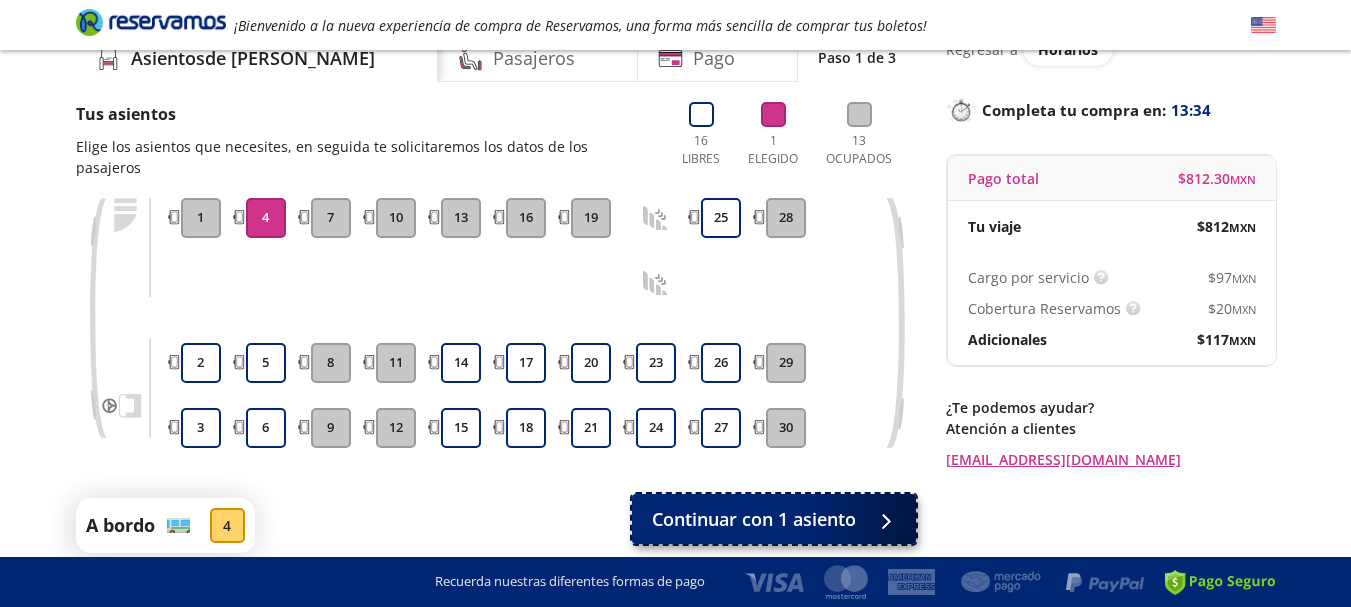 click on "Continuar con 1 asiento" at bounding box center [754, 519] 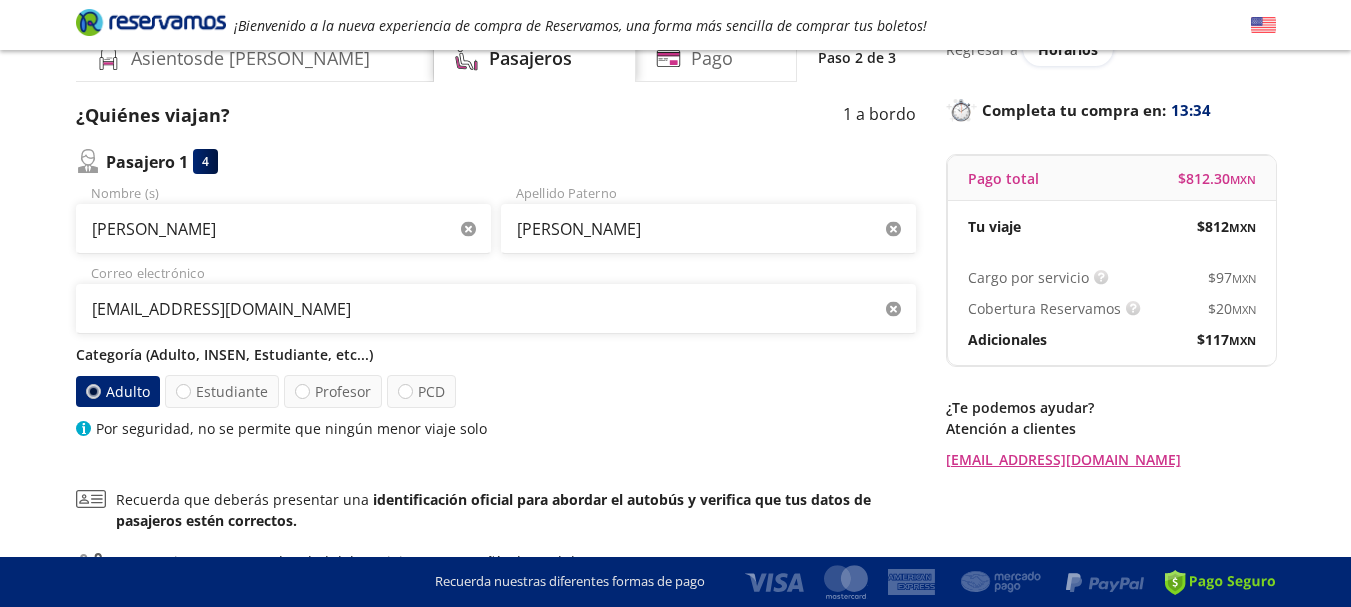 scroll, scrollTop: 0, scrollLeft: 0, axis: both 